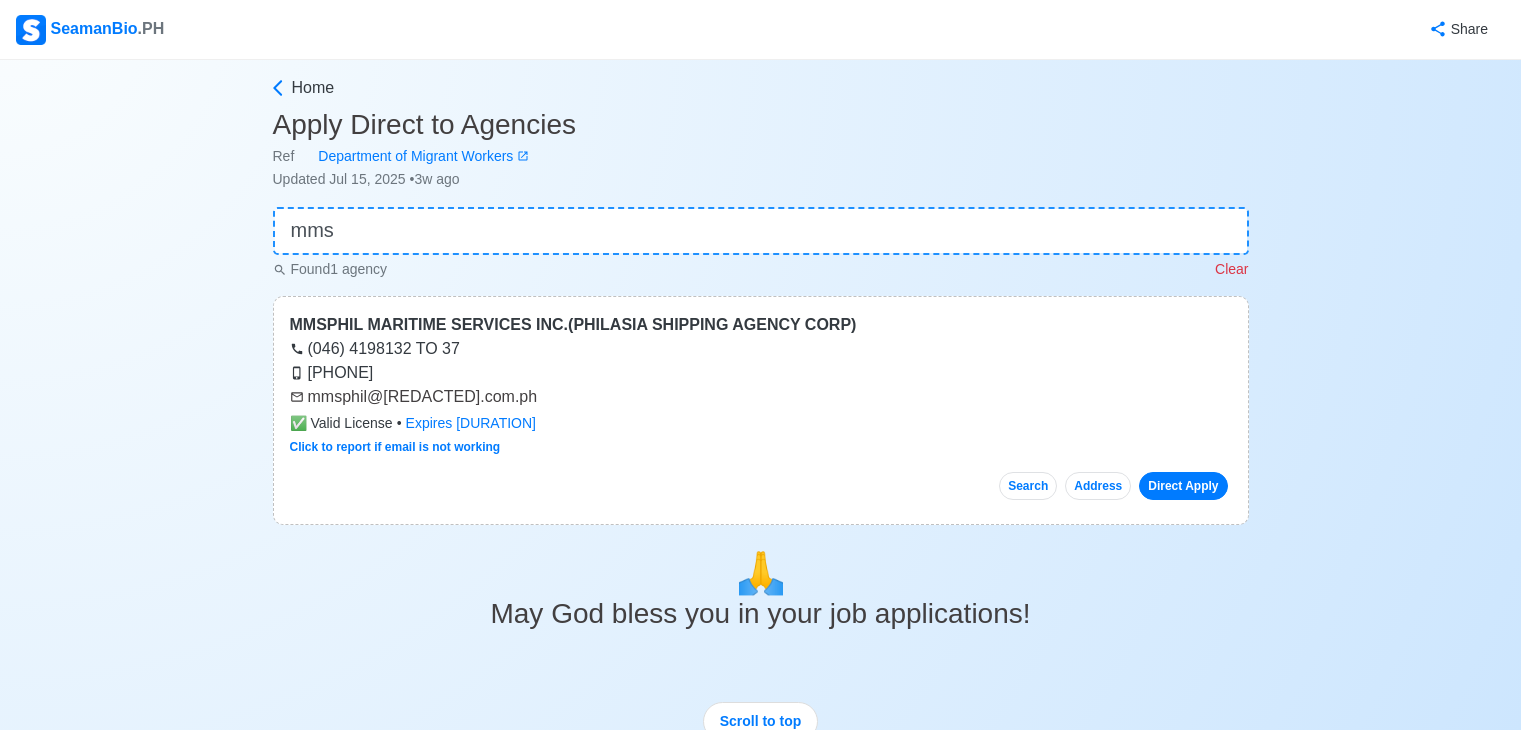 scroll, scrollTop: 0, scrollLeft: 0, axis: both 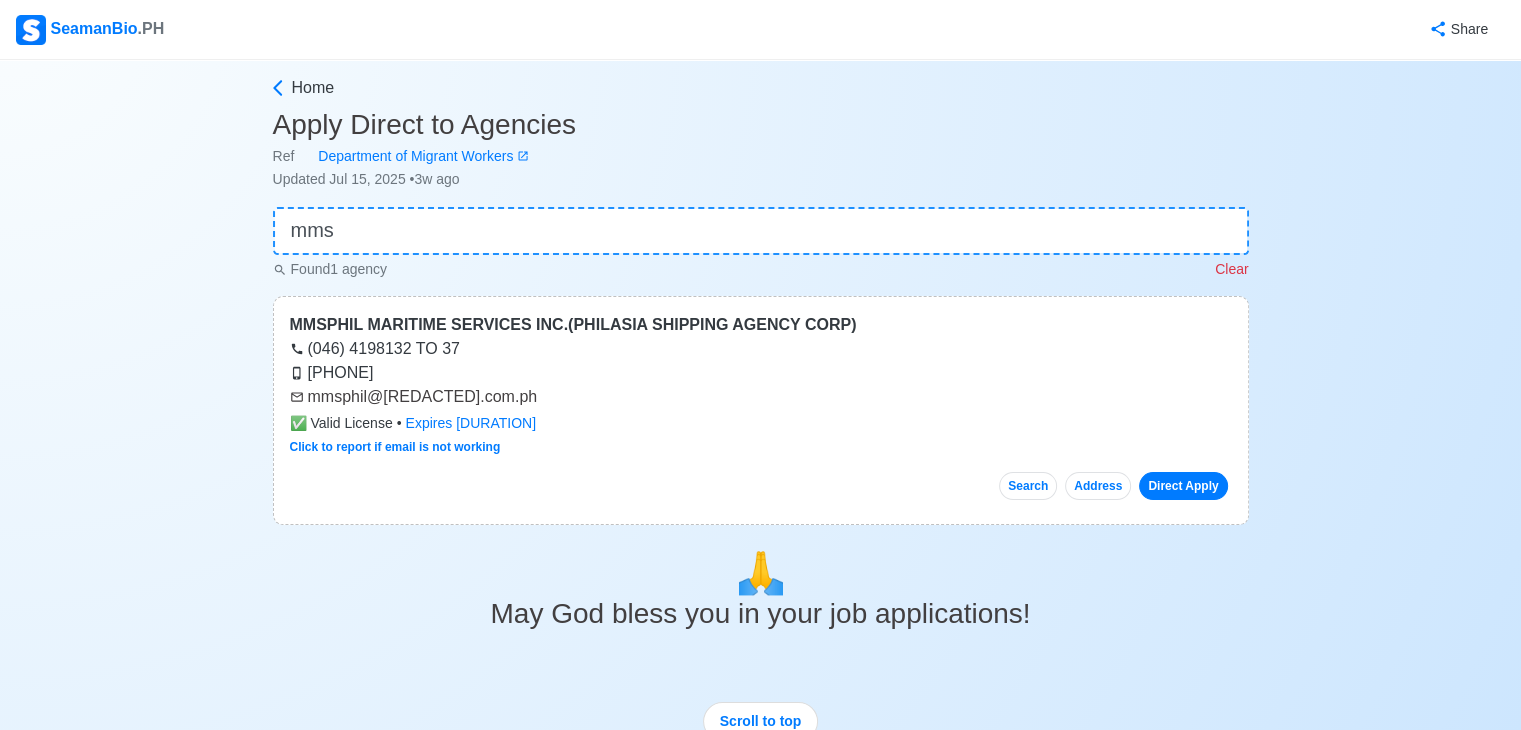drag, startPoint x: 423, startPoint y: 236, endPoint x: 240, endPoint y: 215, distance: 184.20097 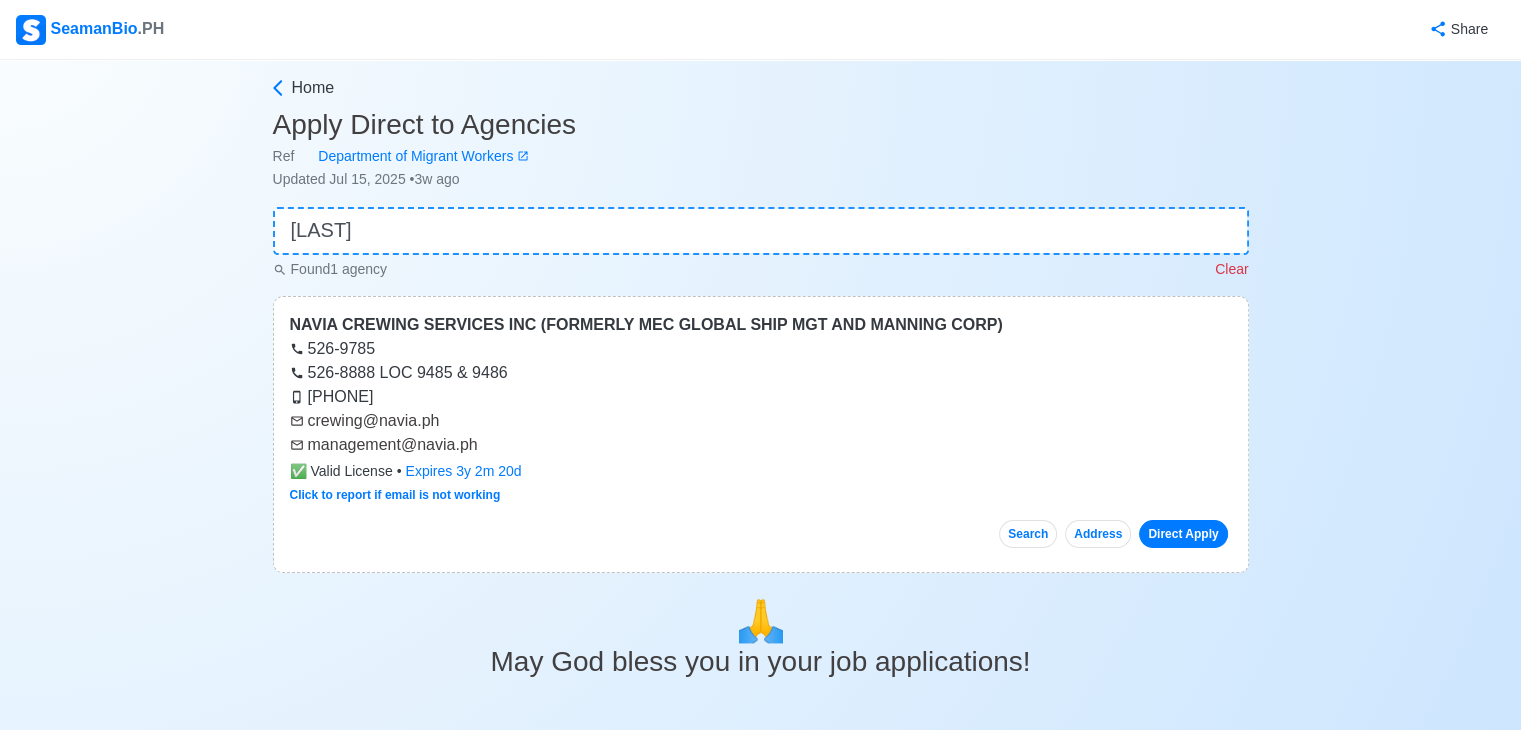 type on "navia" 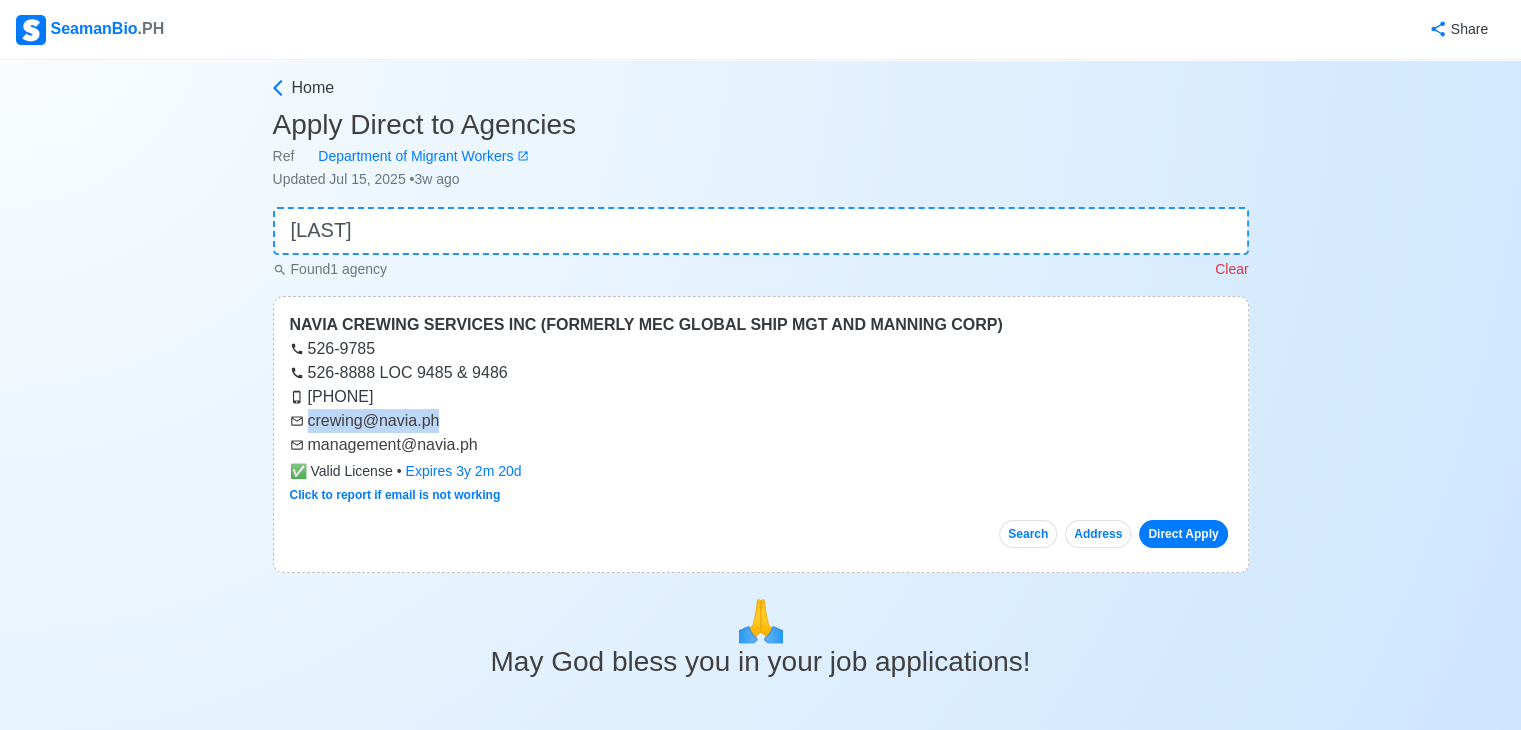 drag, startPoint x: 460, startPoint y: 430, endPoint x: 308, endPoint y: 430, distance: 152 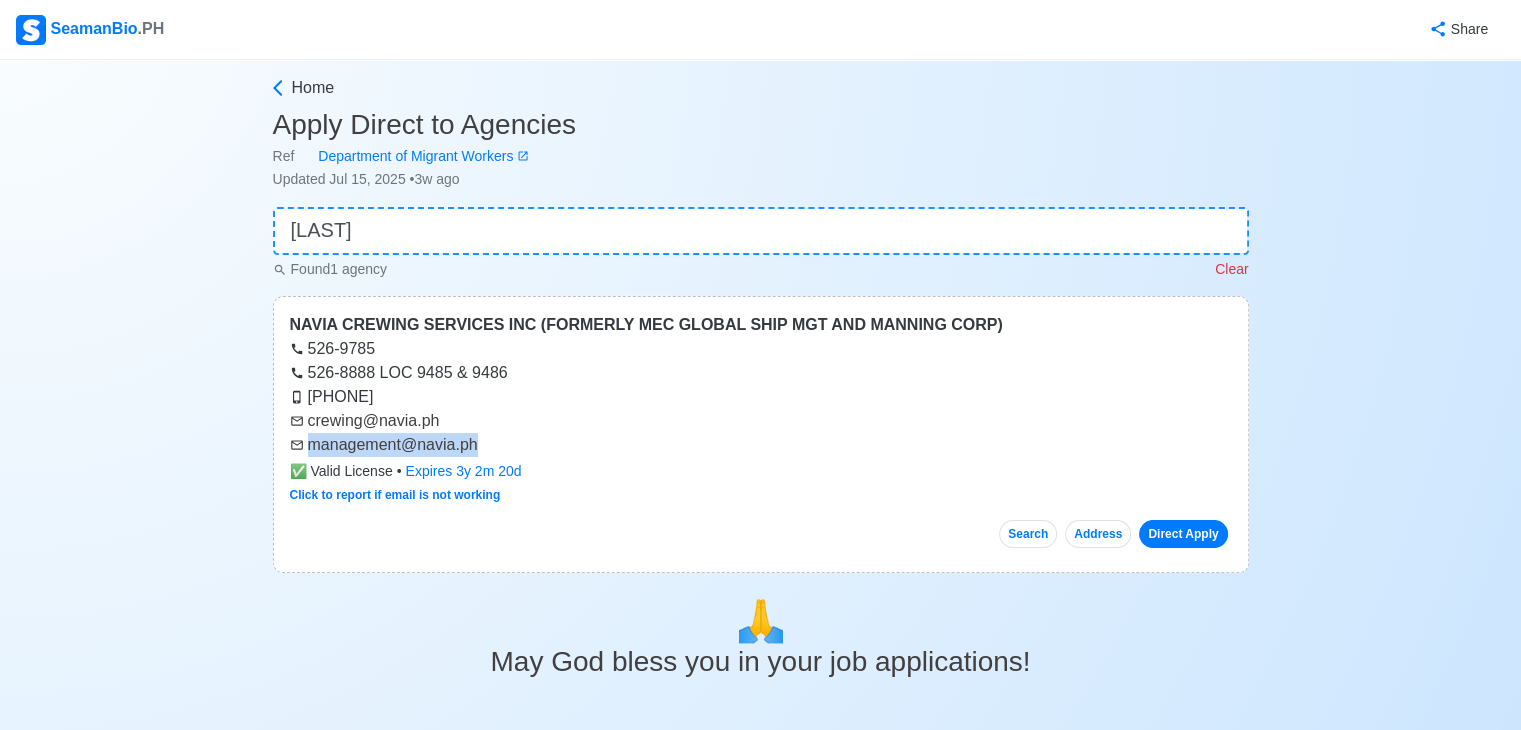 drag, startPoint x: 490, startPoint y: 446, endPoint x: 310, endPoint y: 442, distance: 180.04443 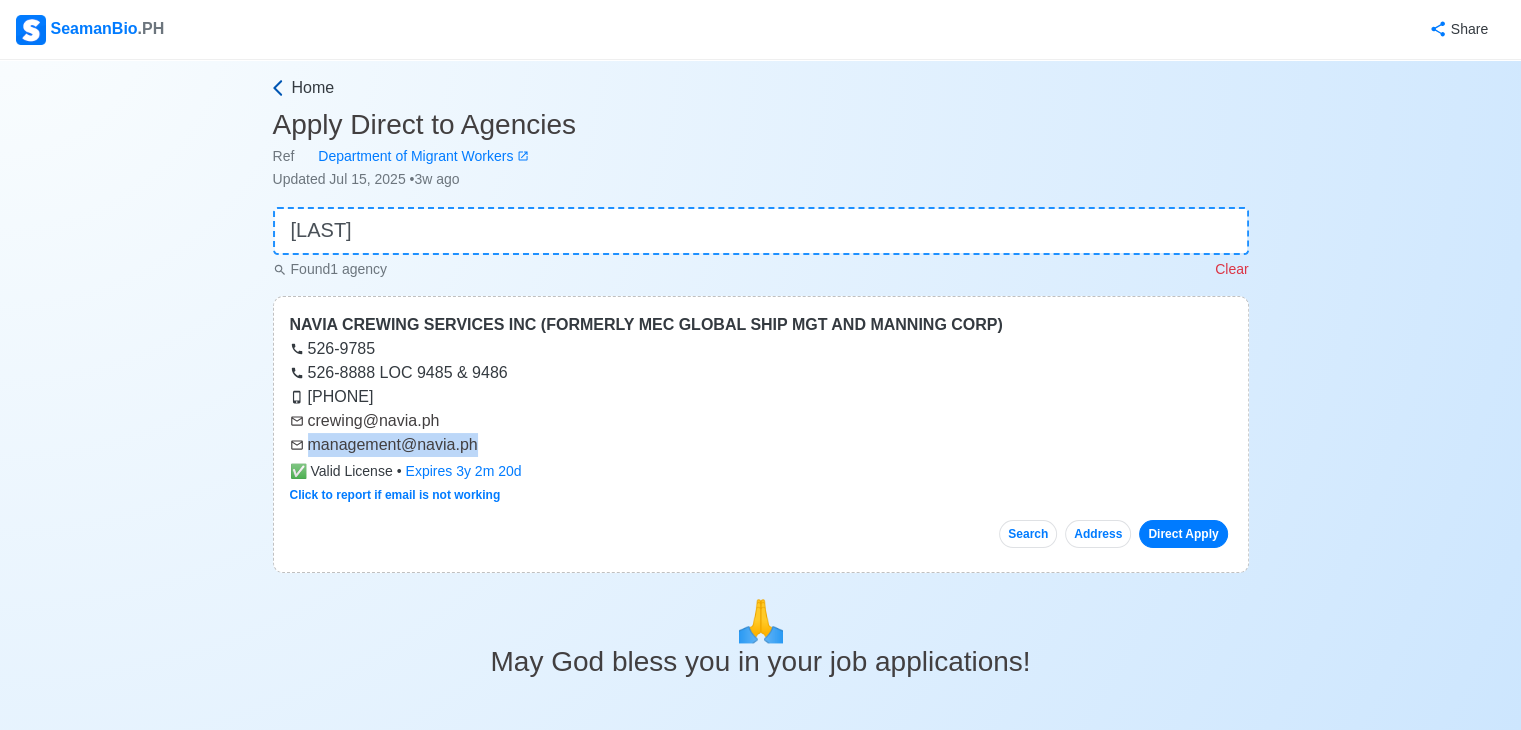 click 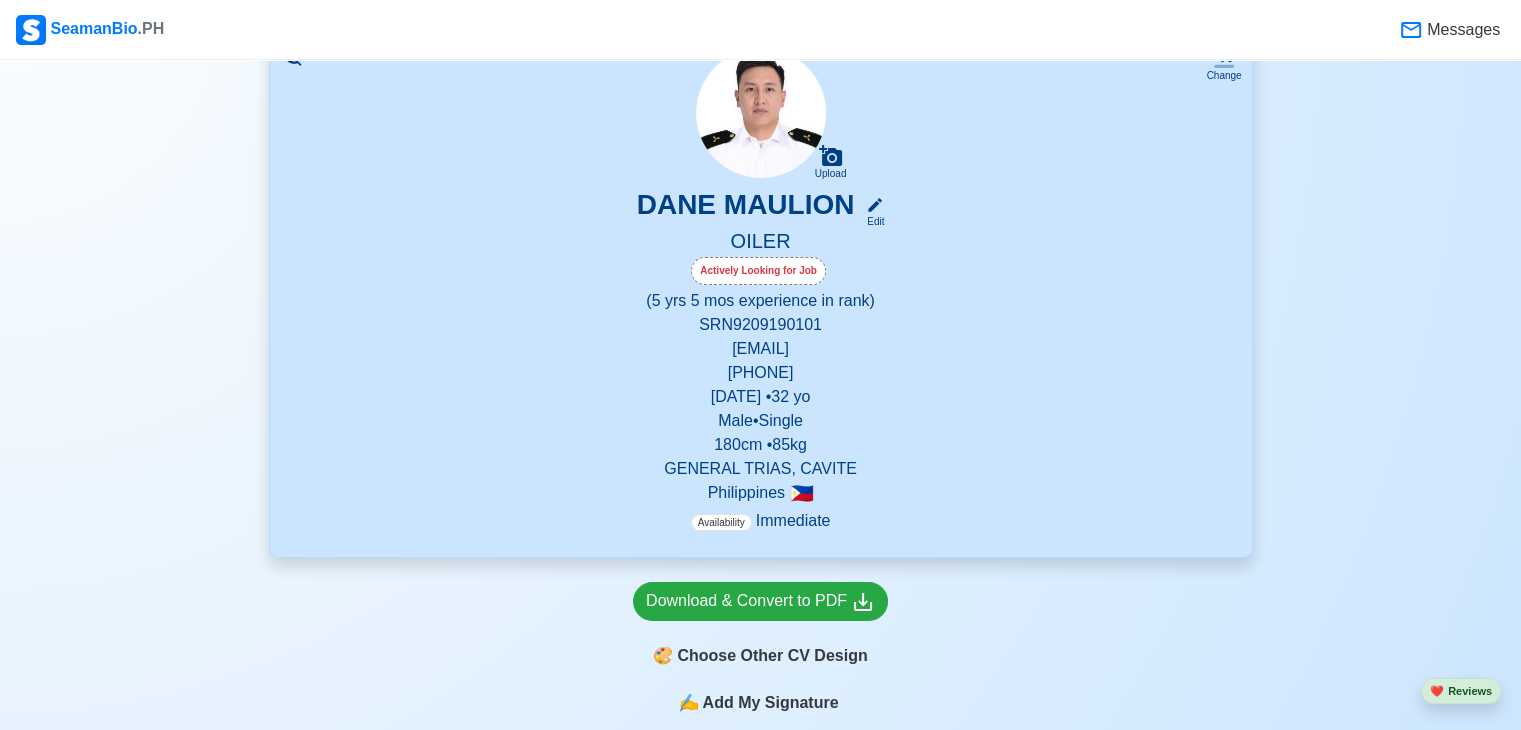 scroll, scrollTop: 0, scrollLeft: 0, axis: both 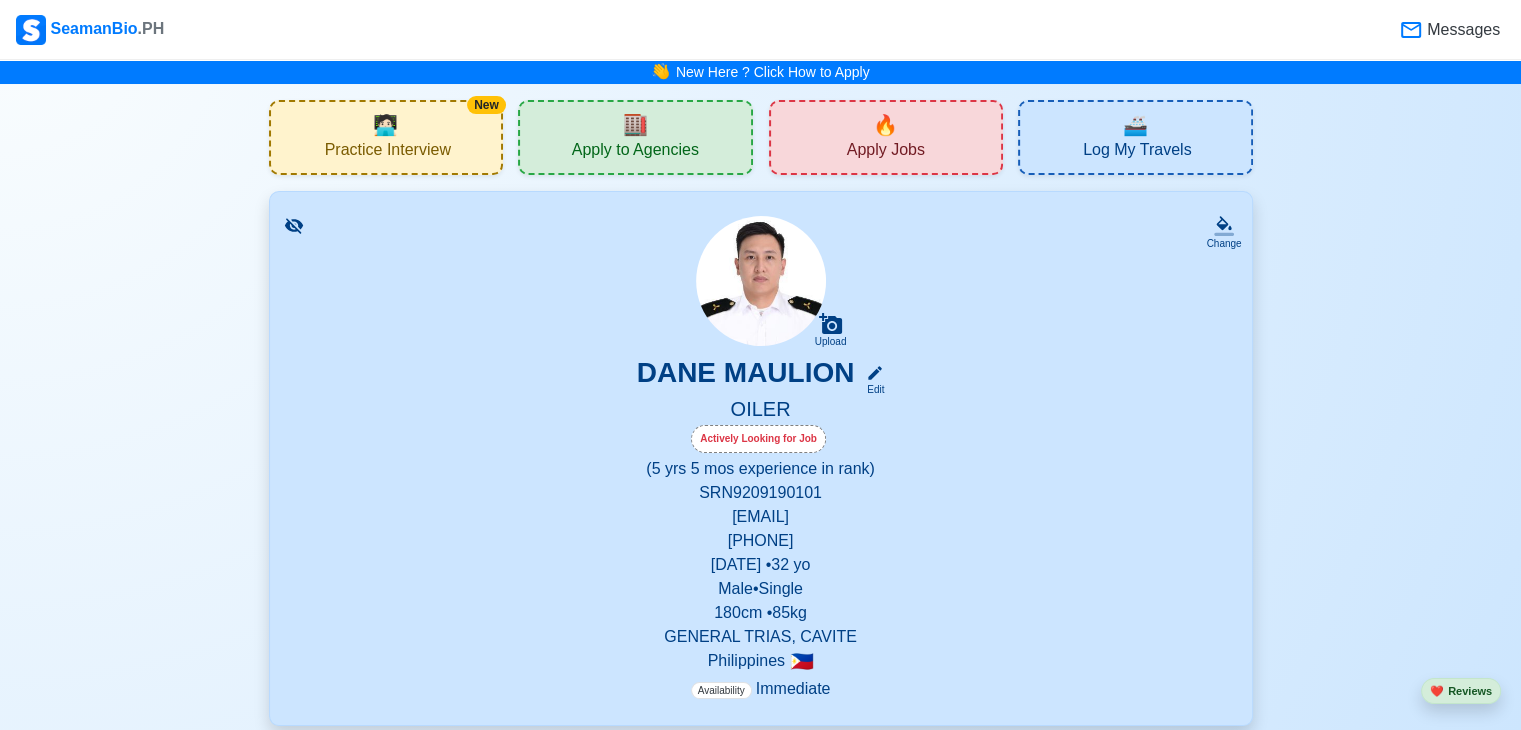 click on "Apply to Agencies" at bounding box center (635, 152) 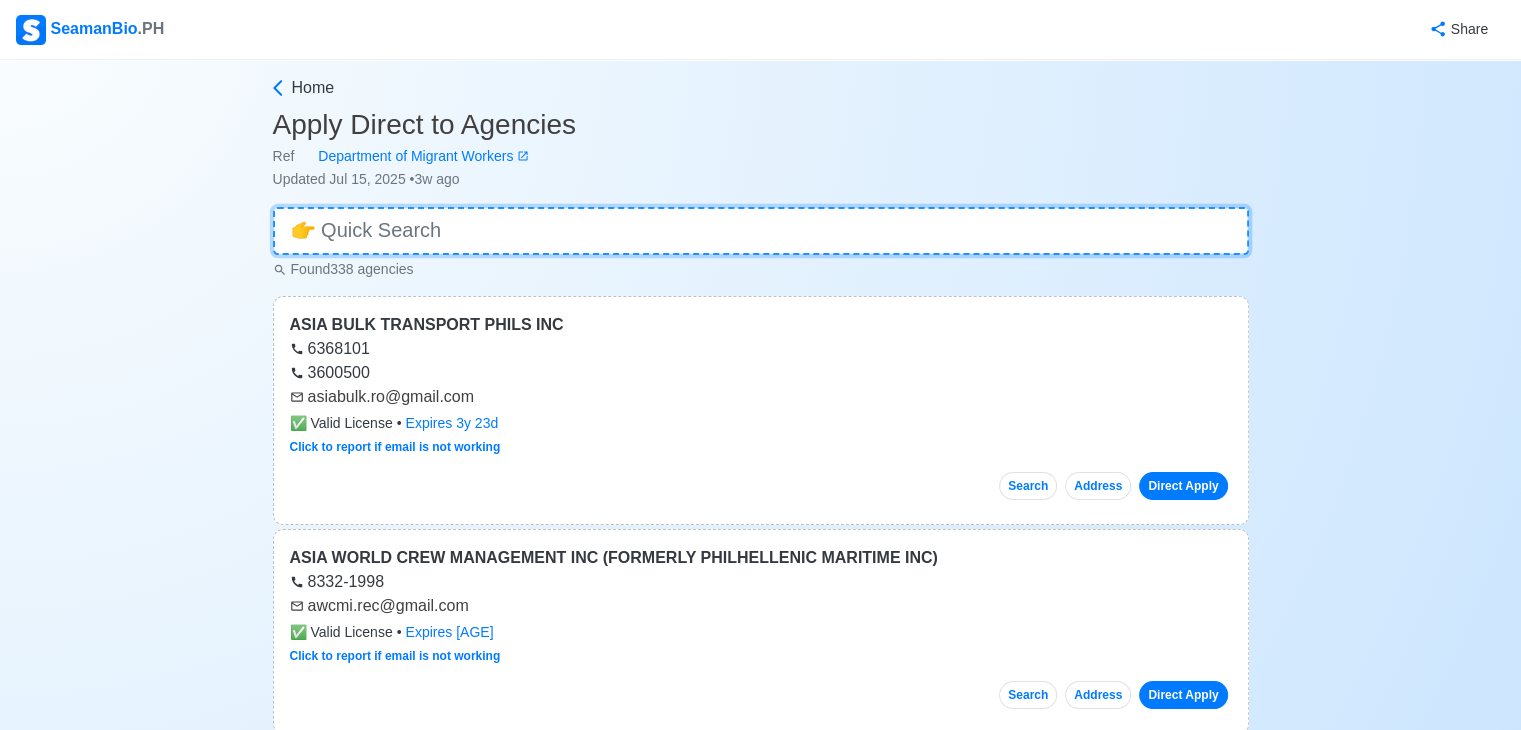 click at bounding box center (761, 231) 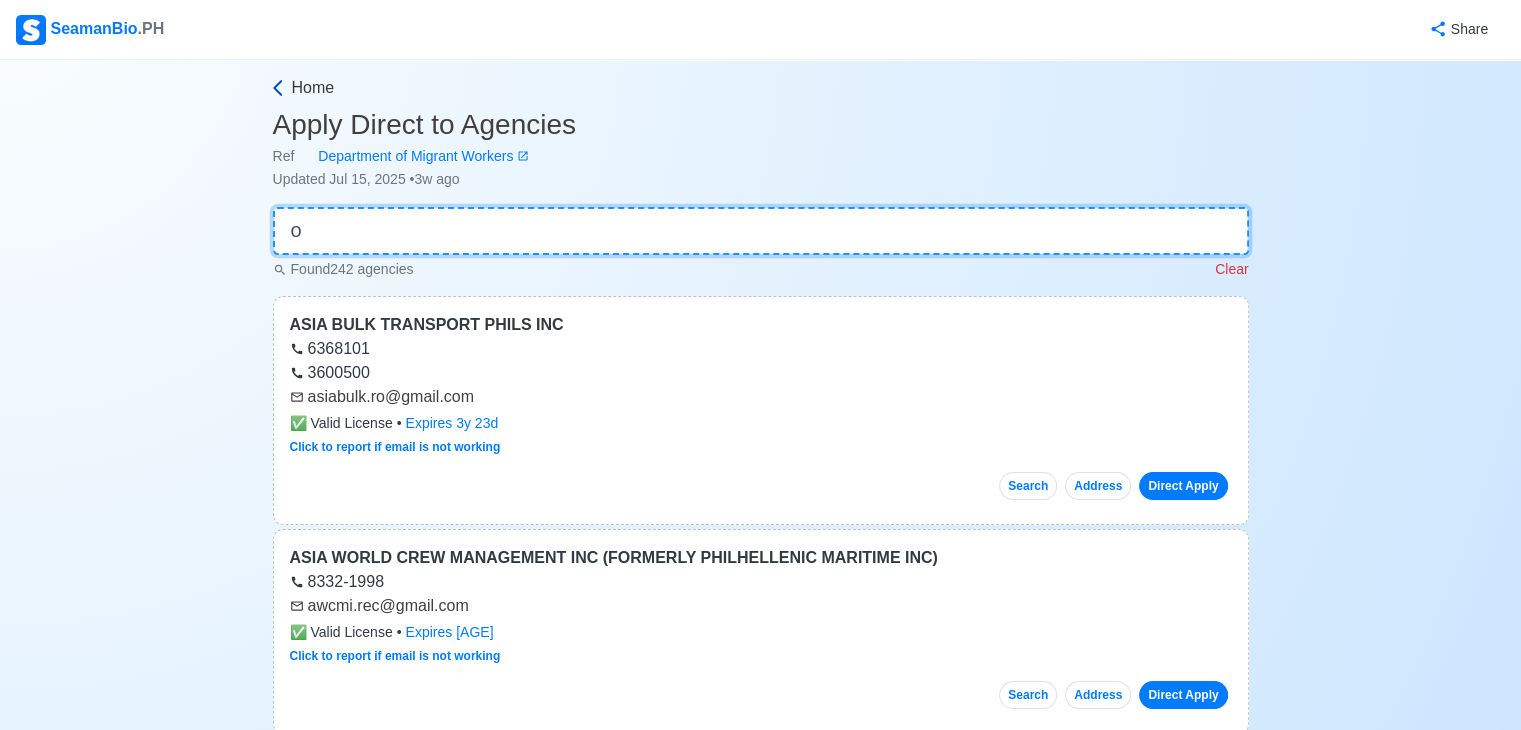 type on "o" 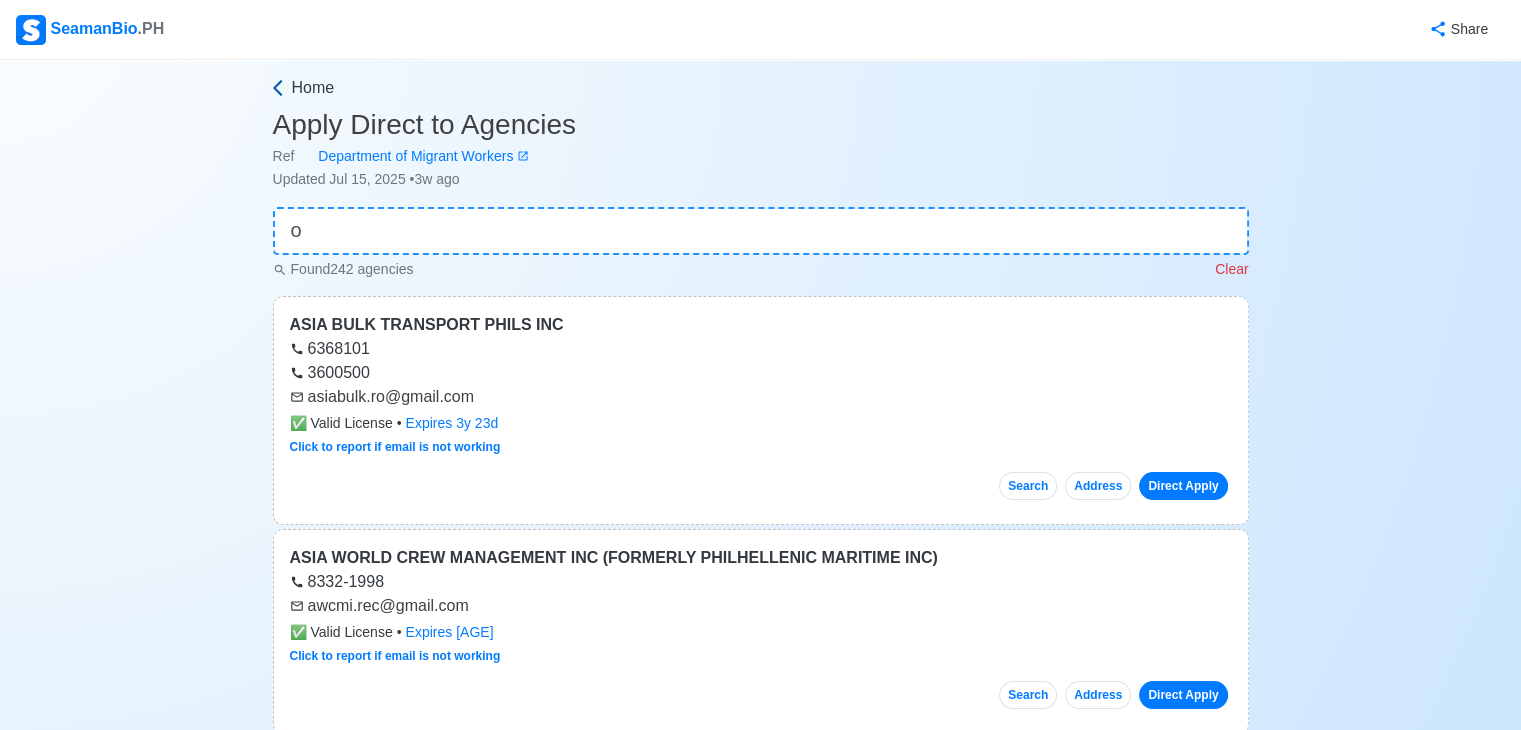 click 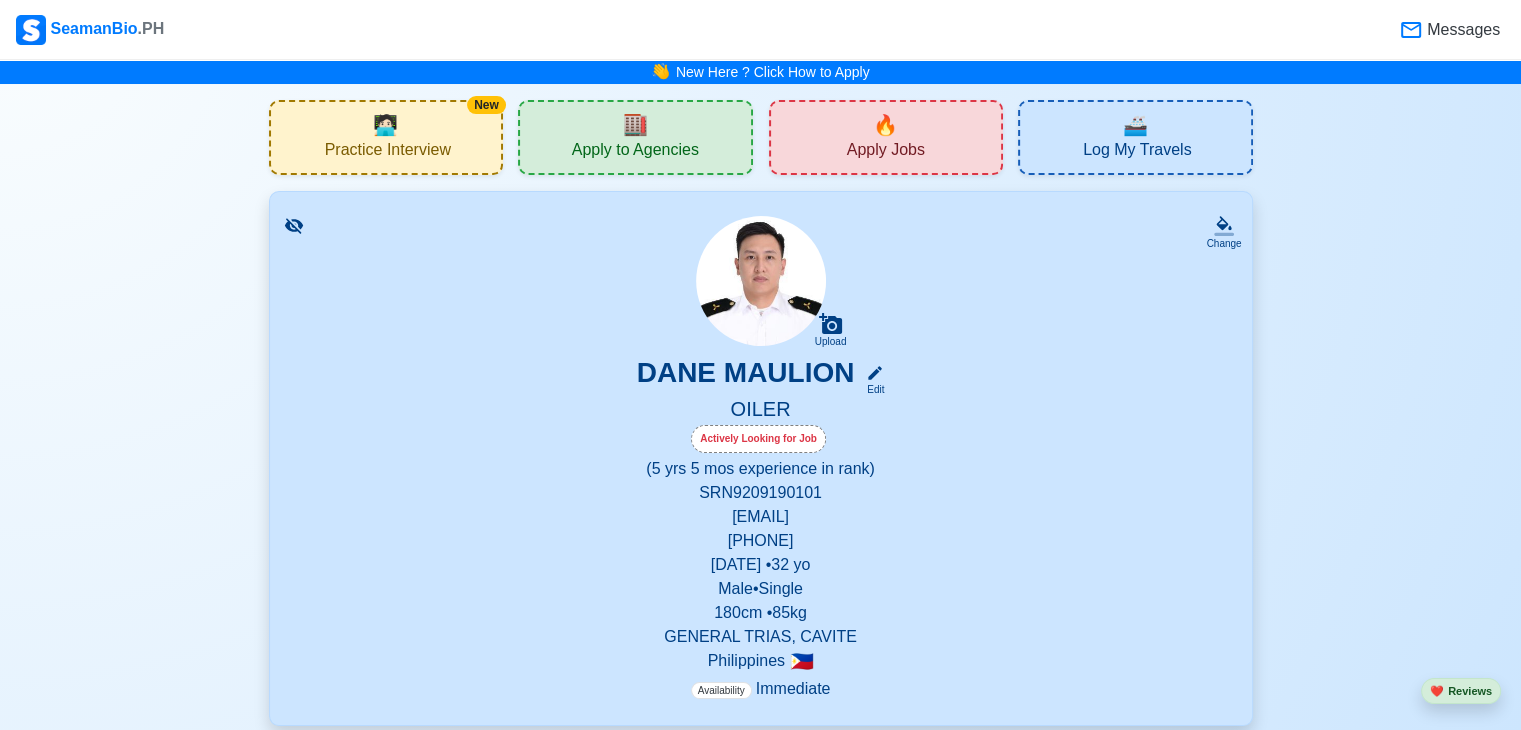 click on "Apply Jobs" at bounding box center [886, 152] 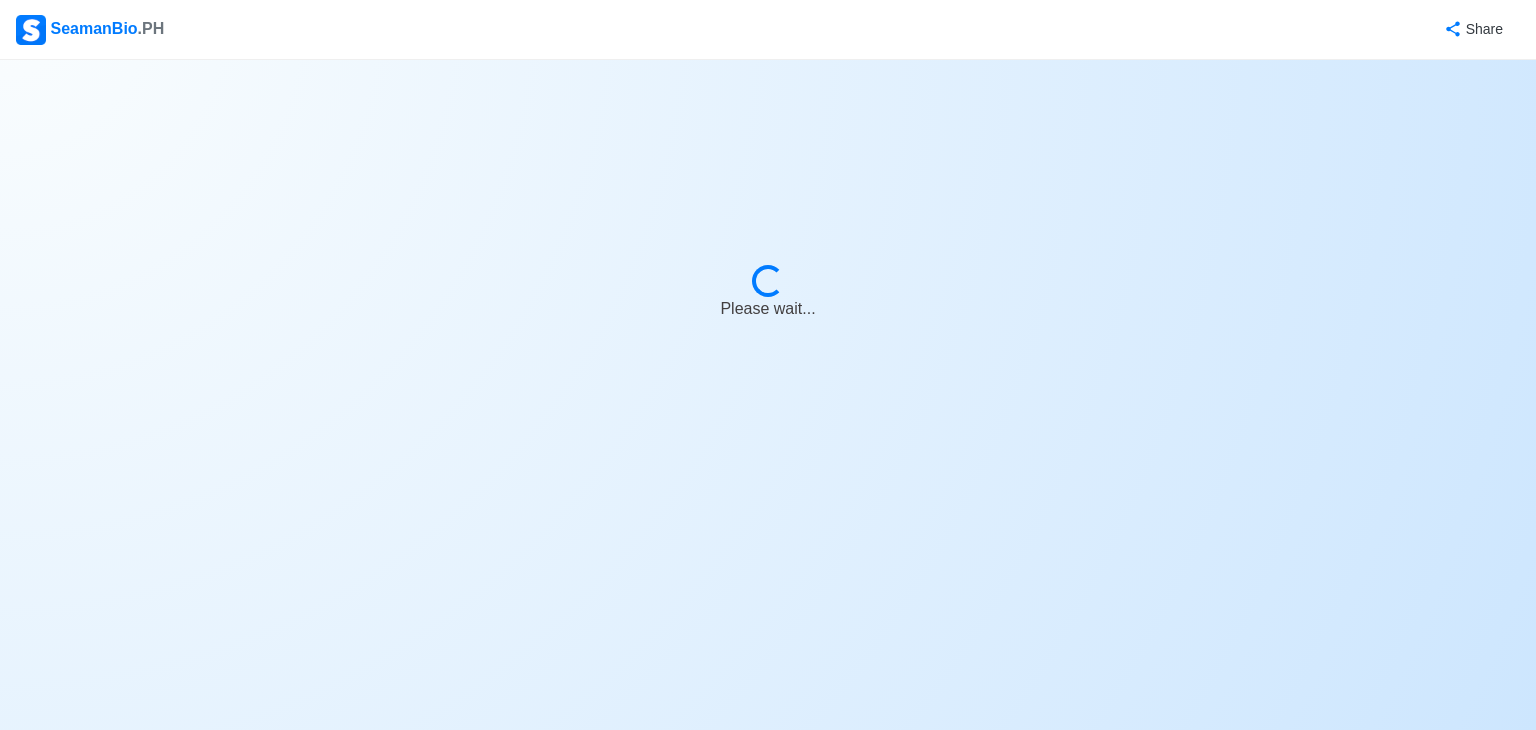 select on "Oiler" 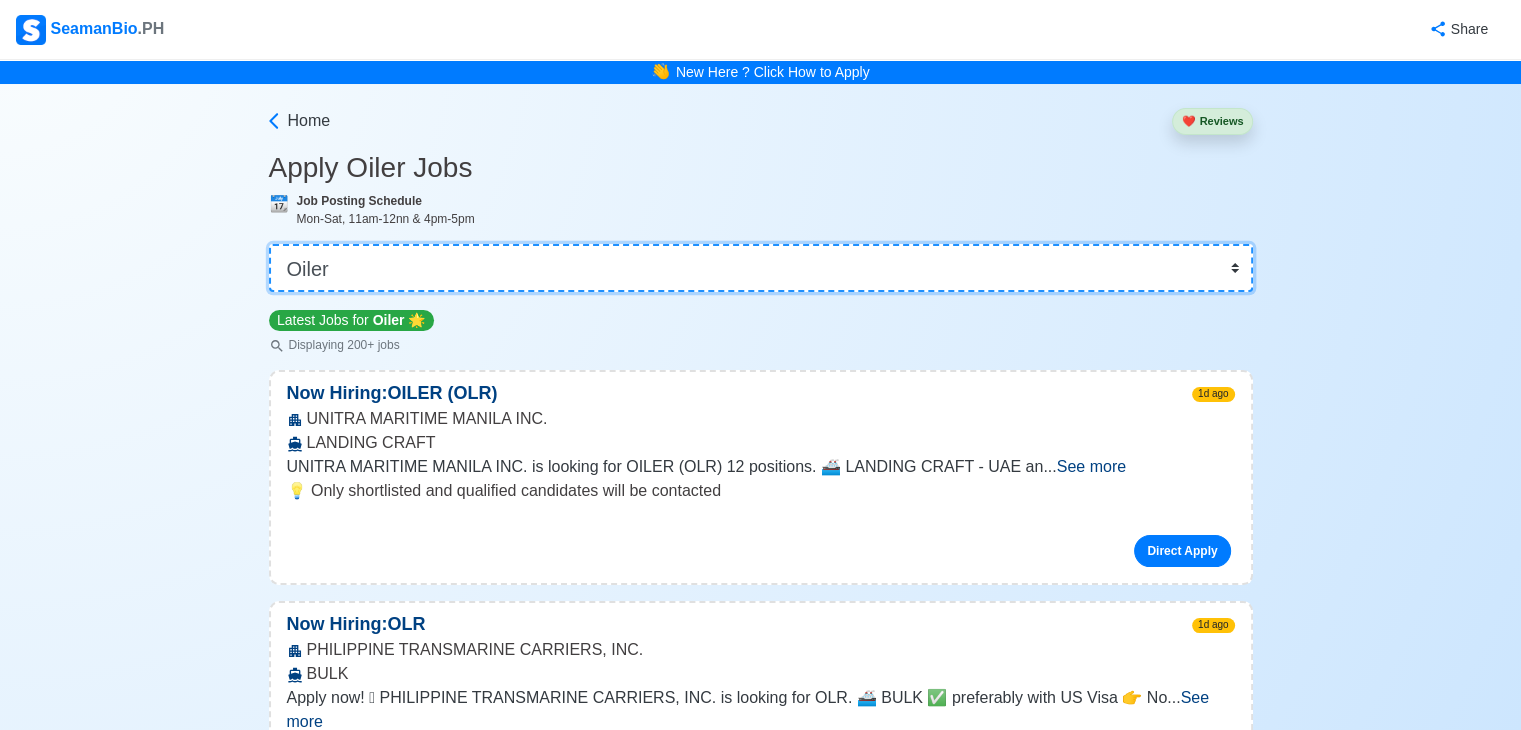 click on "👉 Select Rank or Position Master Chief Officer 2nd Officer 3rd Officer Junior Officer Chief Engineer 2nd Engineer 3rd Engineer 4th Engineer Gas Engineer Junior Engineer 1st Assistant Engineer 2nd Assistant Engineer 3rd Assistant Engineer ETO/ETR Electrician Electrical Engineer Oiler Fitter Welder Chief Cook Chef Cook Messman Wiper Rigger Ordinary Seaman Able Seaman Motorman Pumpman Bosun Cadet Reefer Mechanic Operator Repairman Painter Steward Waiter Others" at bounding box center (761, 268) 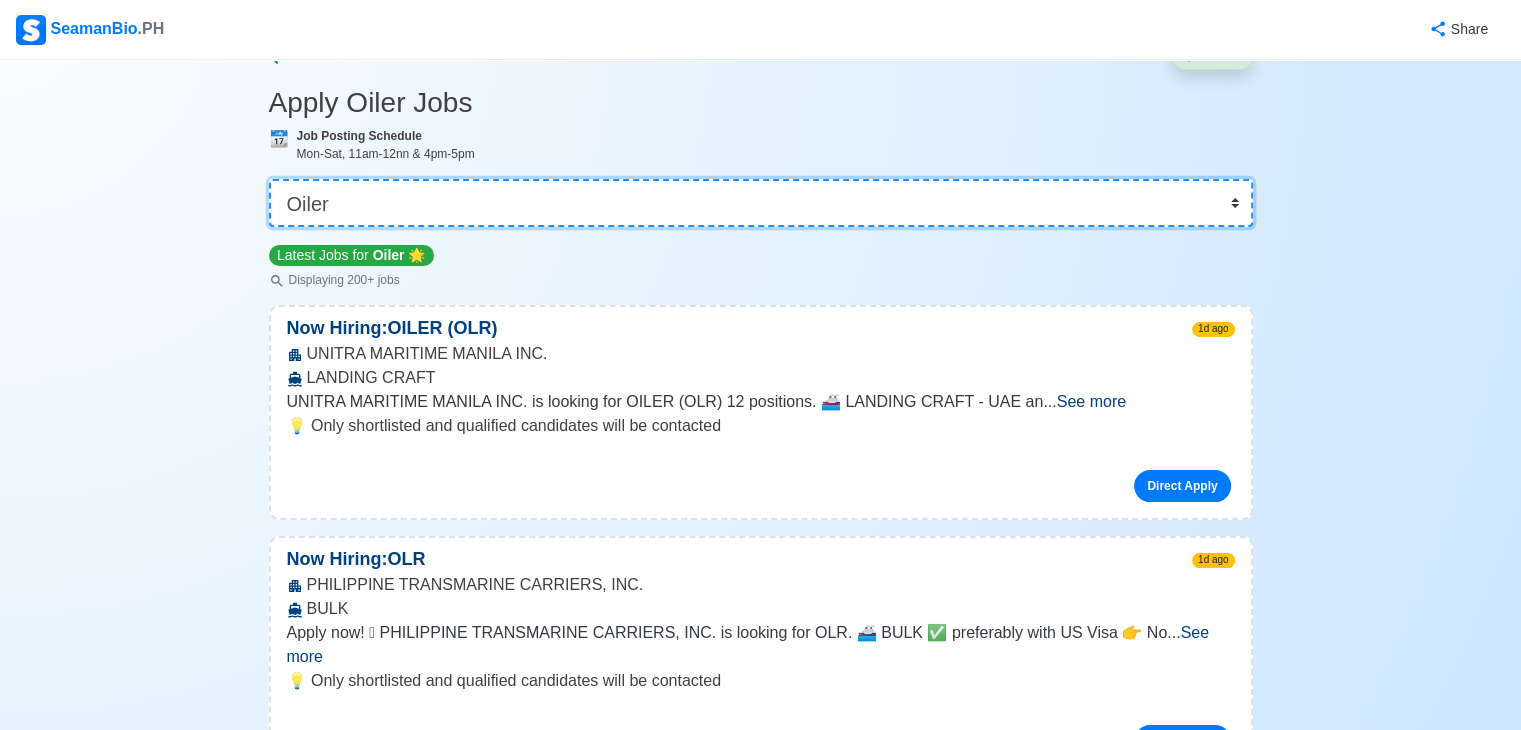 scroll, scrollTop: 100, scrollLeft: 0, axis: vertical 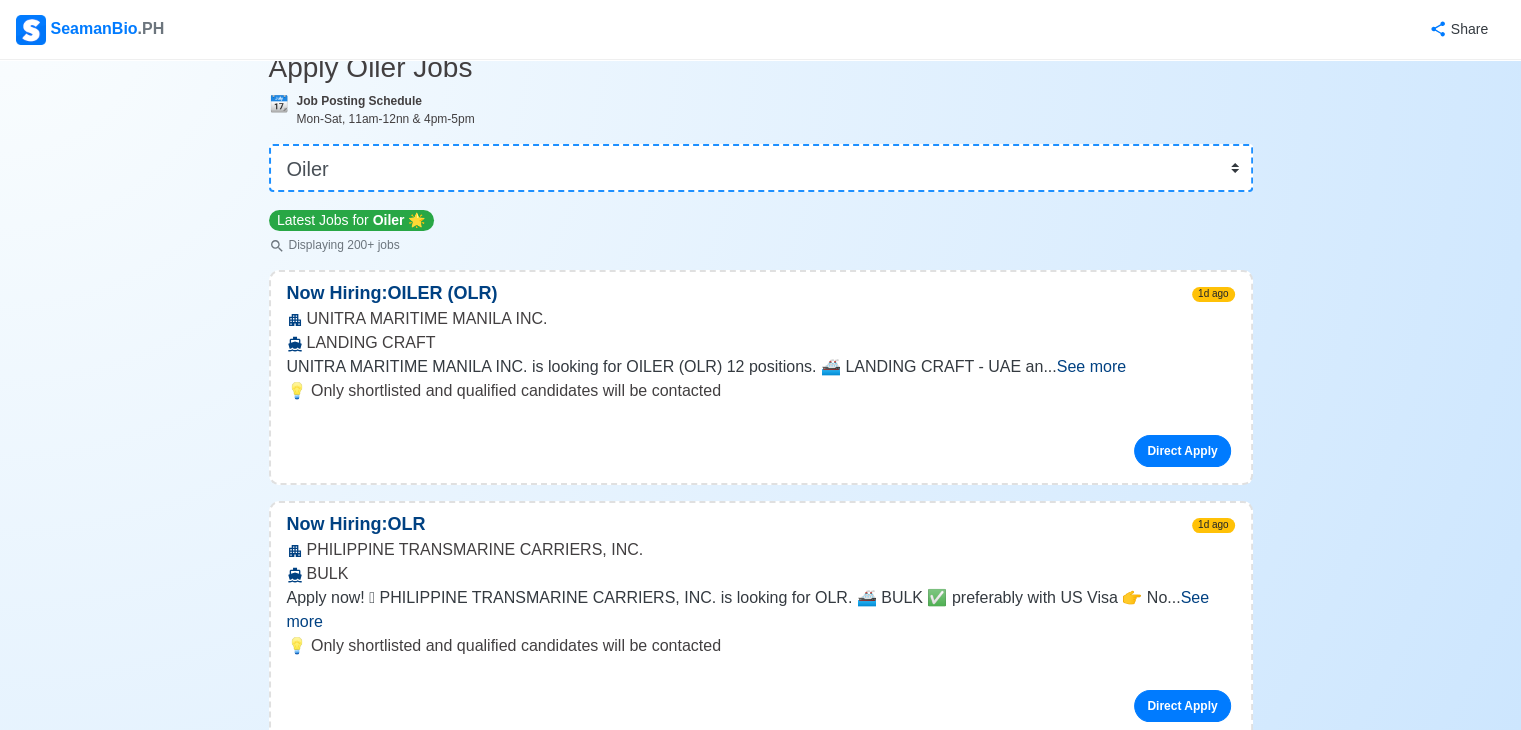 click on "See more" at bounding box center [1091, 366] 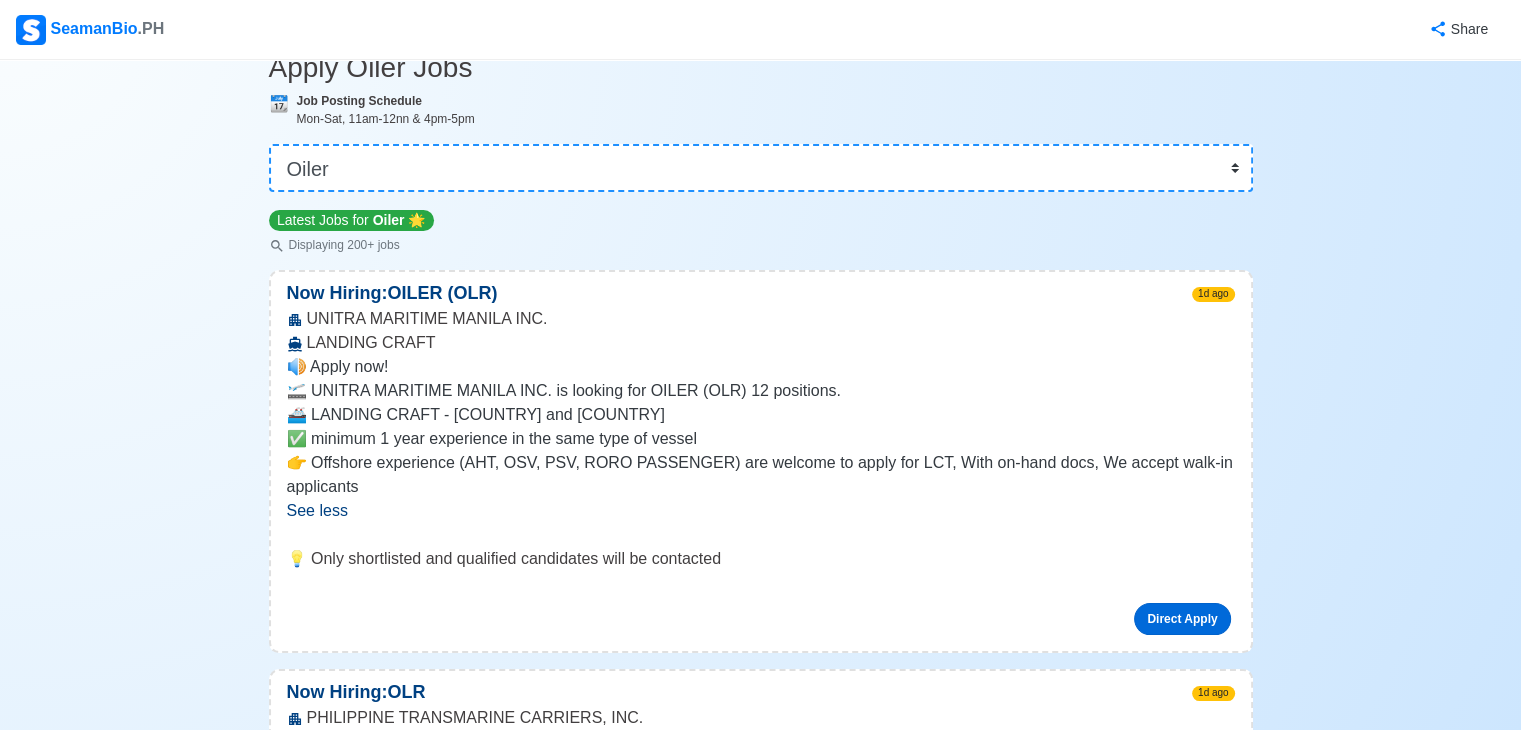 click on "Direct Apply" at bounding box center [1182, 619] 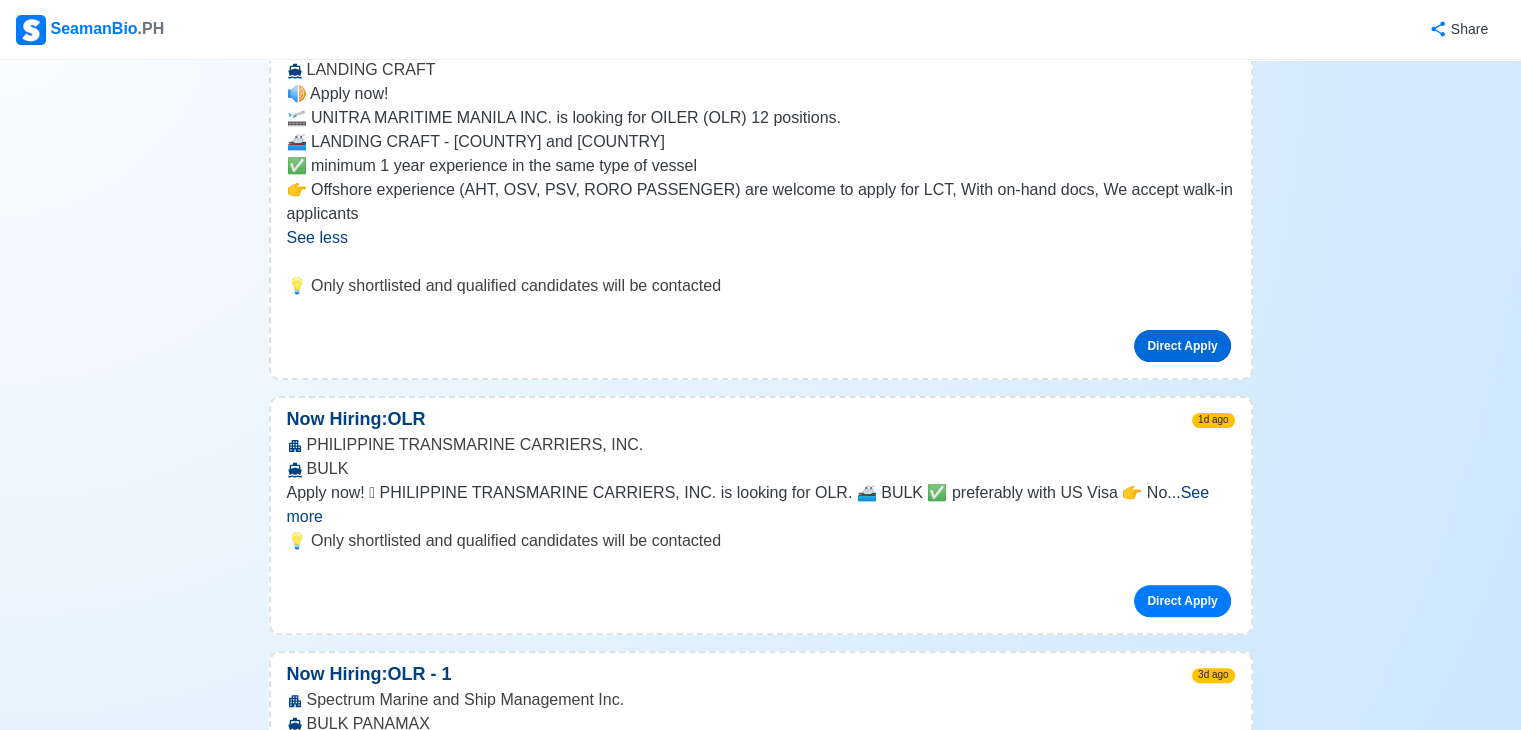 scroll, scrollTop: 500, scrollLeft: 0, axis: vertical 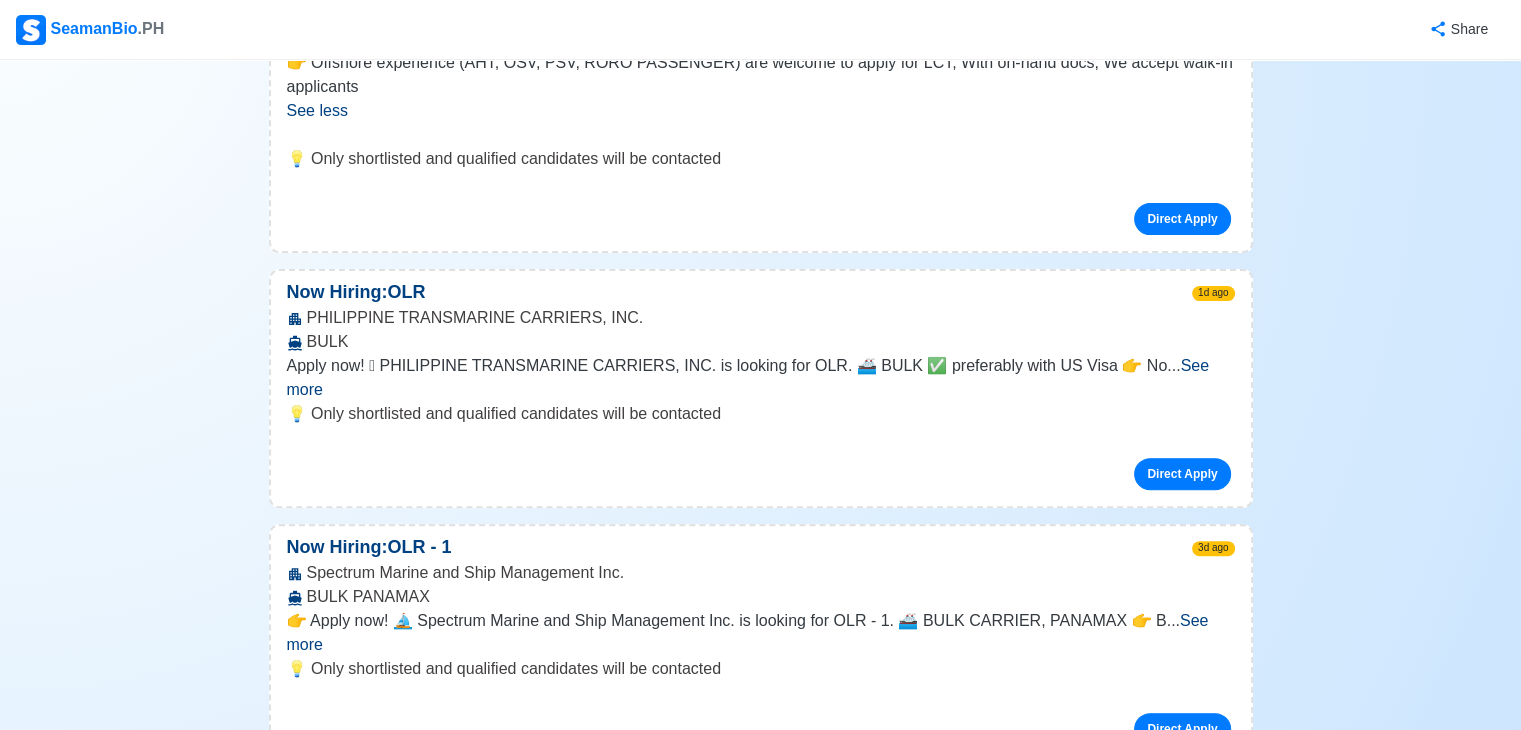 click on "See more" at bounding box center (748, 377) 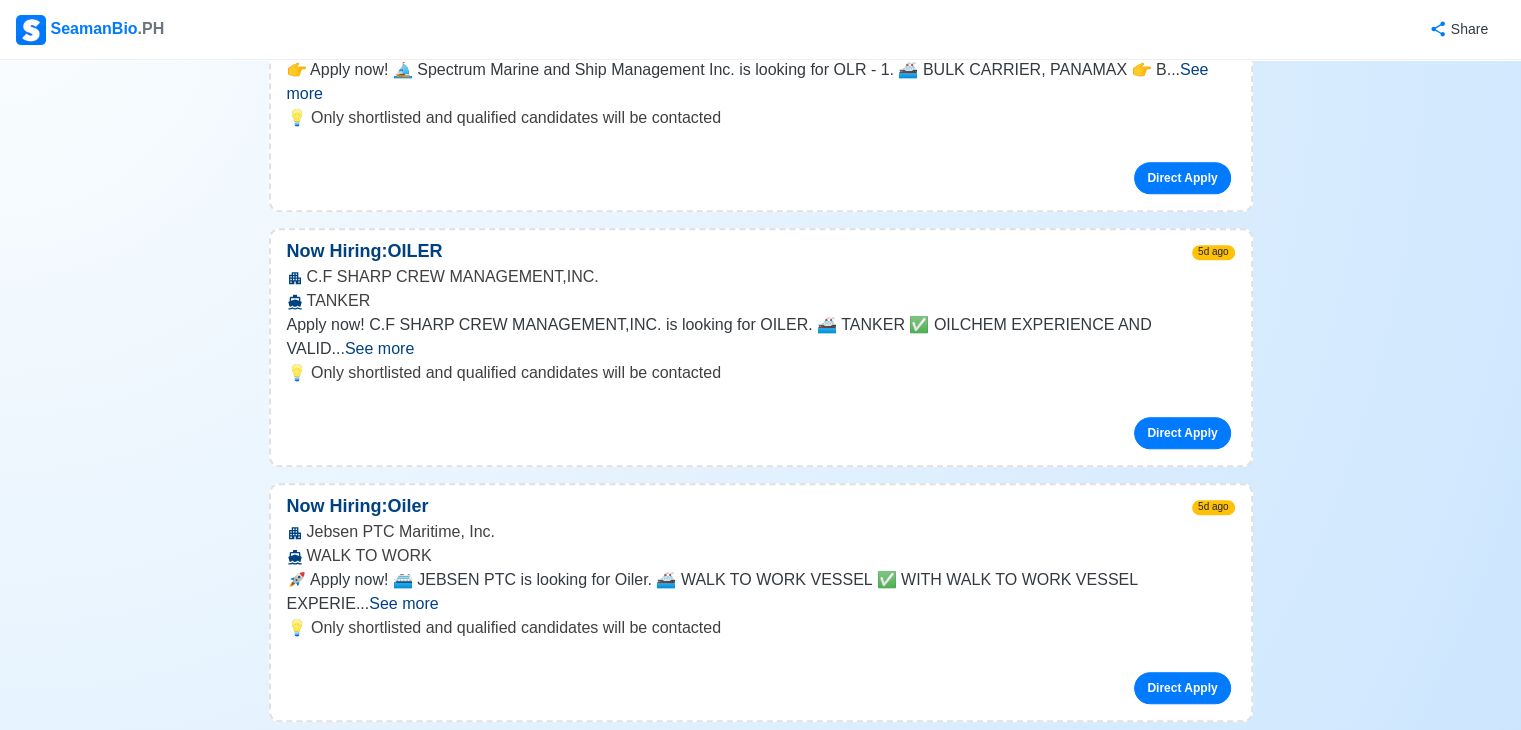 scroll, scrollTop: 1200, scrollLeft: 0, axis: vertical 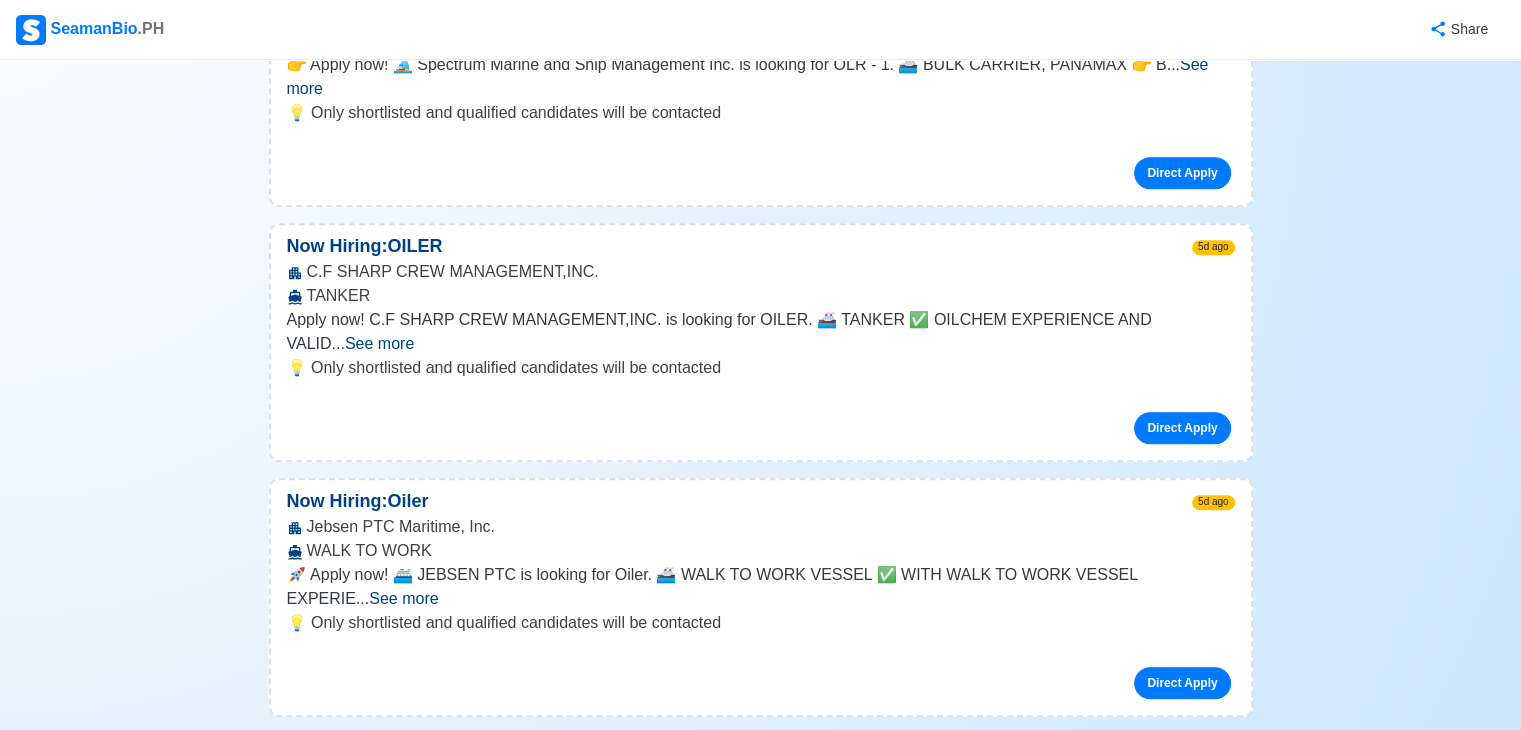 click on "C.F SHARP CREW MANAGEMENT,INC.   TANKER" at bounding box center [761, 284] 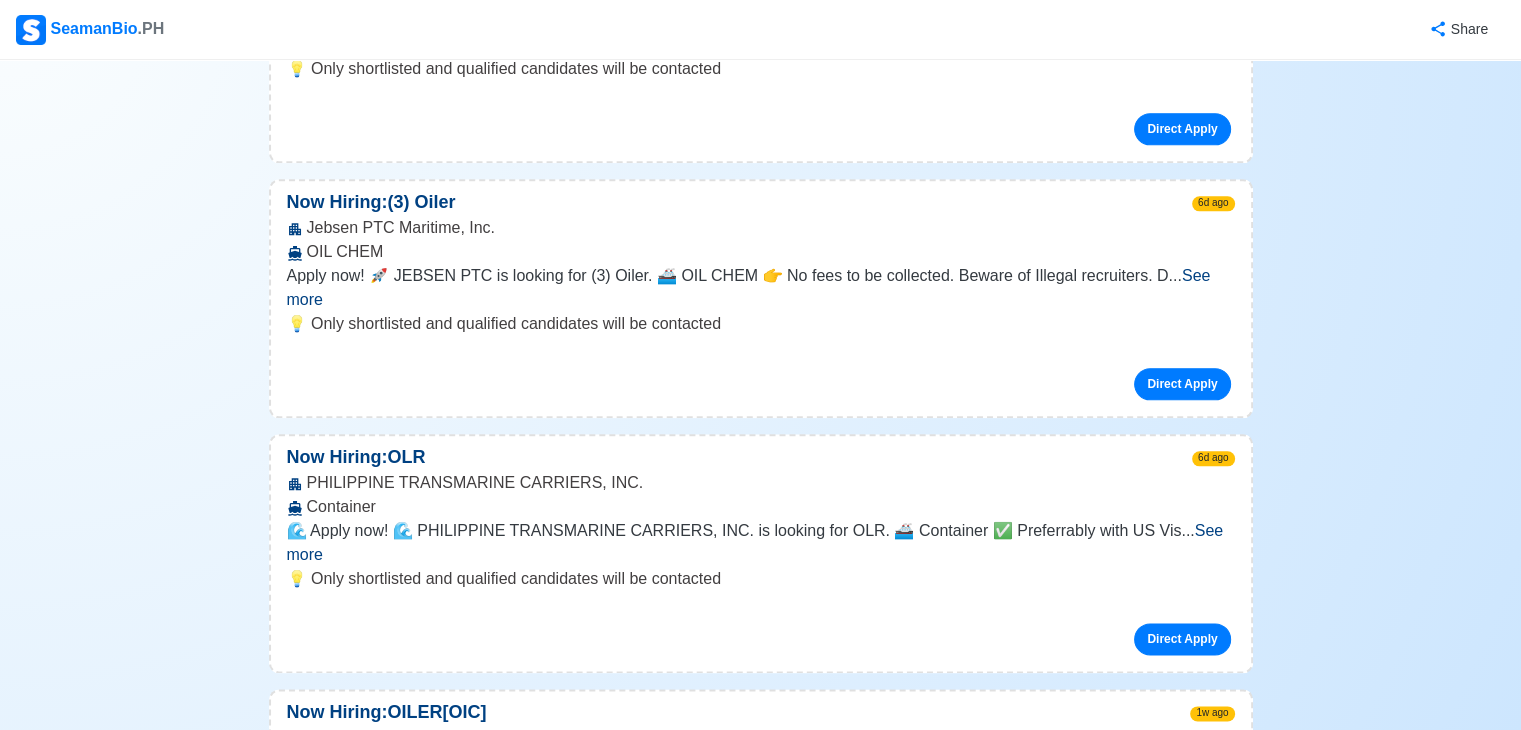 scroll, scrollTop: 2300, scrollLeft: 0, axis: vertical 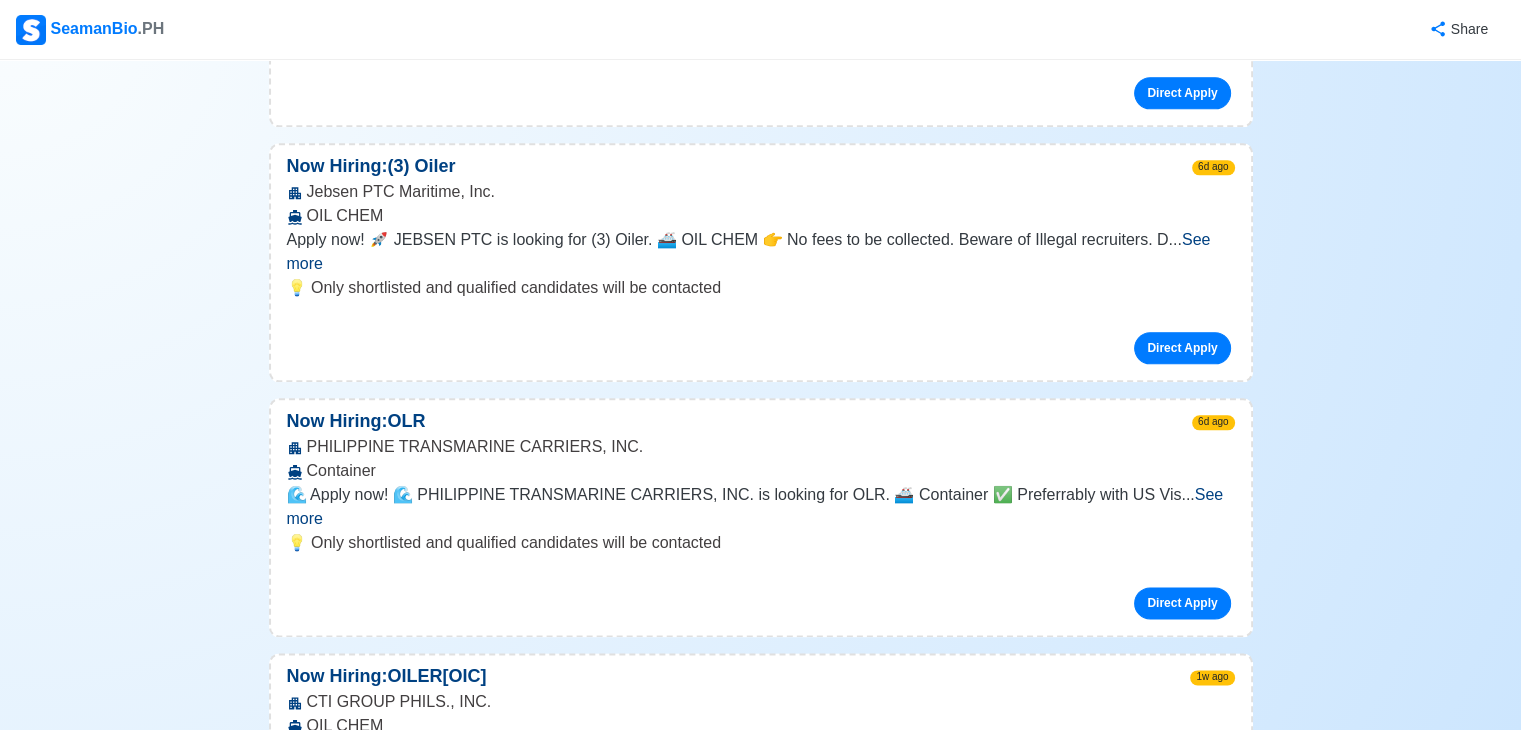 click on "See more" at bounding box center (755, 506) 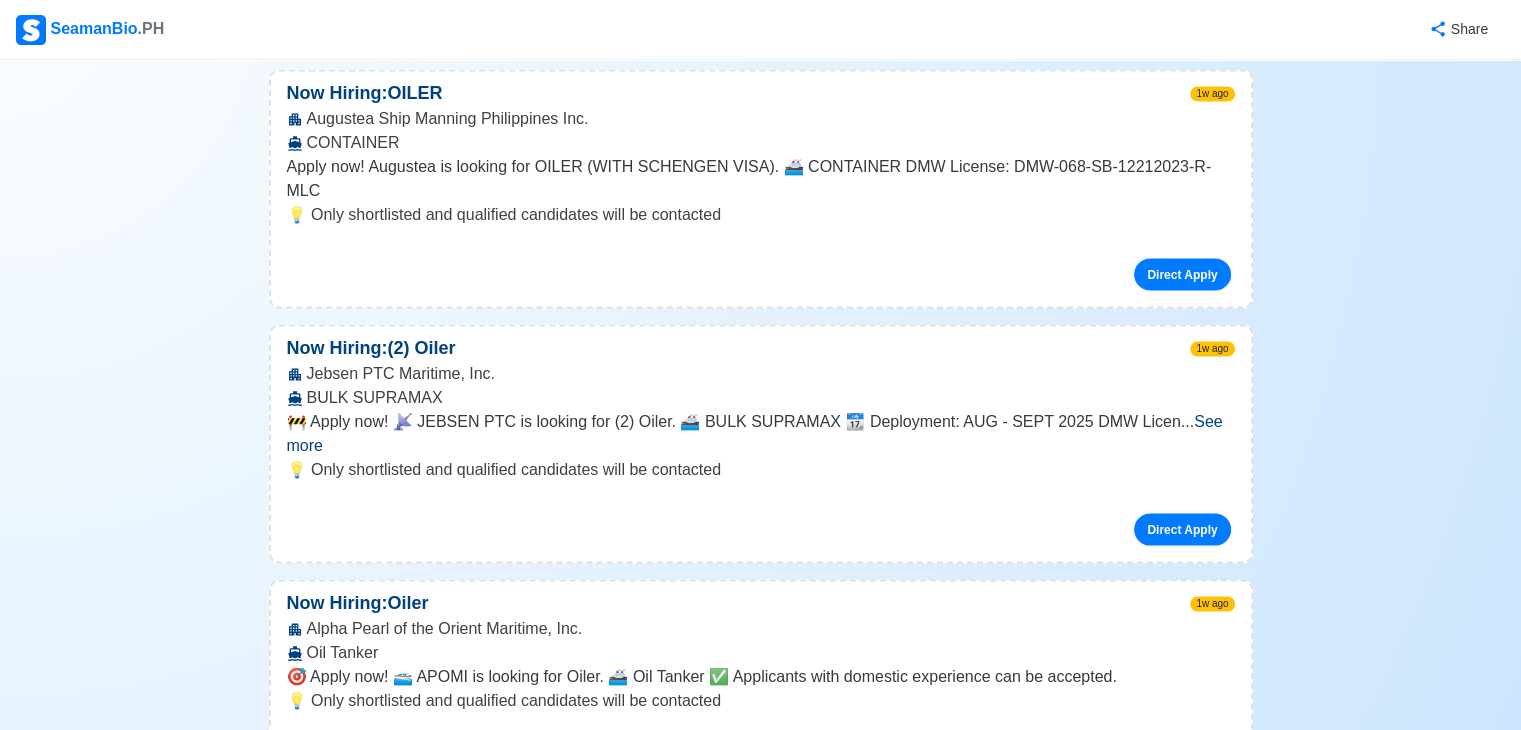 scroll, scrollTop: 3800, scrollLeft: 0, axis: vertical 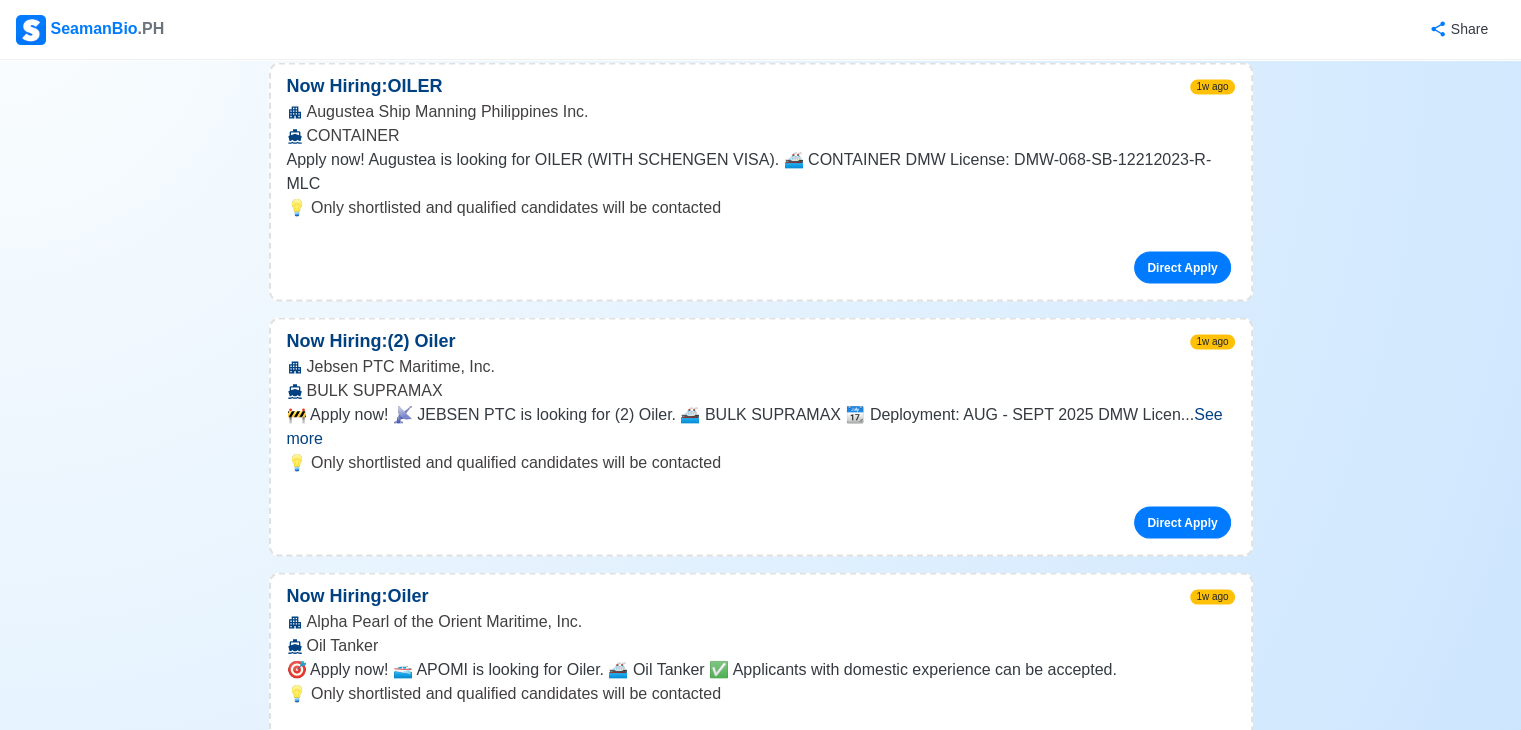 click on "See more" at bounding box center (1199, 899) 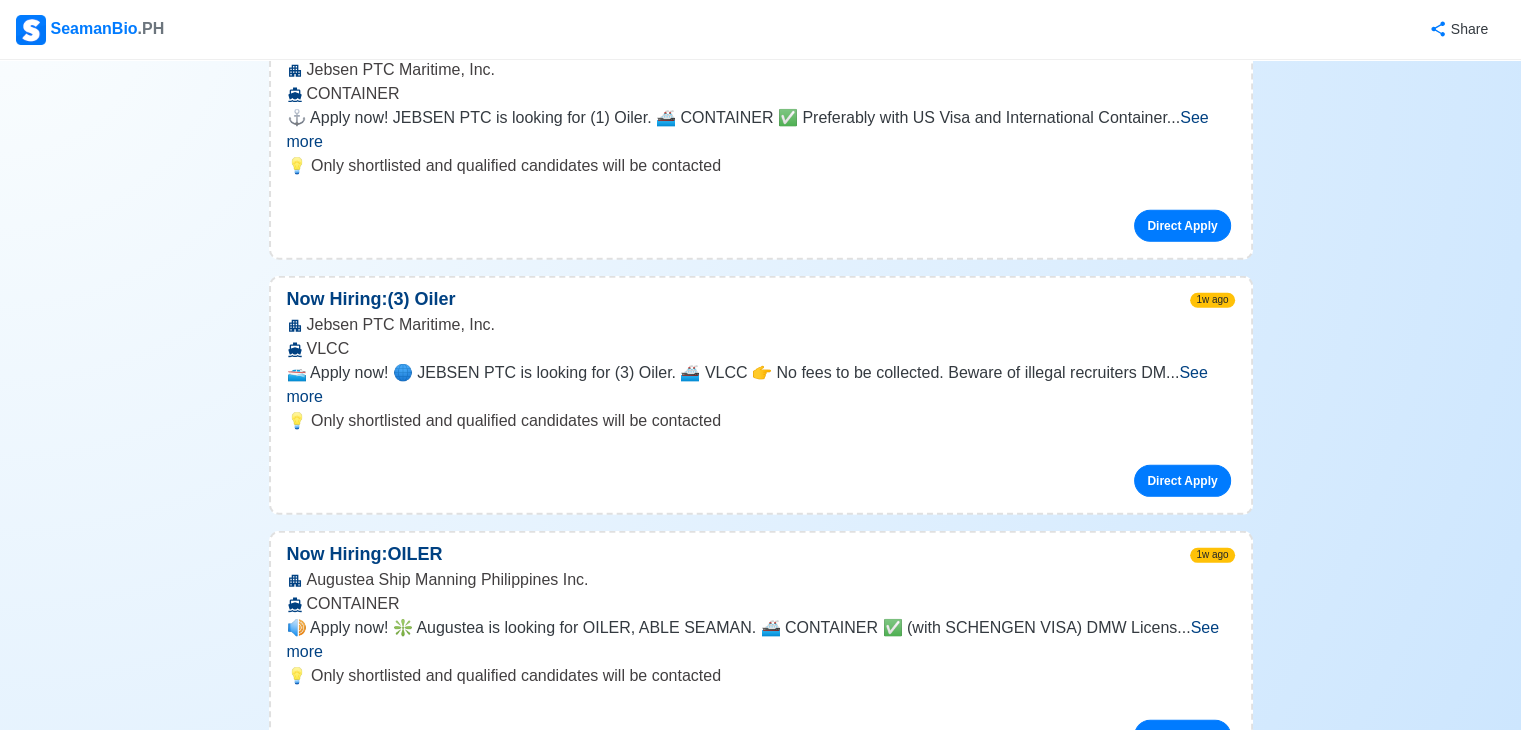 scroll, scrollTop: 5800, scrollLeft: 0, axis: vertical 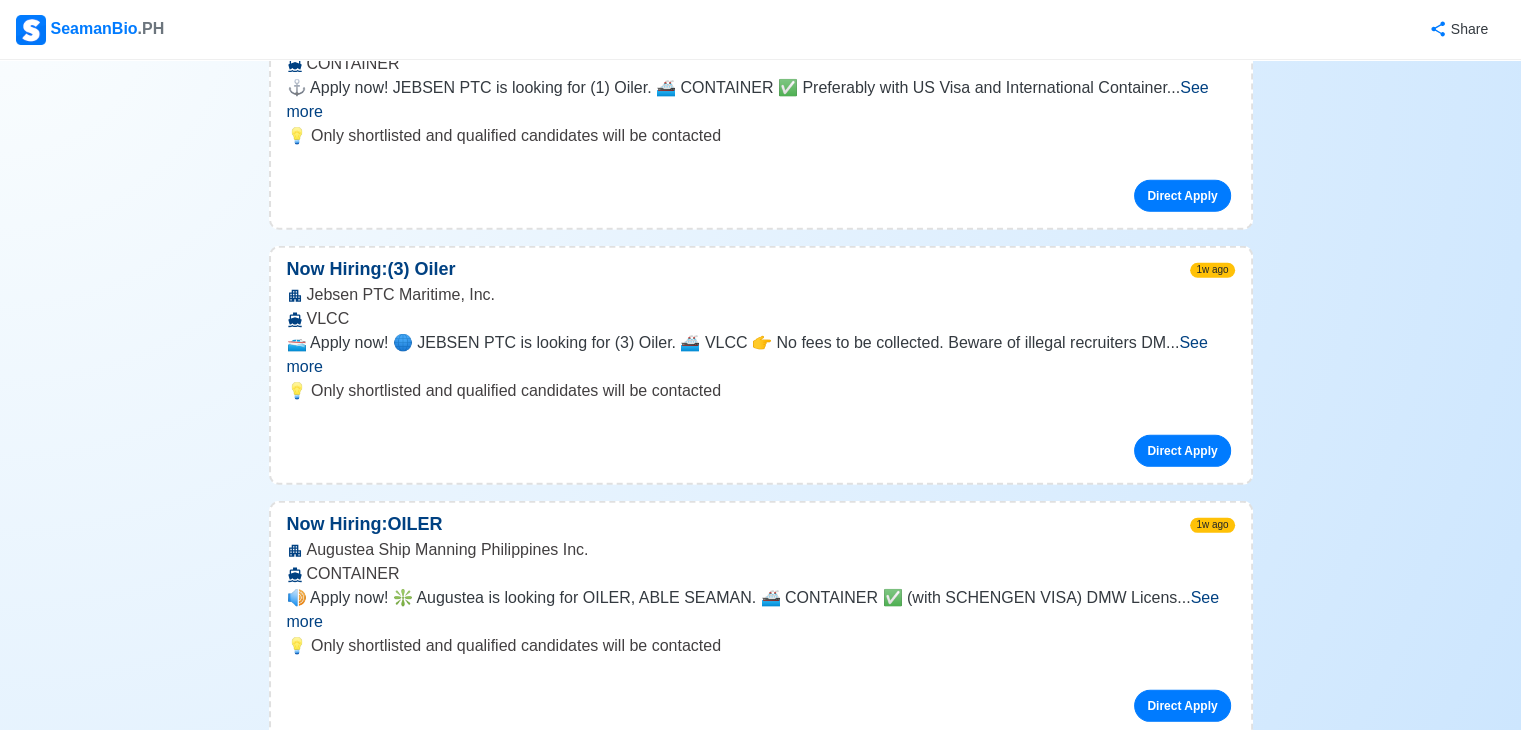 click on "See more" at bounding box center [746, 864] 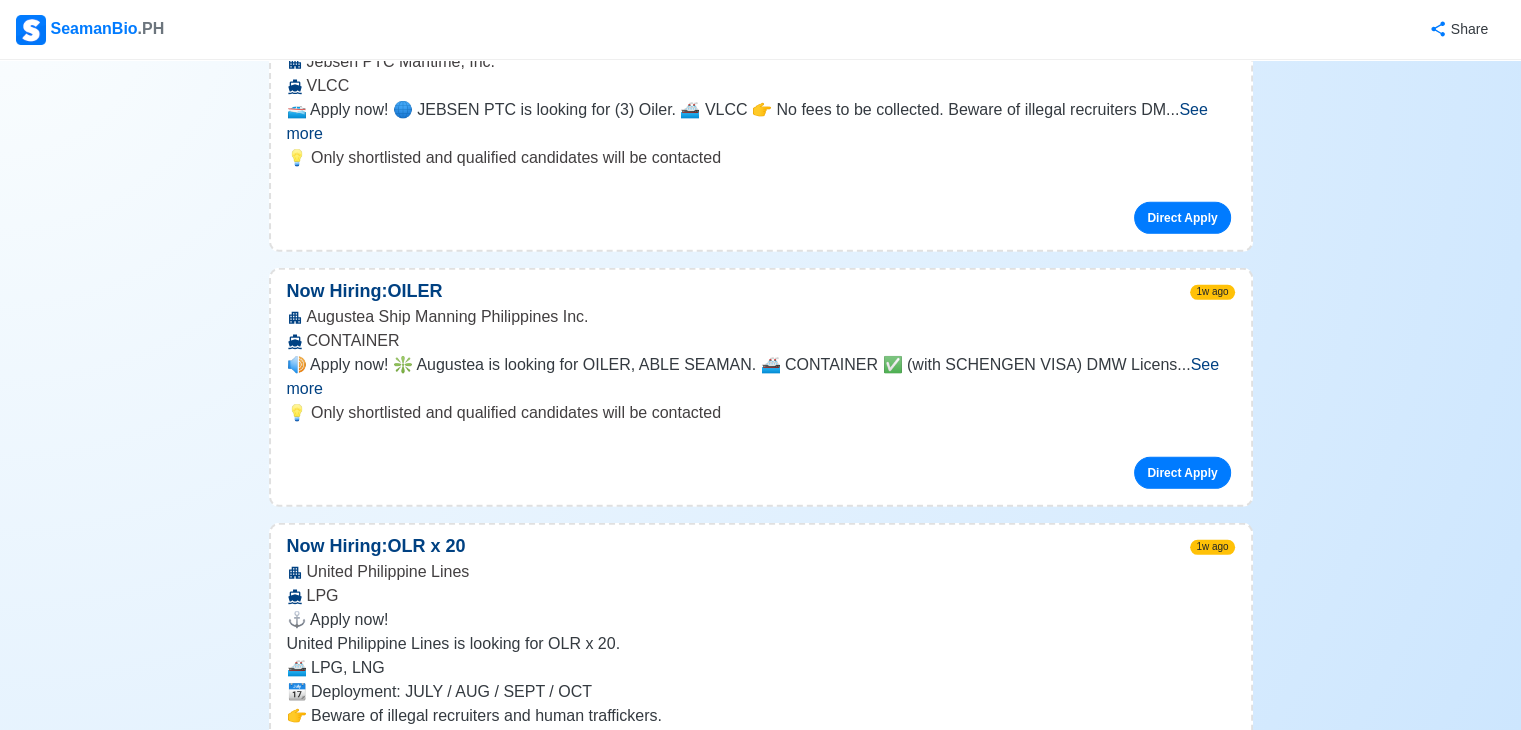 scroll, scrollTop: 6400, scrollLeft: 0, axis: vertical 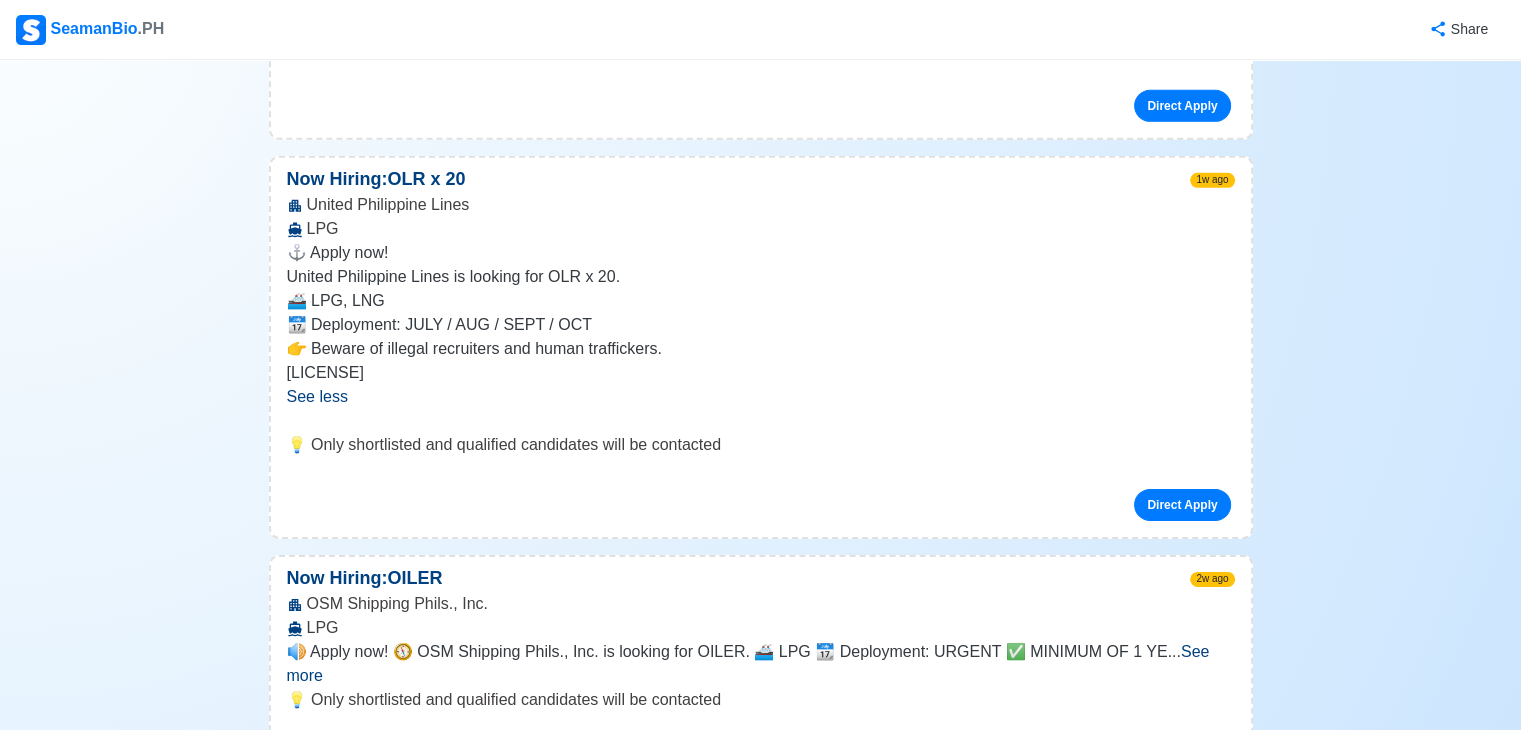 click on "See more" at bounding box center [748, 663] 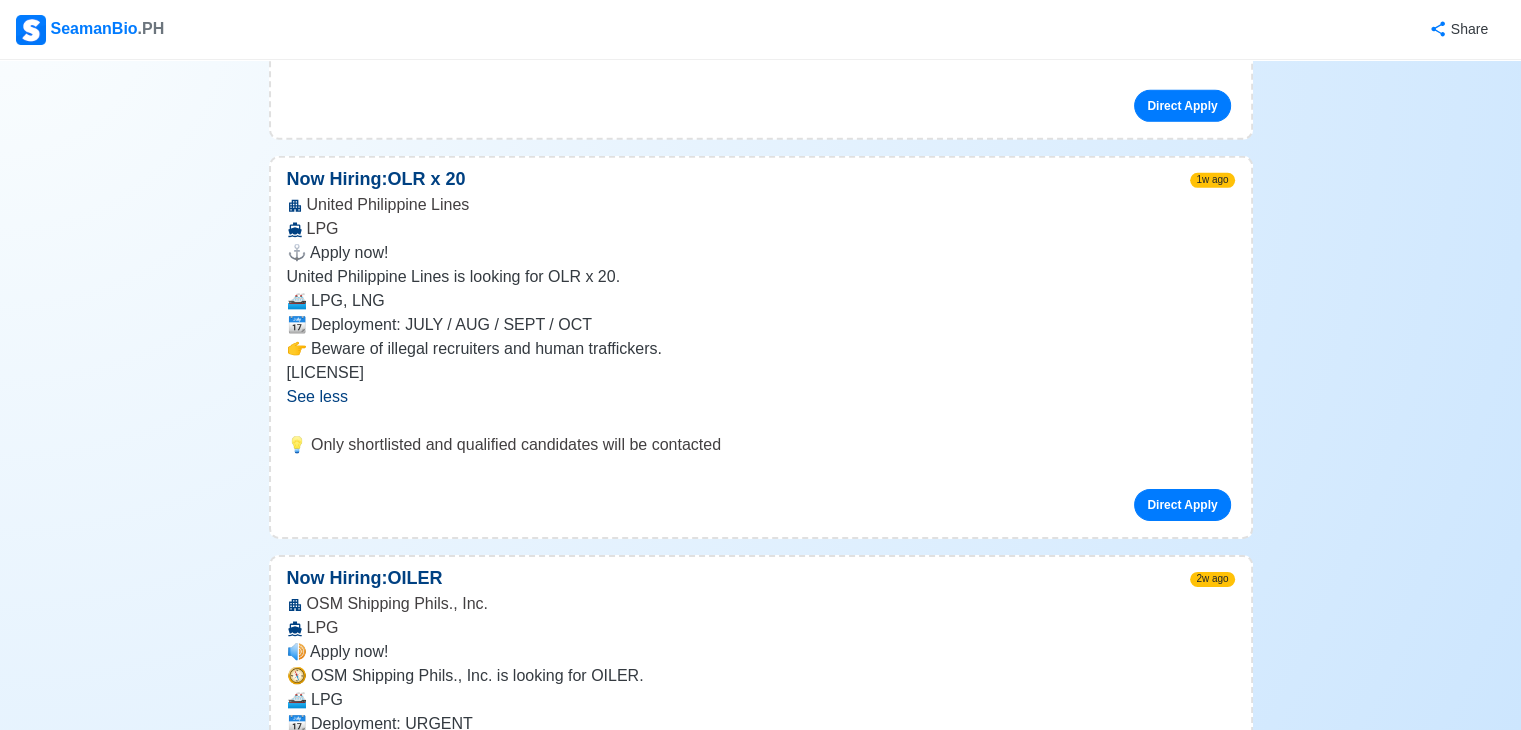 click on "OSM Shipping Phils., Inc.   LPG" at bounding box center (761, 616) 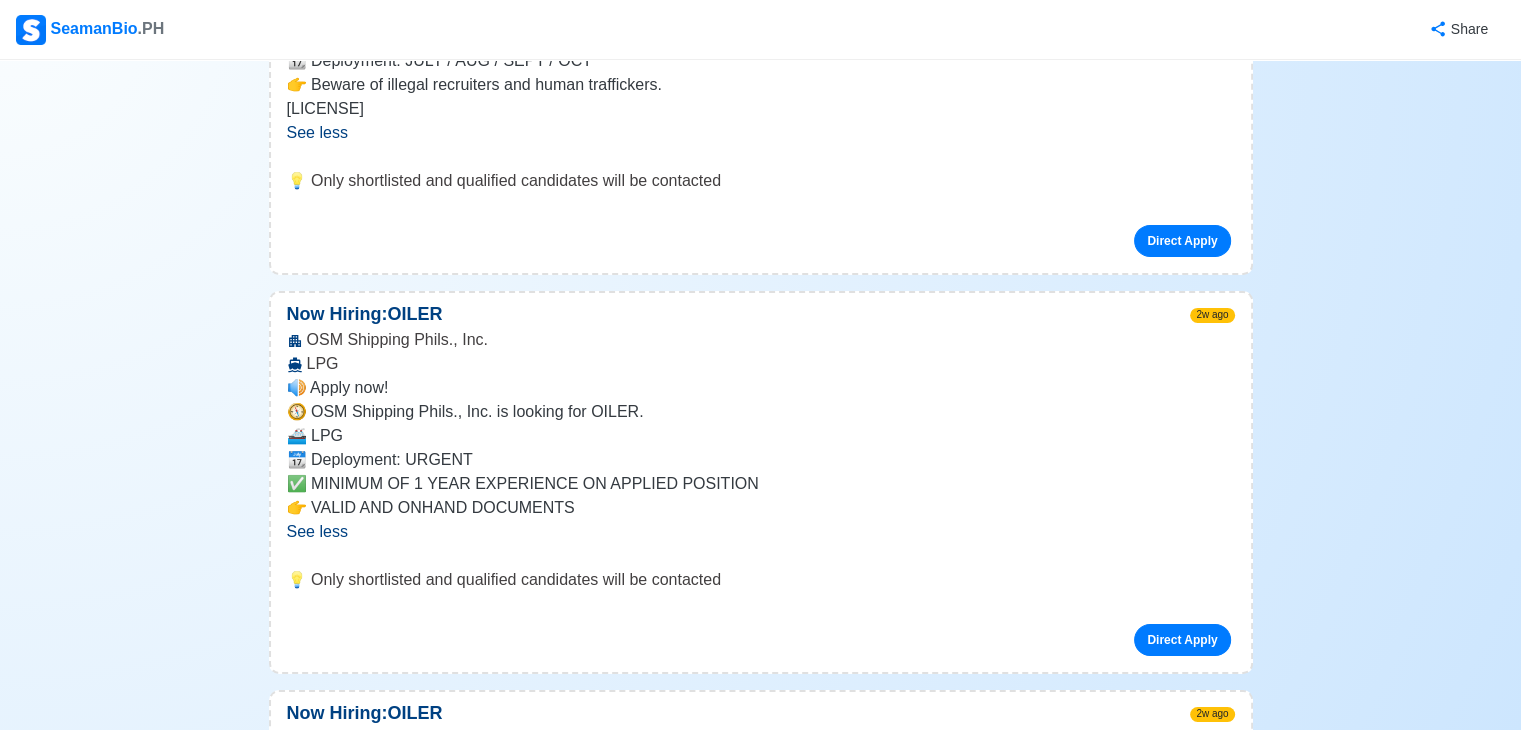 scroll, scrollTop: 6700, scrollLeft: 0, axis: vertical 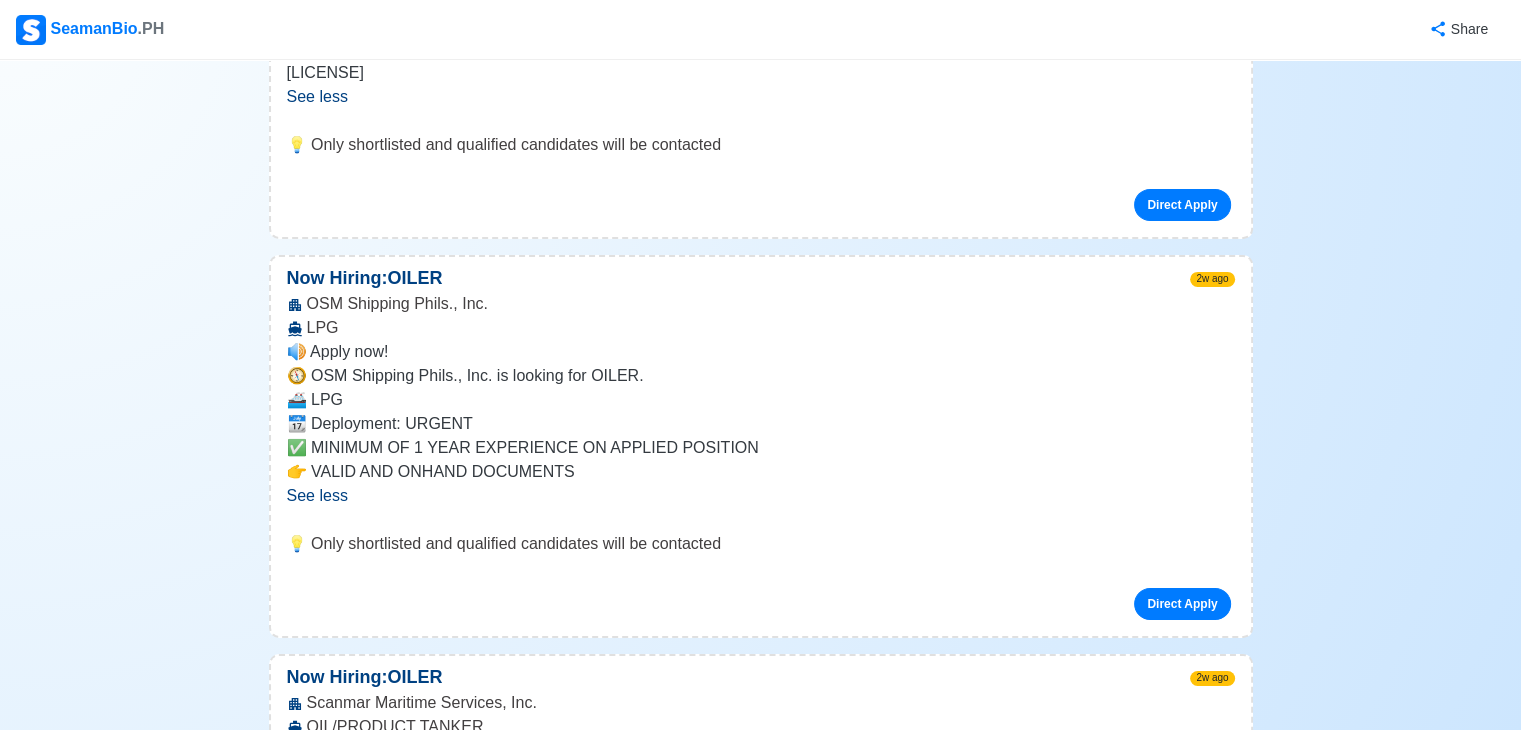 click on "See more" at bounding box center [744, 1017] 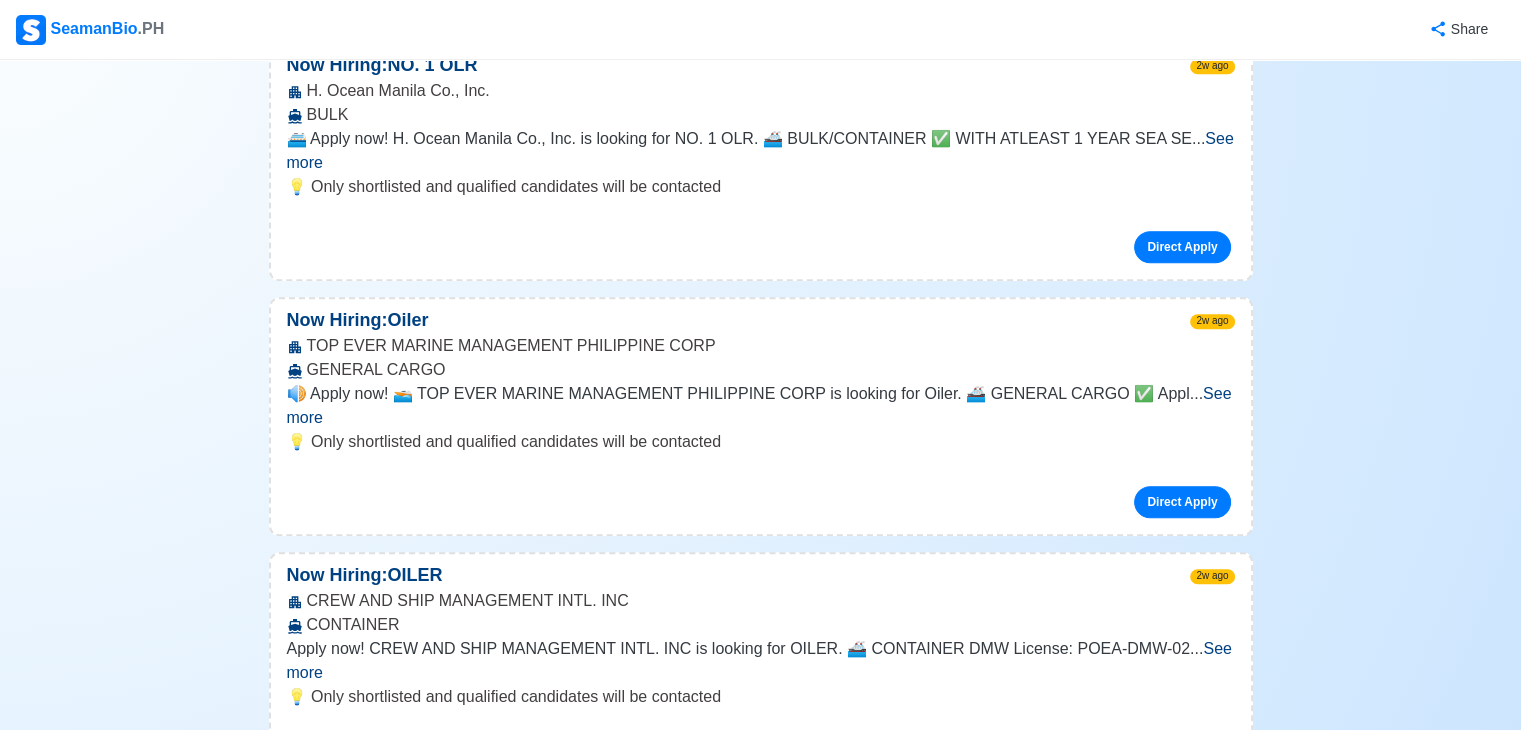 scroll, scrollTop: 9300, scrollLeft: 0, axis: vertical 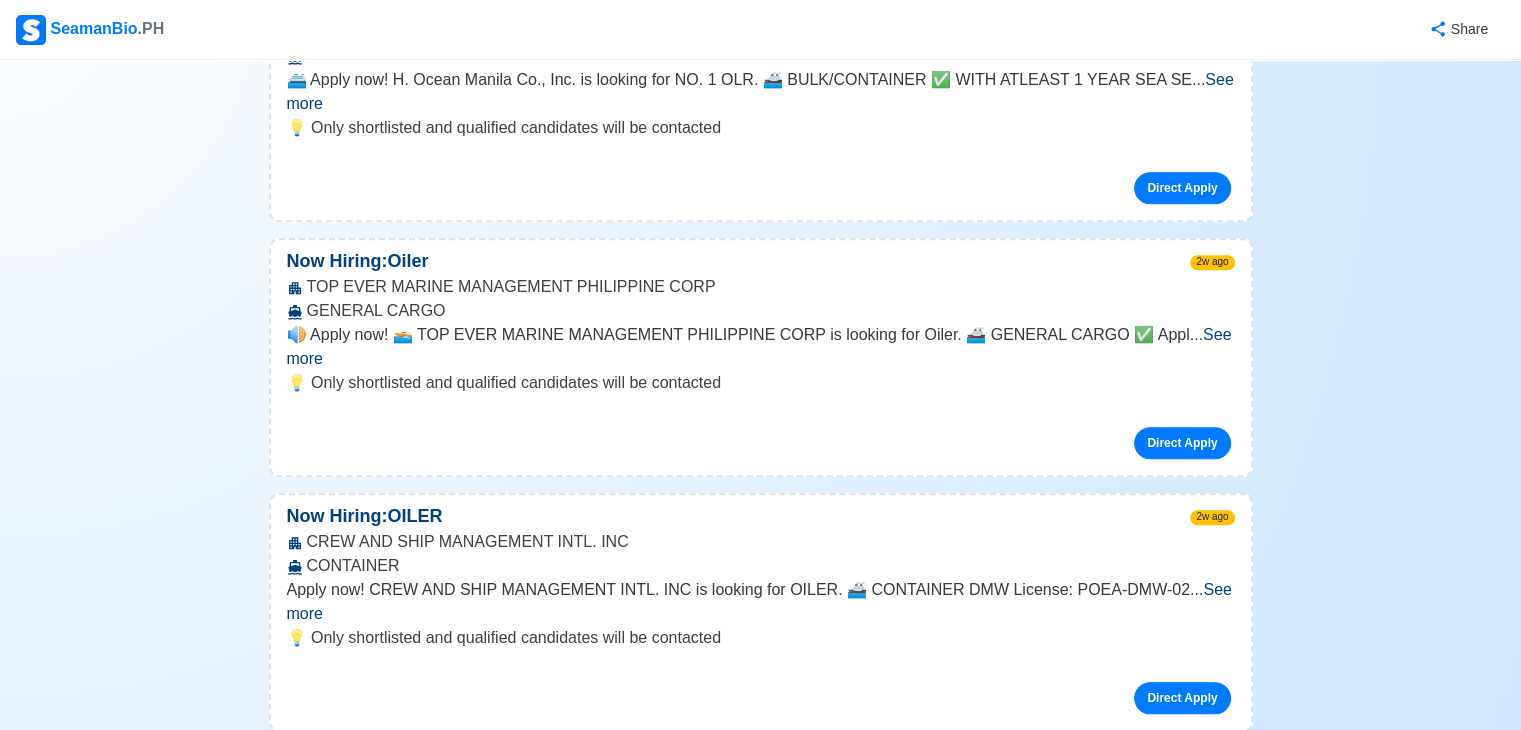 click on "See more" at bounding box center [355, 1123] 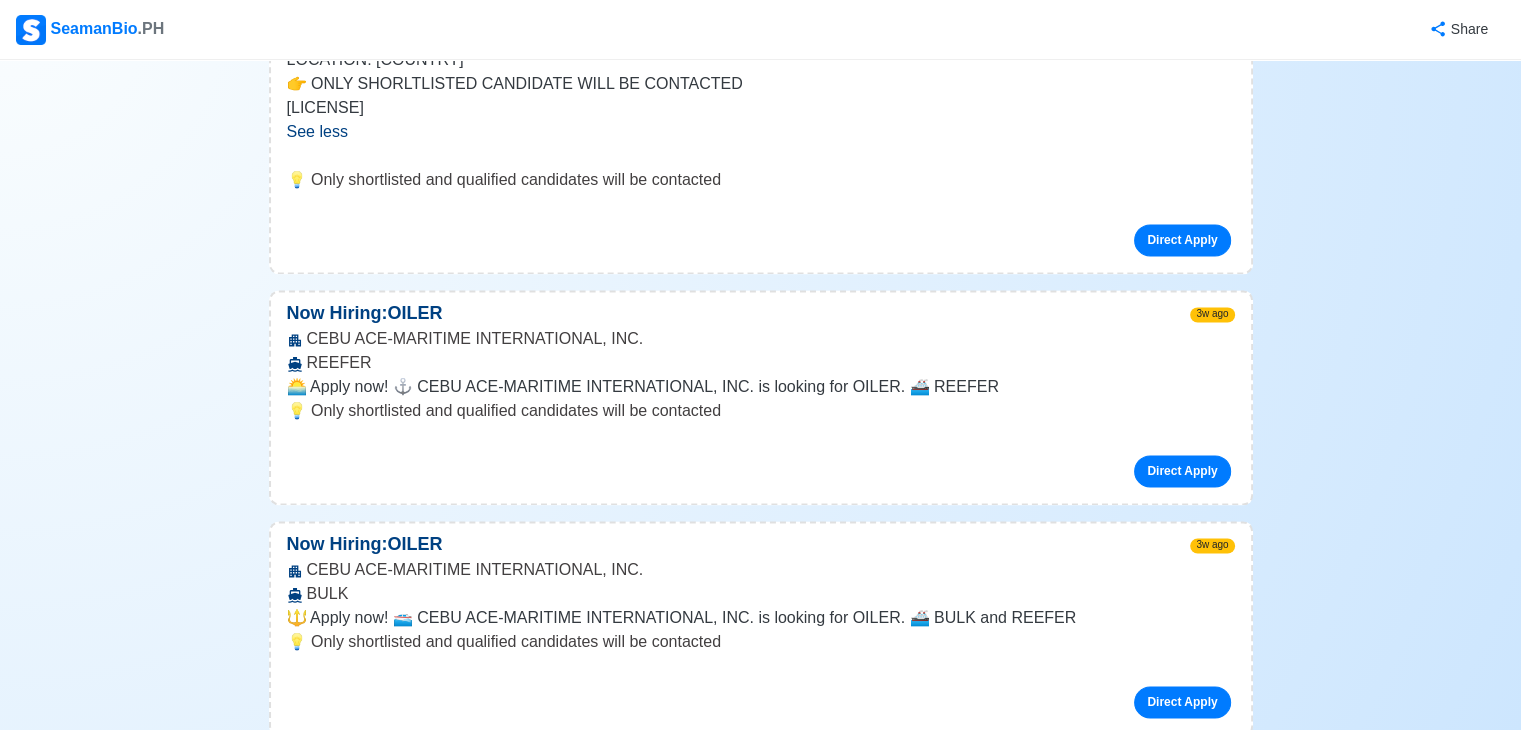 scroll, scrollTop: 10500, scrollLeft: 0, axis: vertical 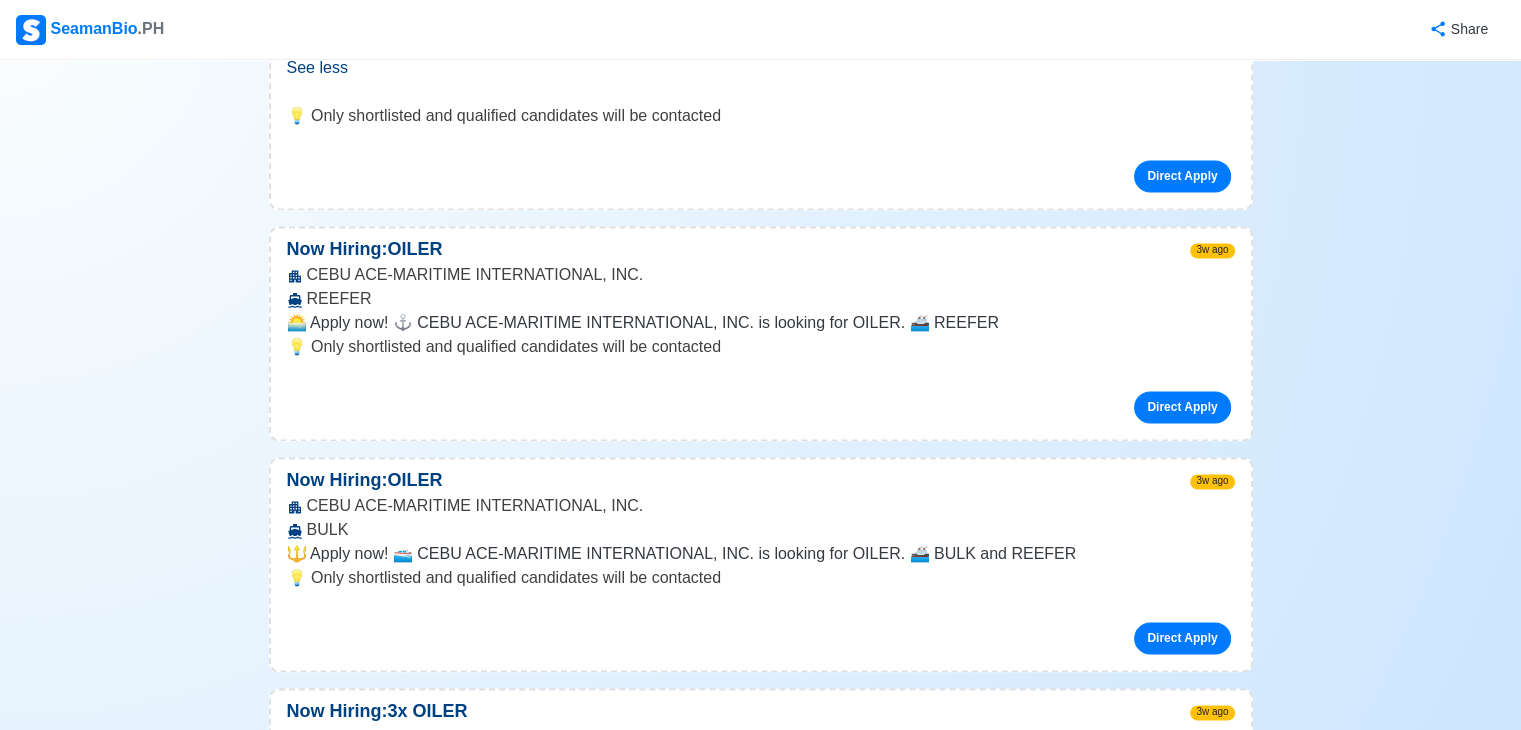 click on "See more" at bounding box center (749, 1051) 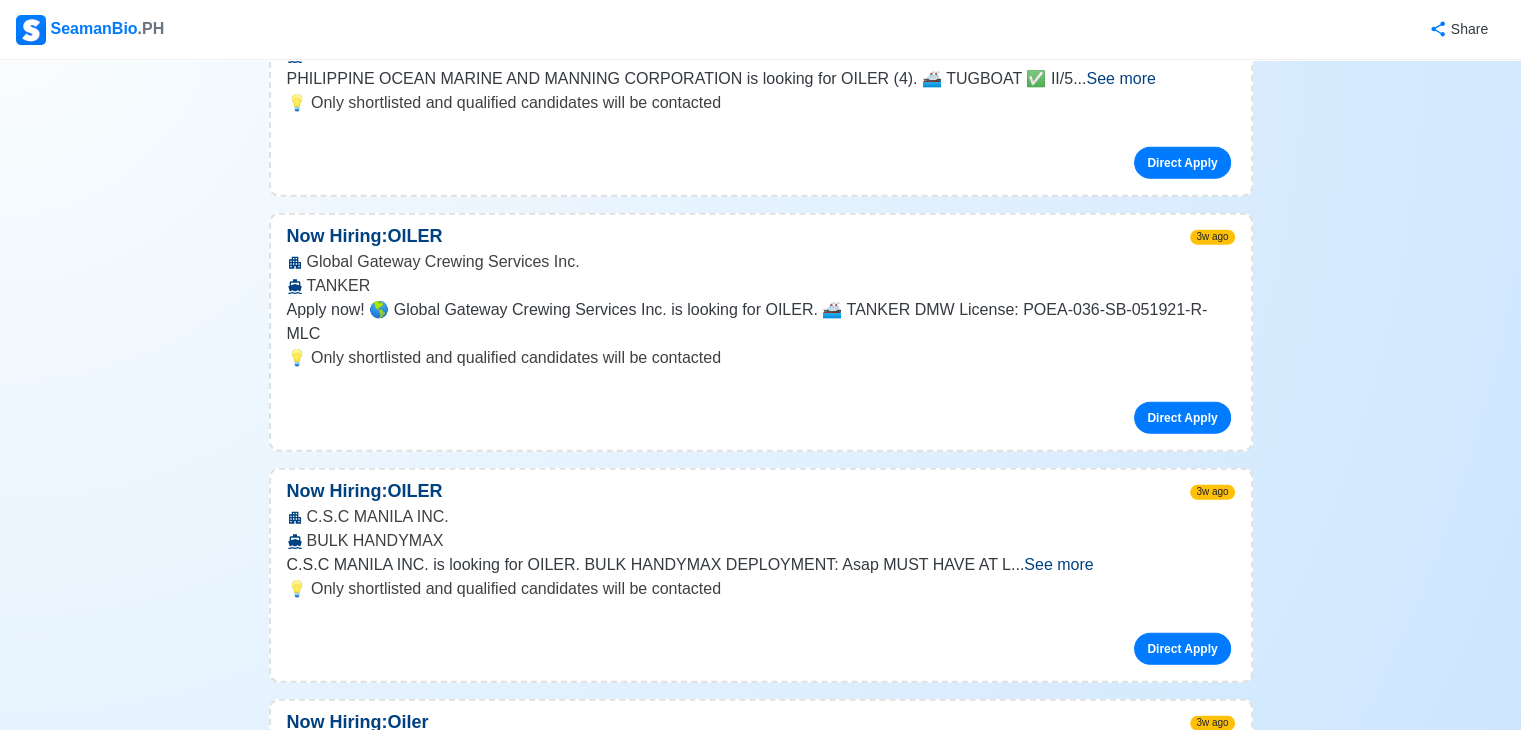 scroll, scrollTop: 12400, scrollLeft: 0, axis: vertical 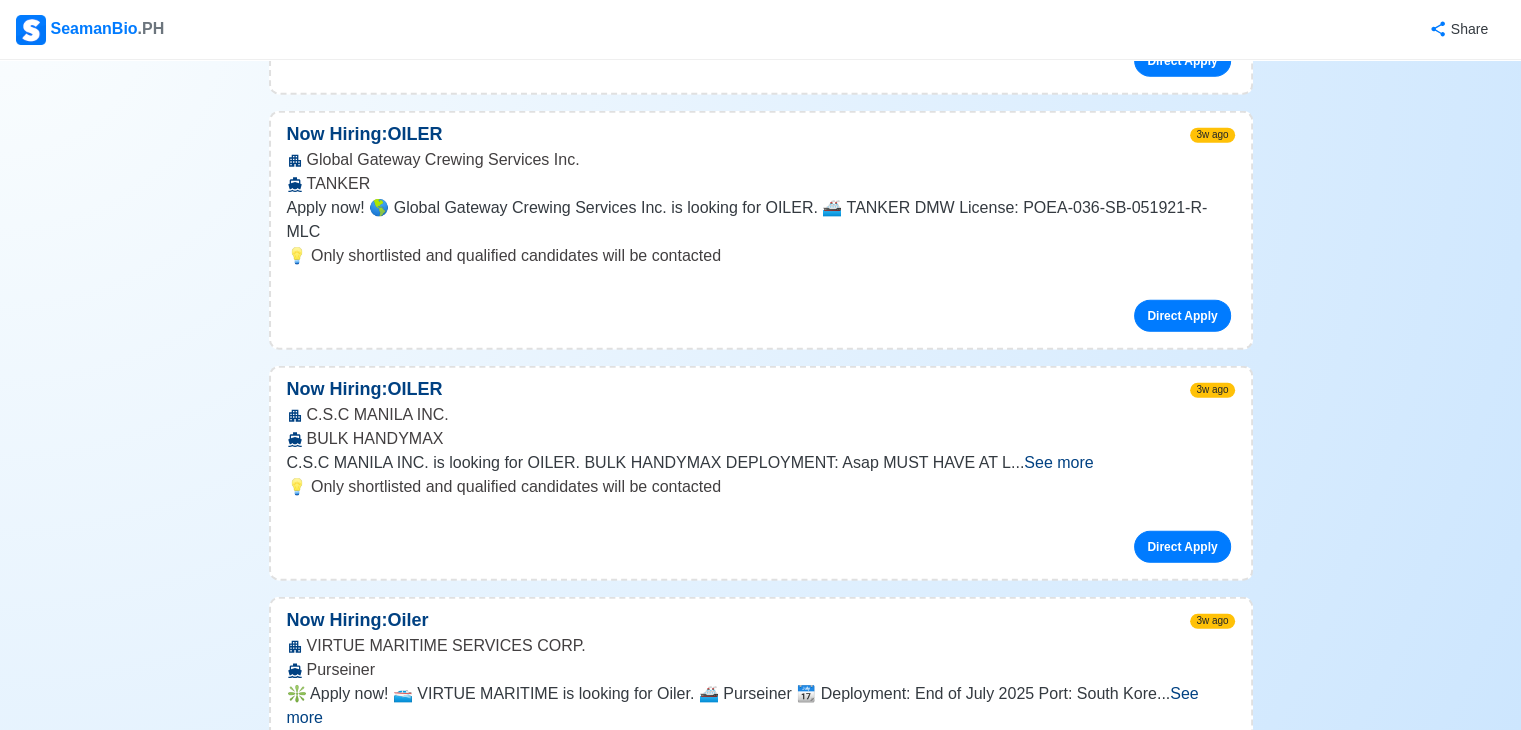 click on "See more" at bounding box center (761, 1215) 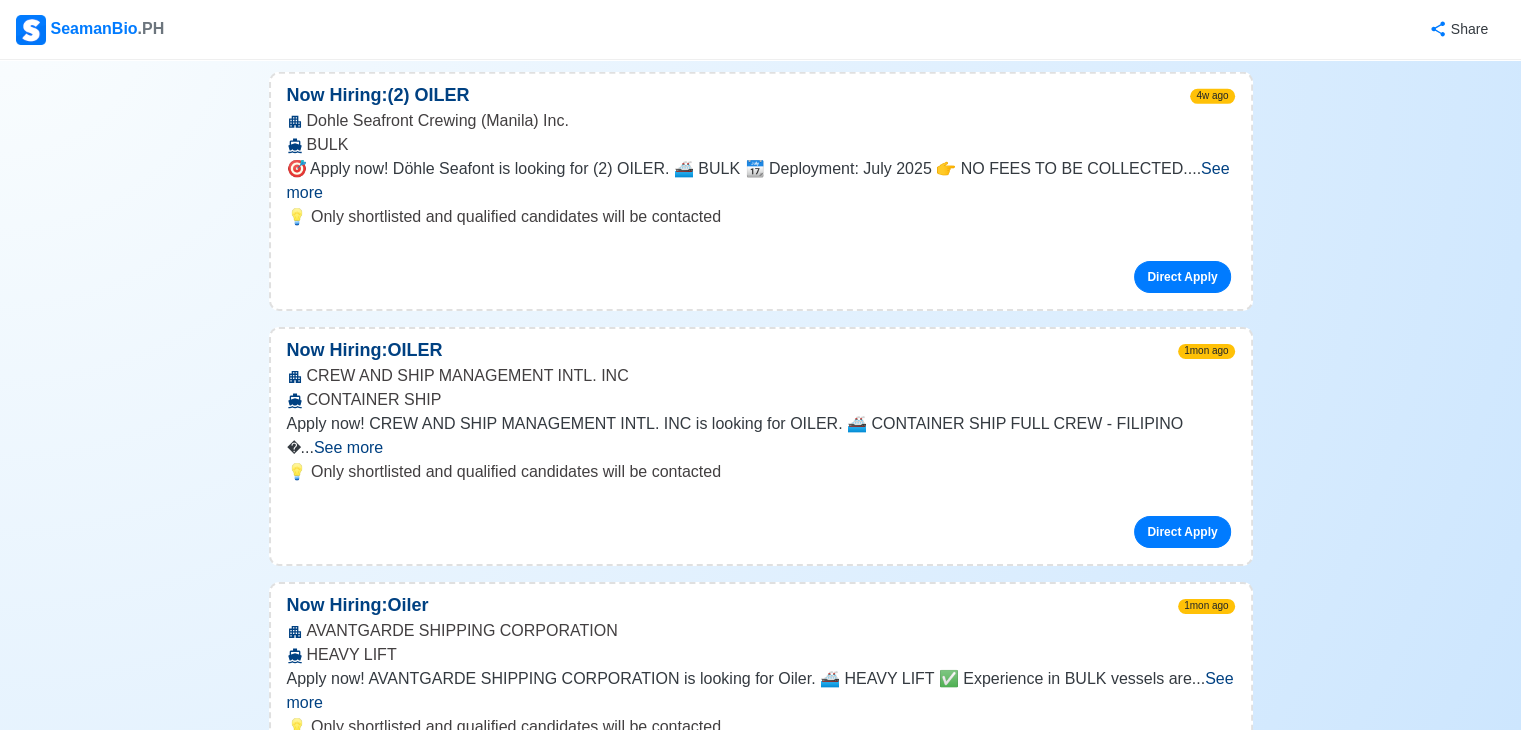 scroll, scrollTop: 14100, scrollLeft: 0, axis: vertical 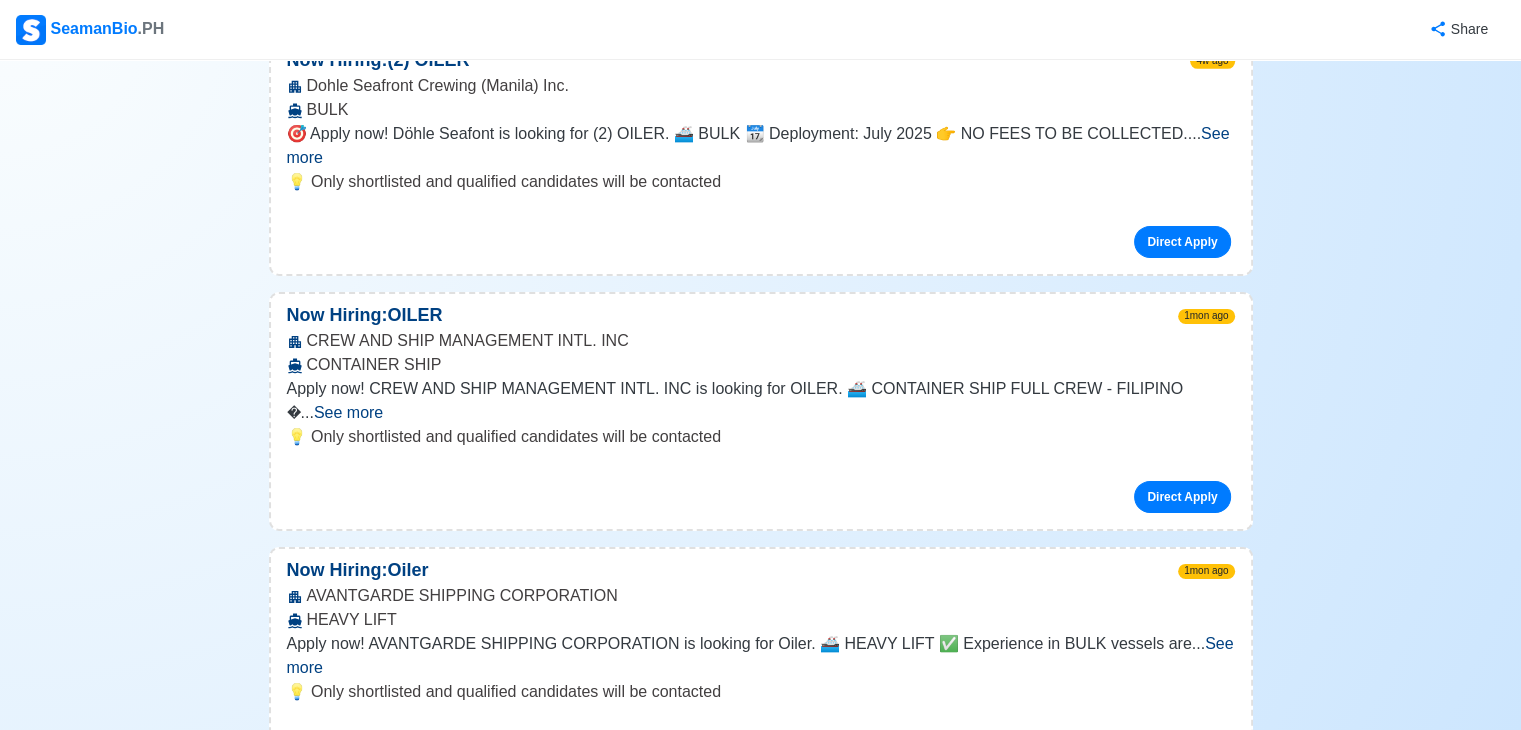 click on "Now Hiring:  OLR" at bounding box center (356, 1335) 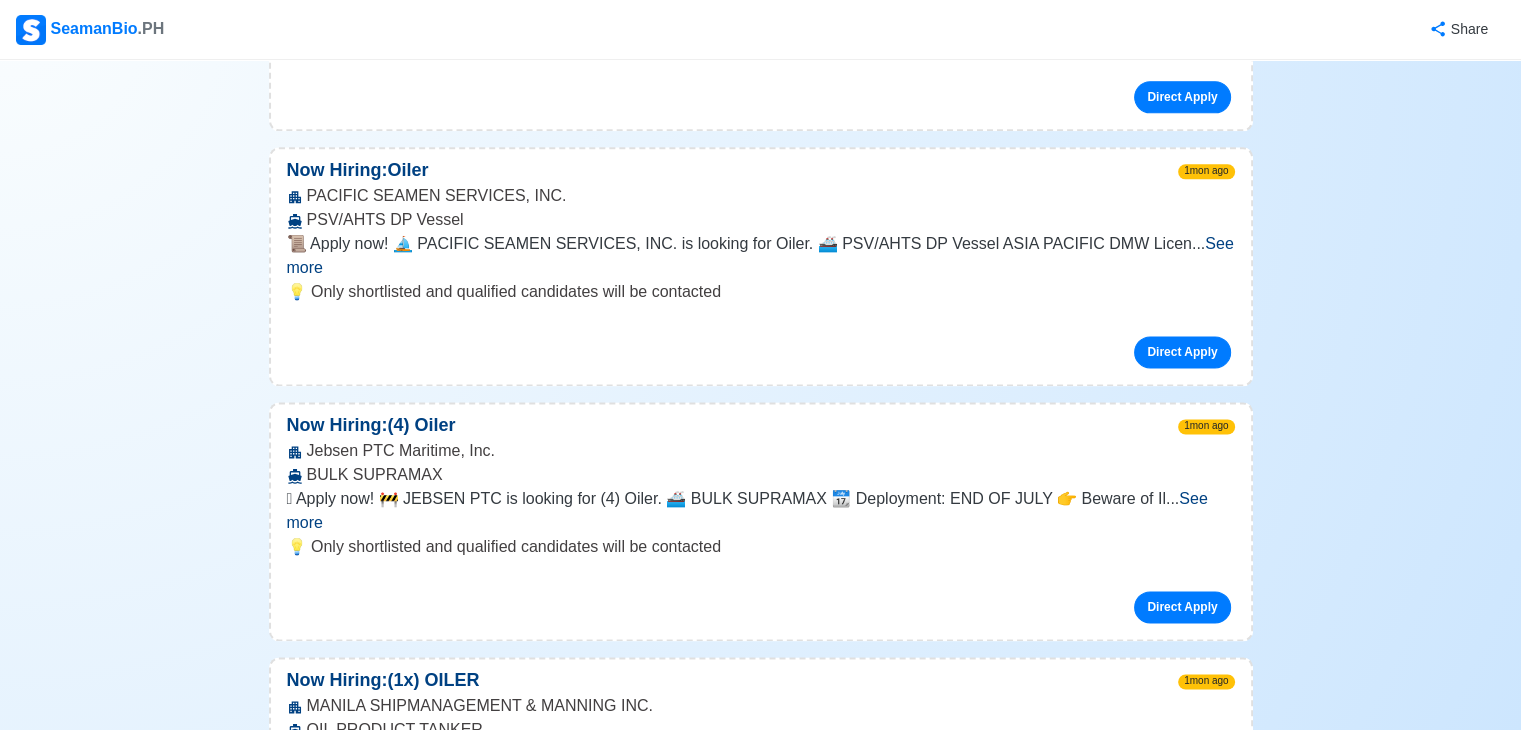 scroll, scrollTop: 17900, scrollLeft: 0, axis: vertical 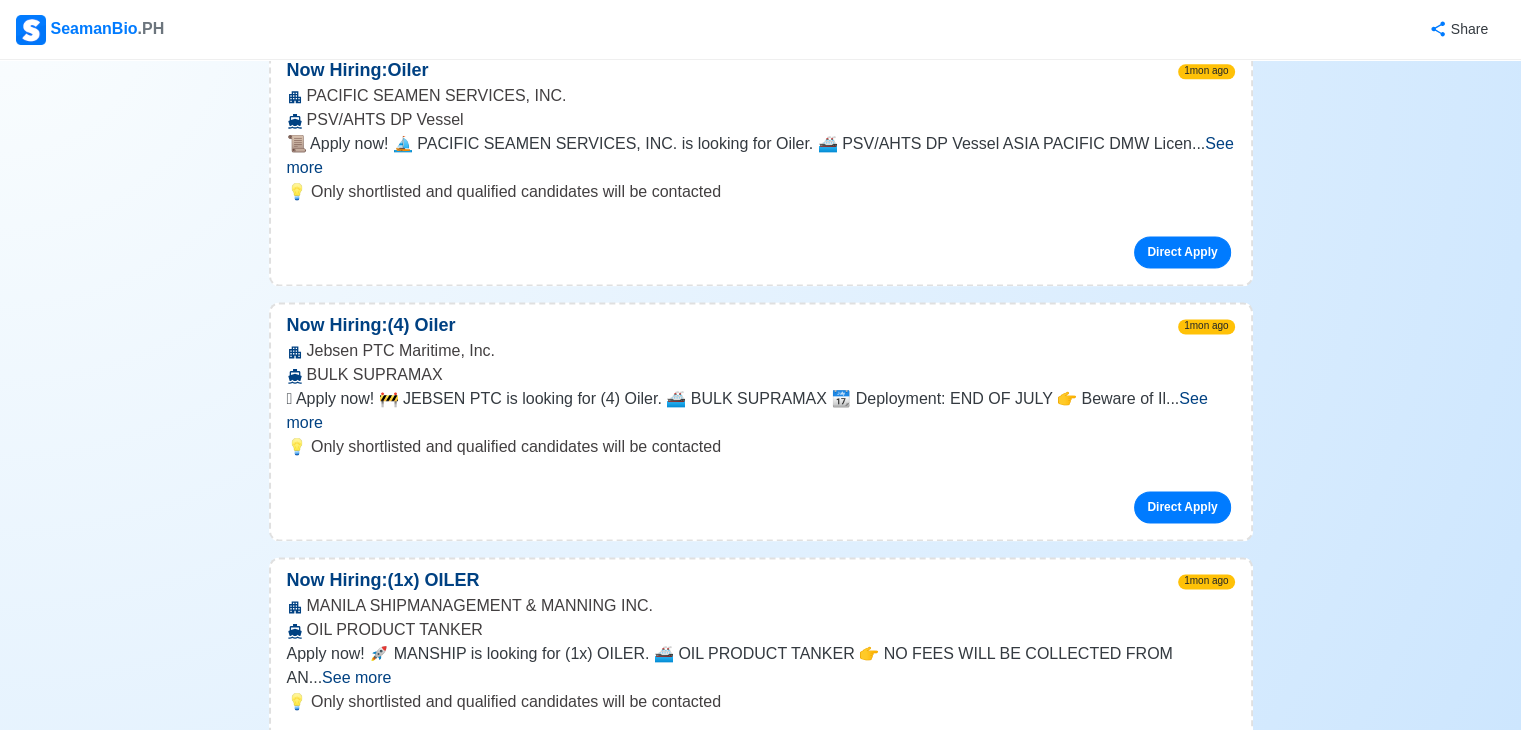 click on "See more" at bounding box center (751, 1916) 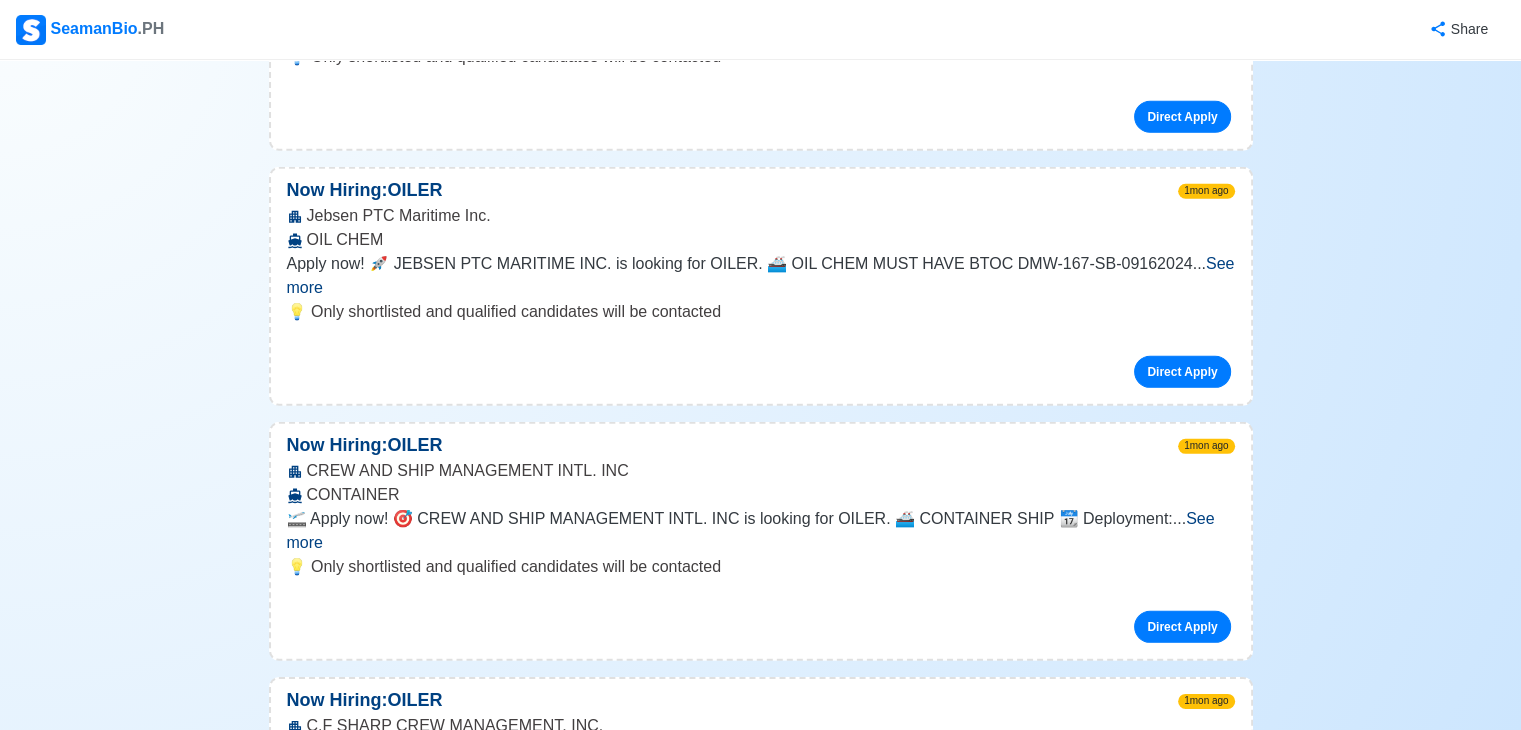 scroll, scrollTop: 21200, scrollLeft: 0, axis: vertical 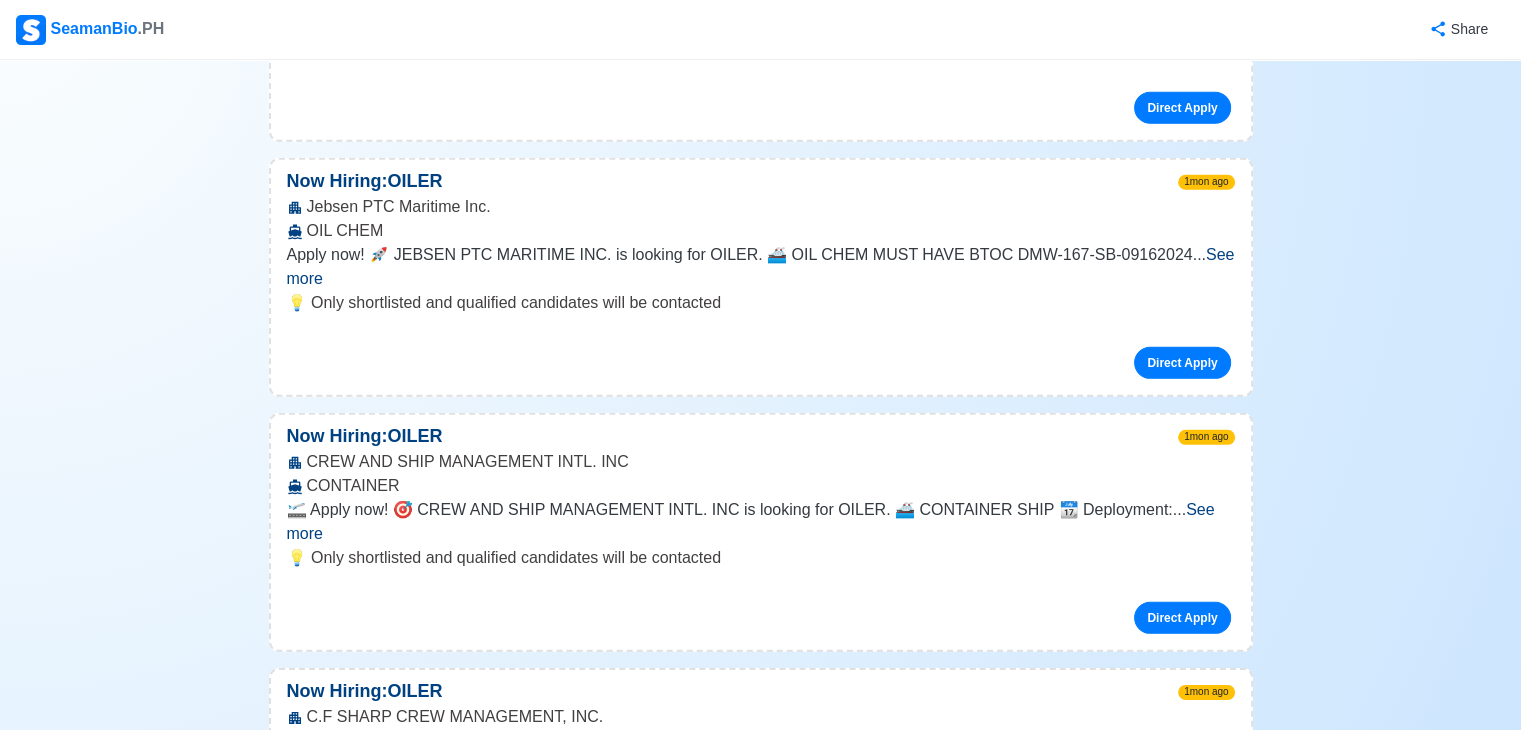 click on "See more" at bounding box center [1199, 1784] 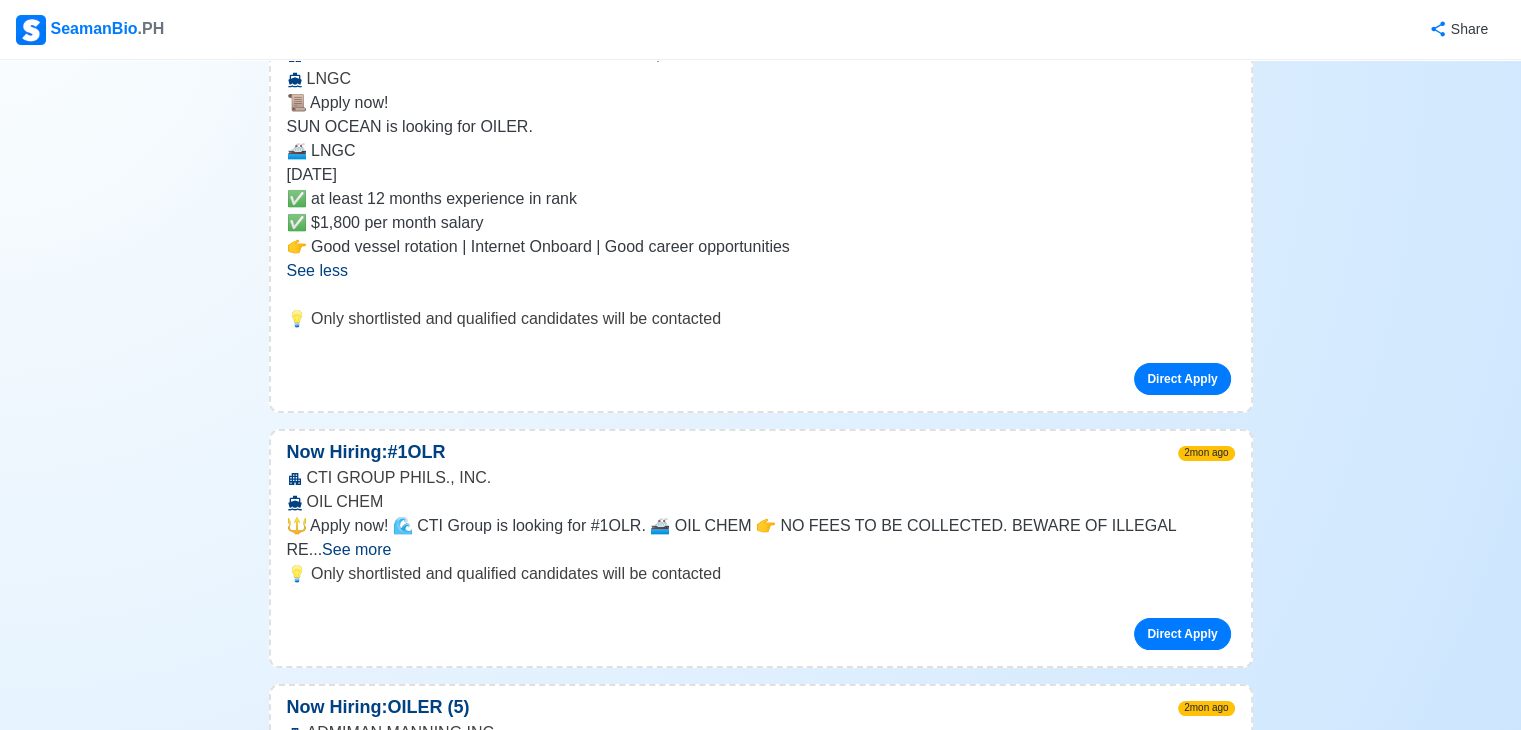 scroll, scrollTop: 22900, scrollLeft: 0, axis: vertical 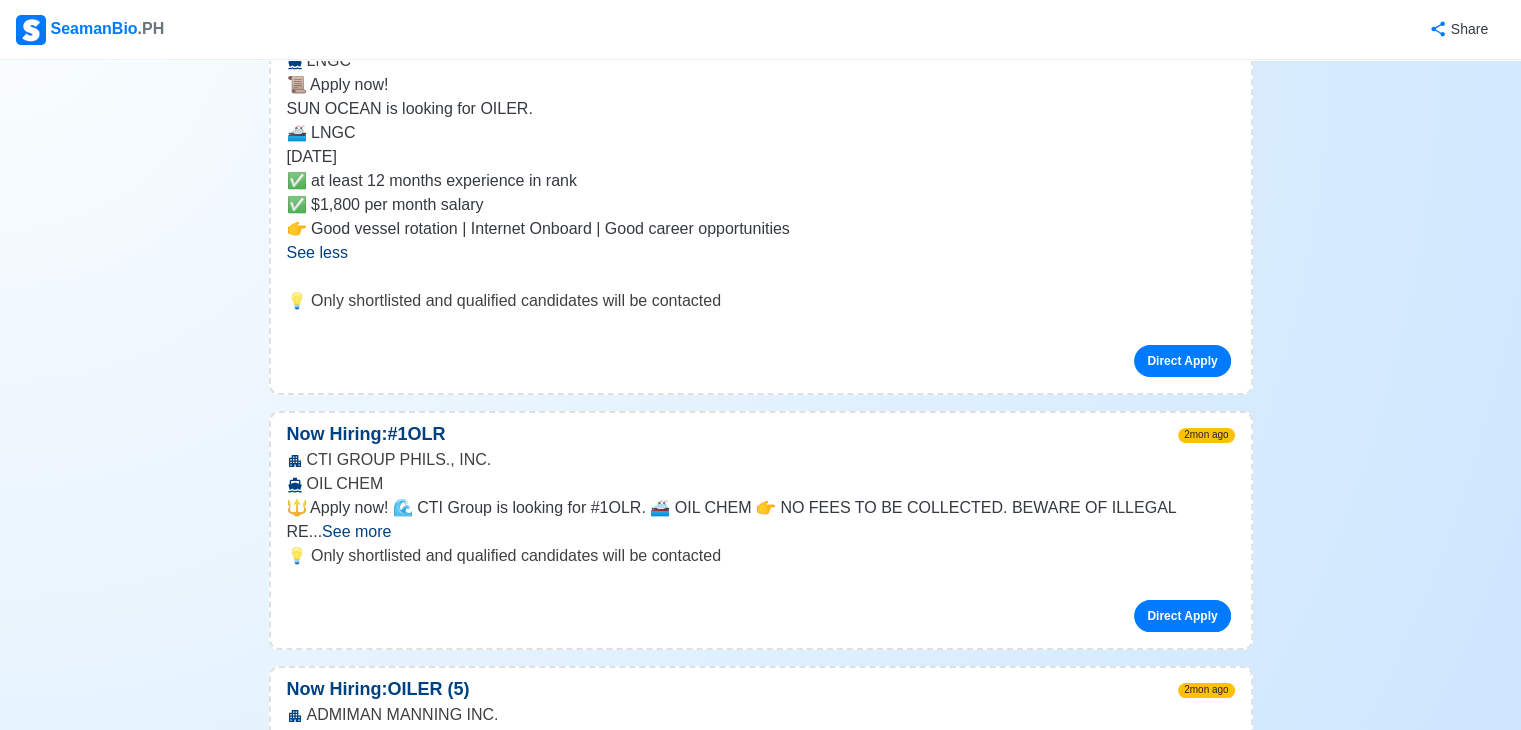 click on "See more" at bounding box center [745, 2049] 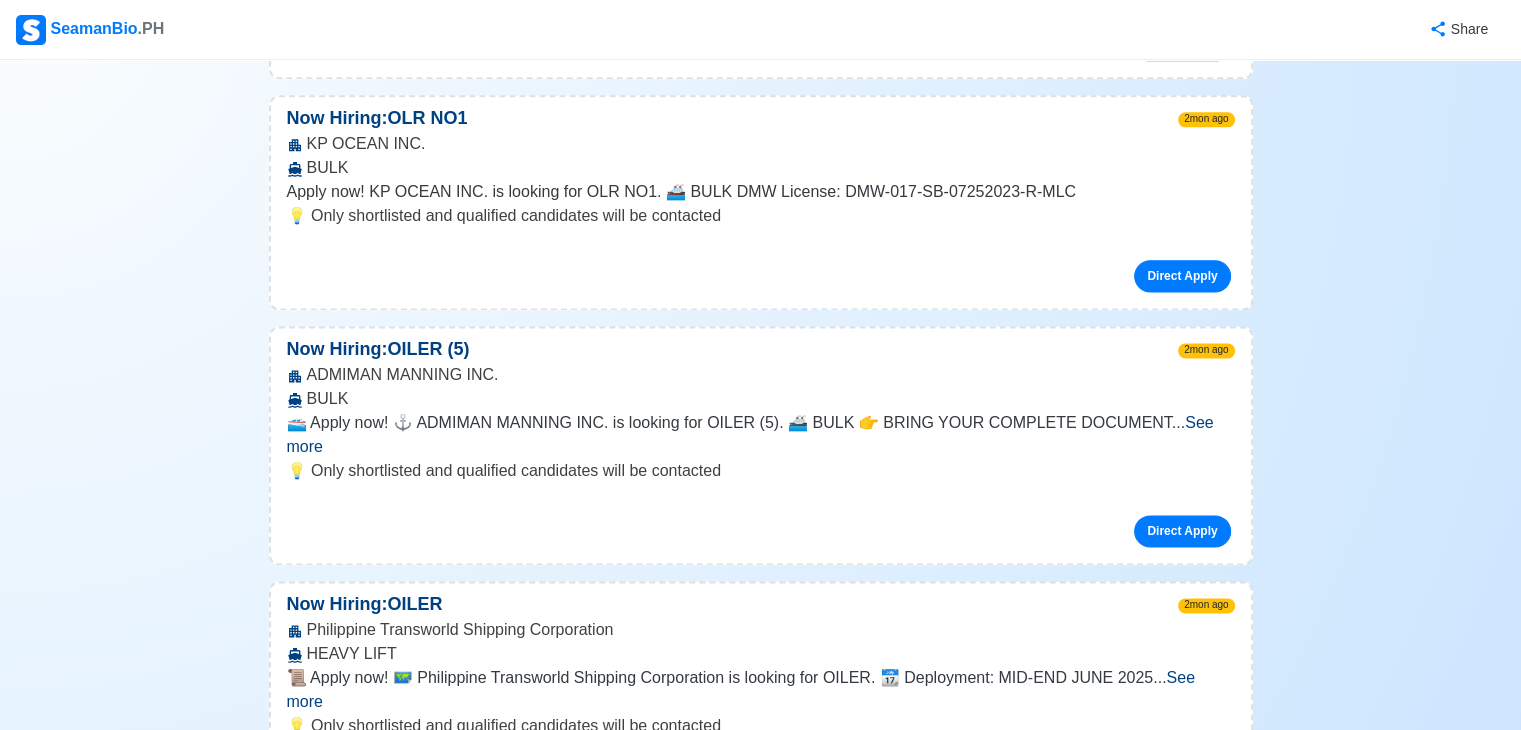 scroll, scrollTop: 25500, scrollLeft: 0, axis: vertical 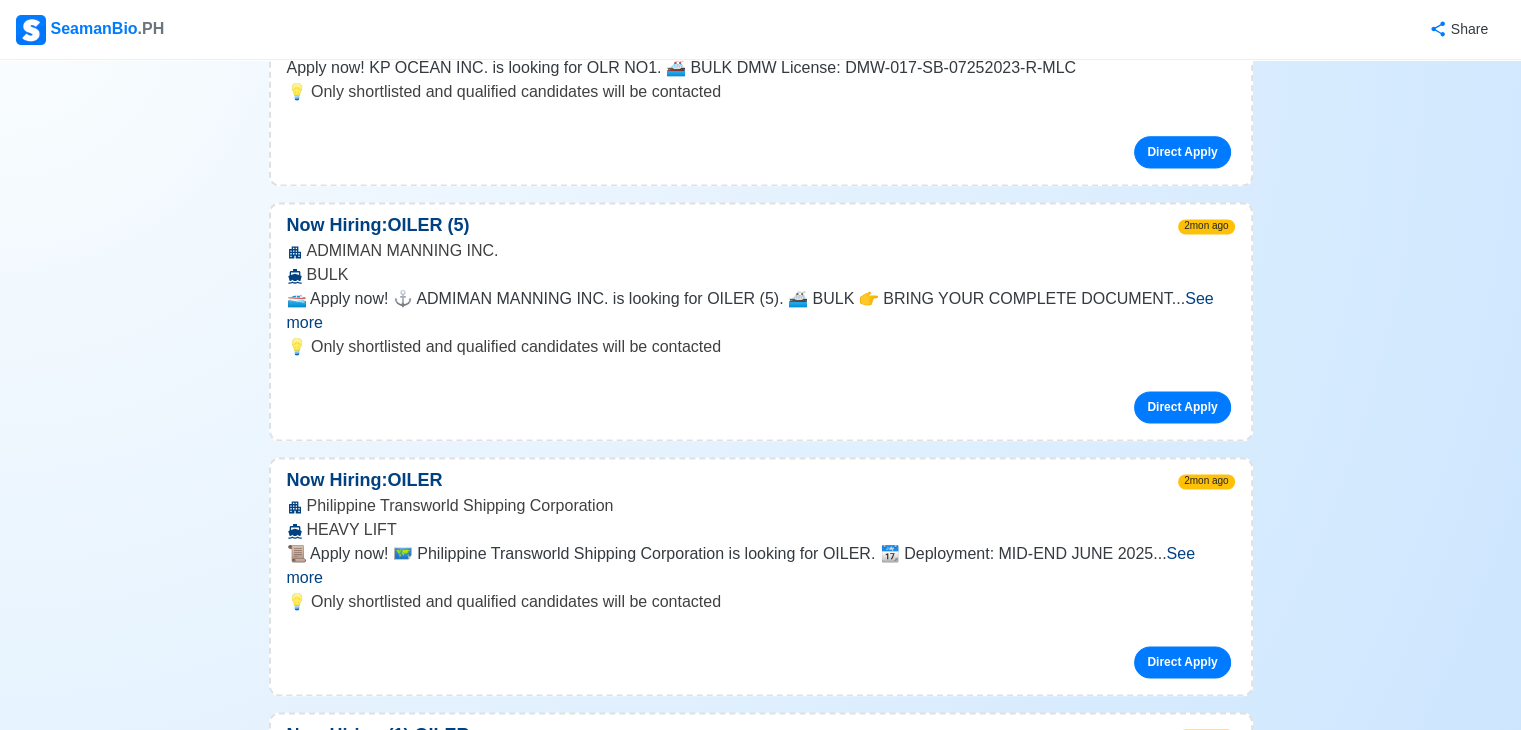 click on "See more" at bounding box center (1199, 2338) 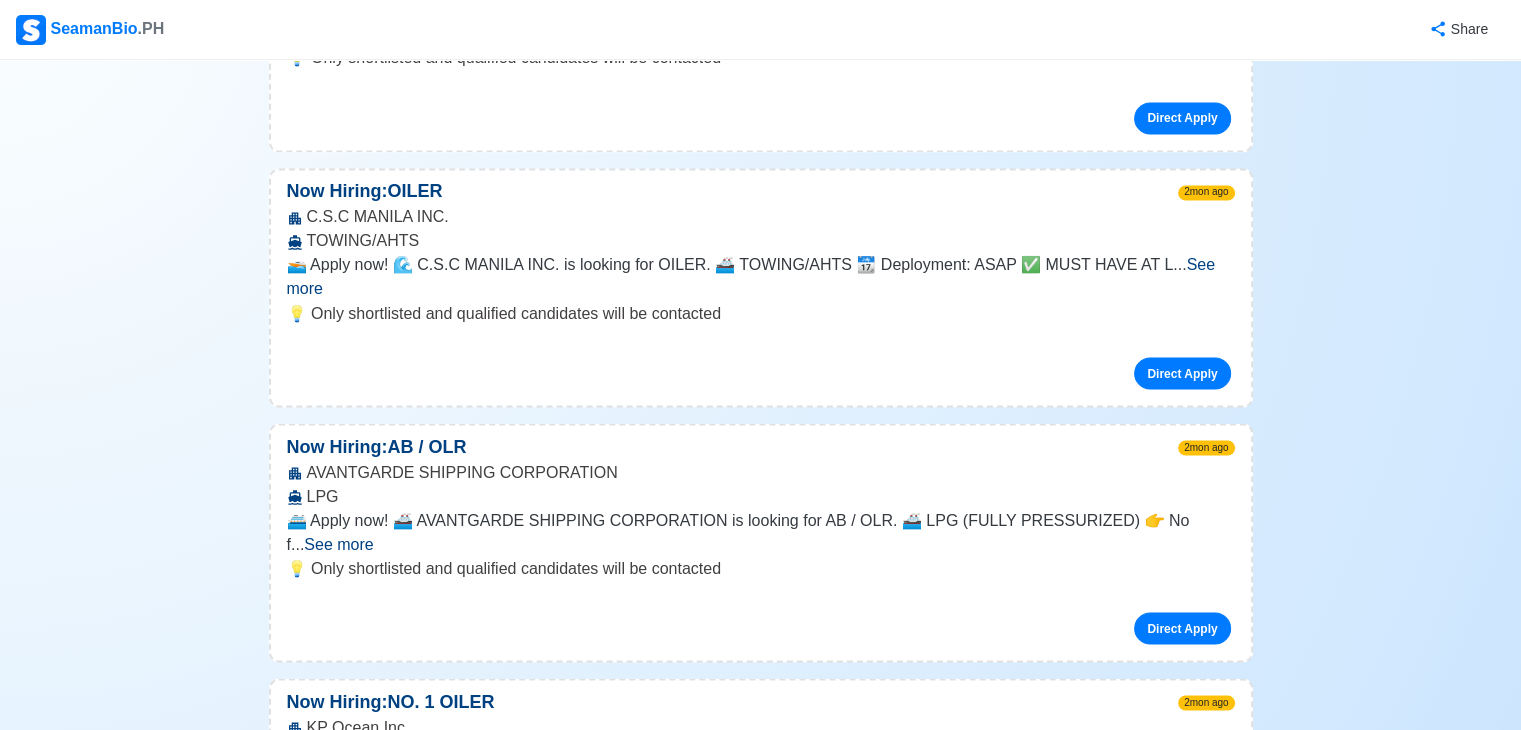 scroll, scrollTop: 26300, scrollLeft: 0, axis: vertical 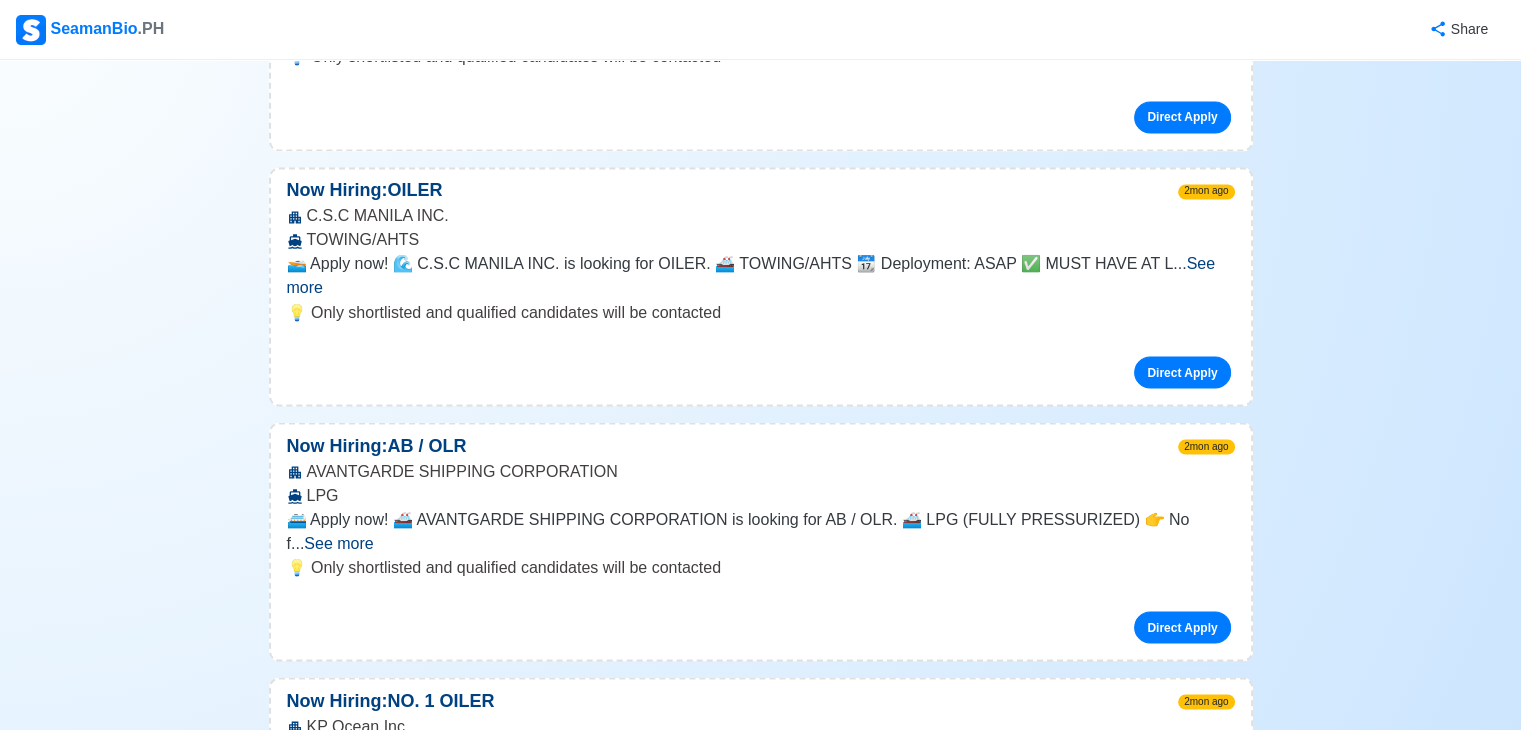 click on "See more" at bounding box center (1180, 2192) 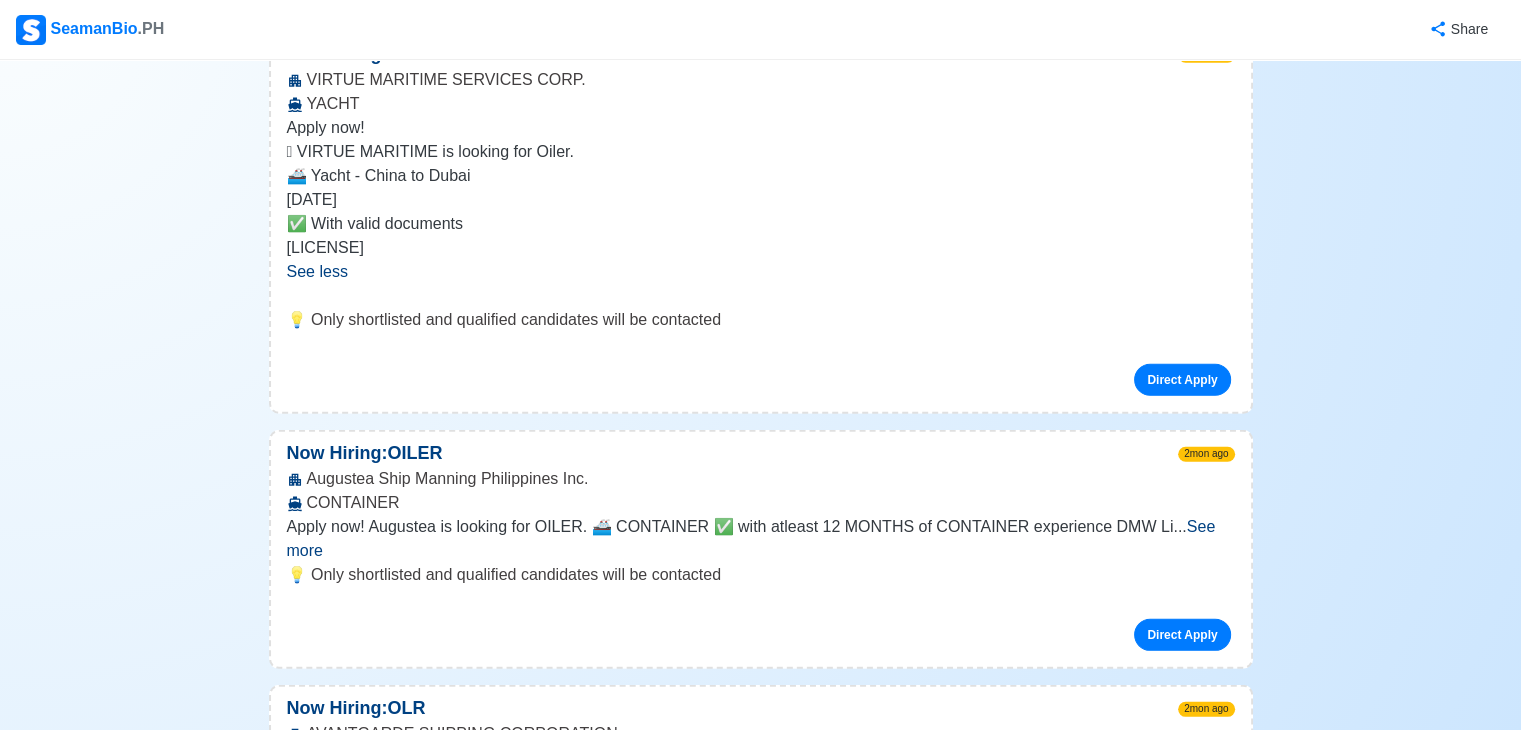 scroll, scrollTop: 28500, scrollLeft: 0, axis: vertical 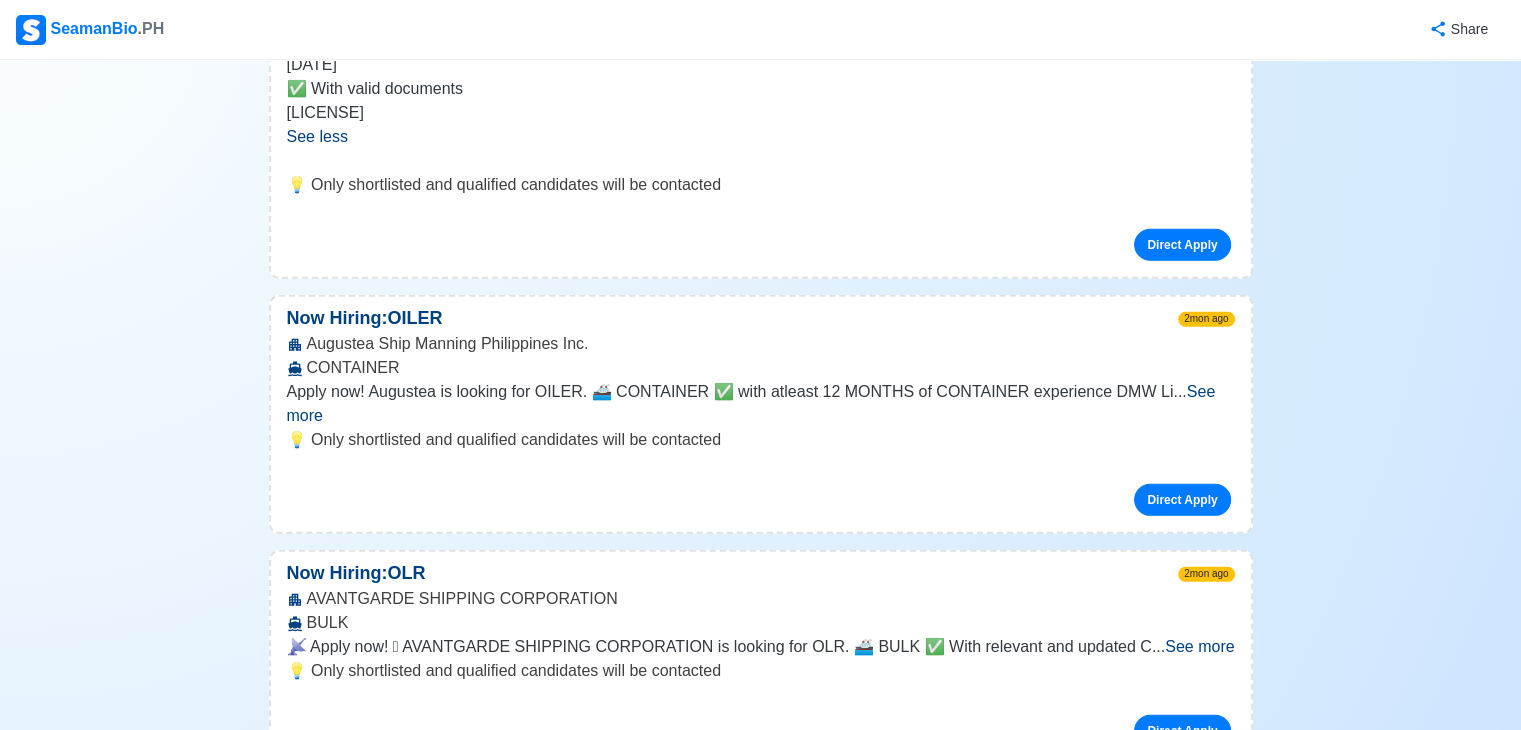 click on "See more" at bounding box center [1196, 2407] 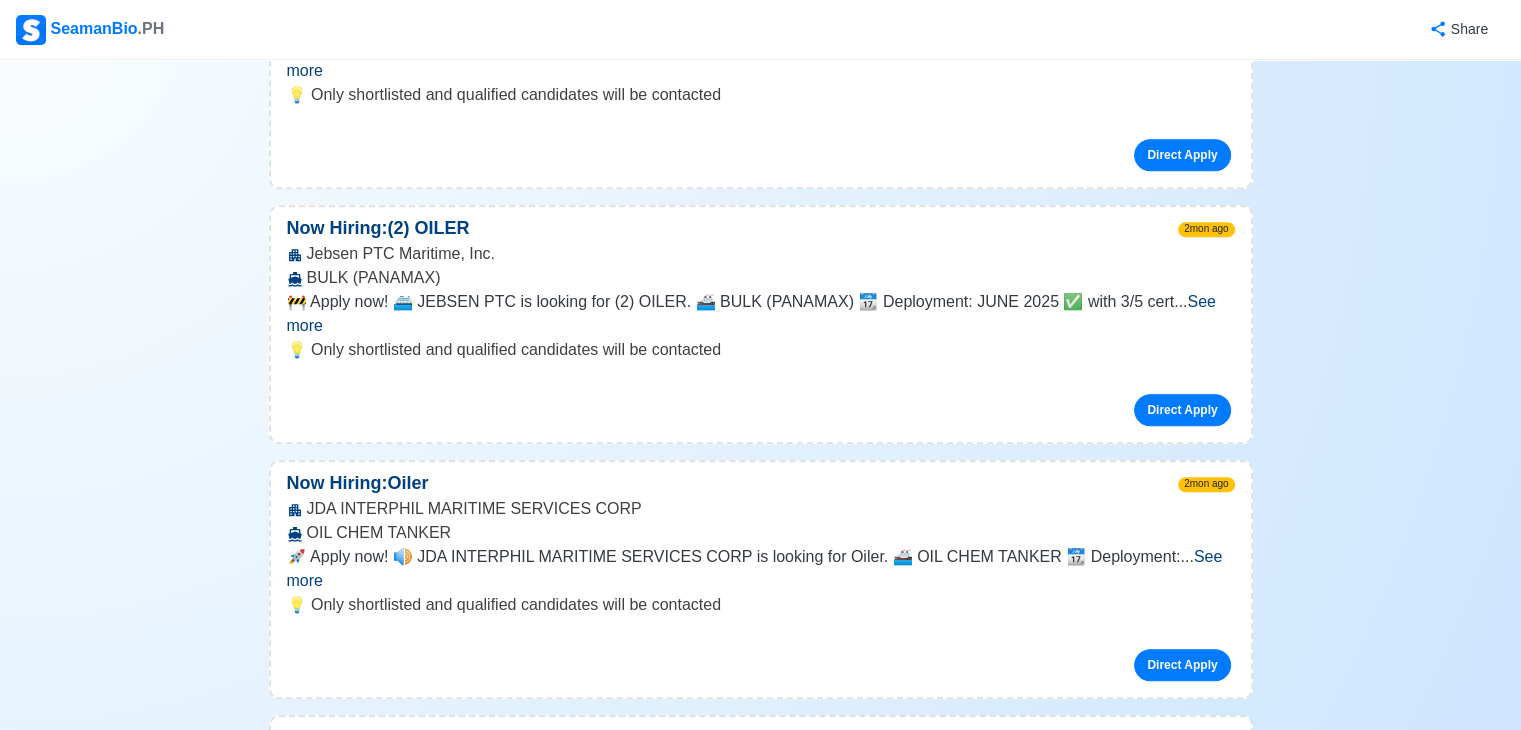 scroll, scrollTop: 31900, scrollLeft: 0, axis: vertical 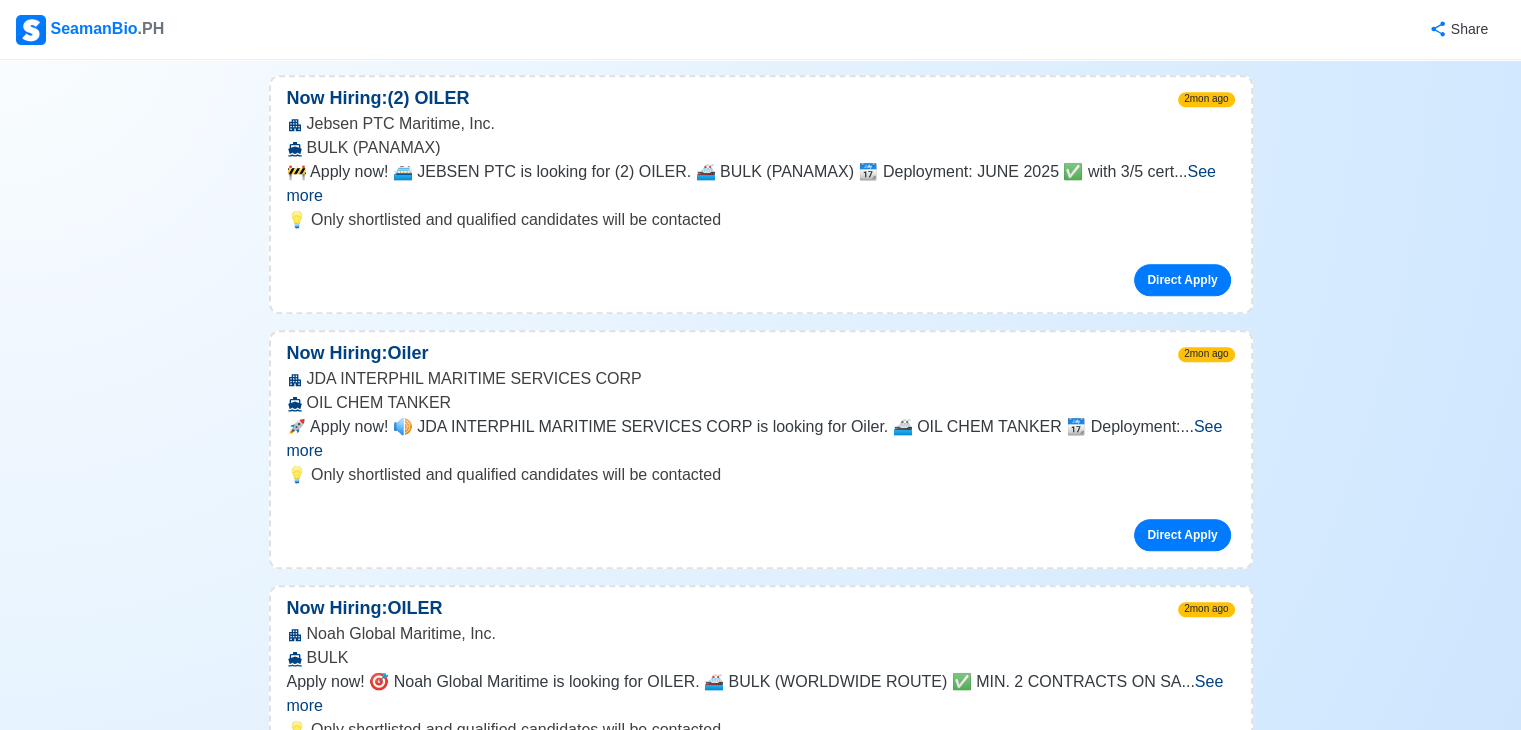 click on "See more" at bounding box center [761, 2709] 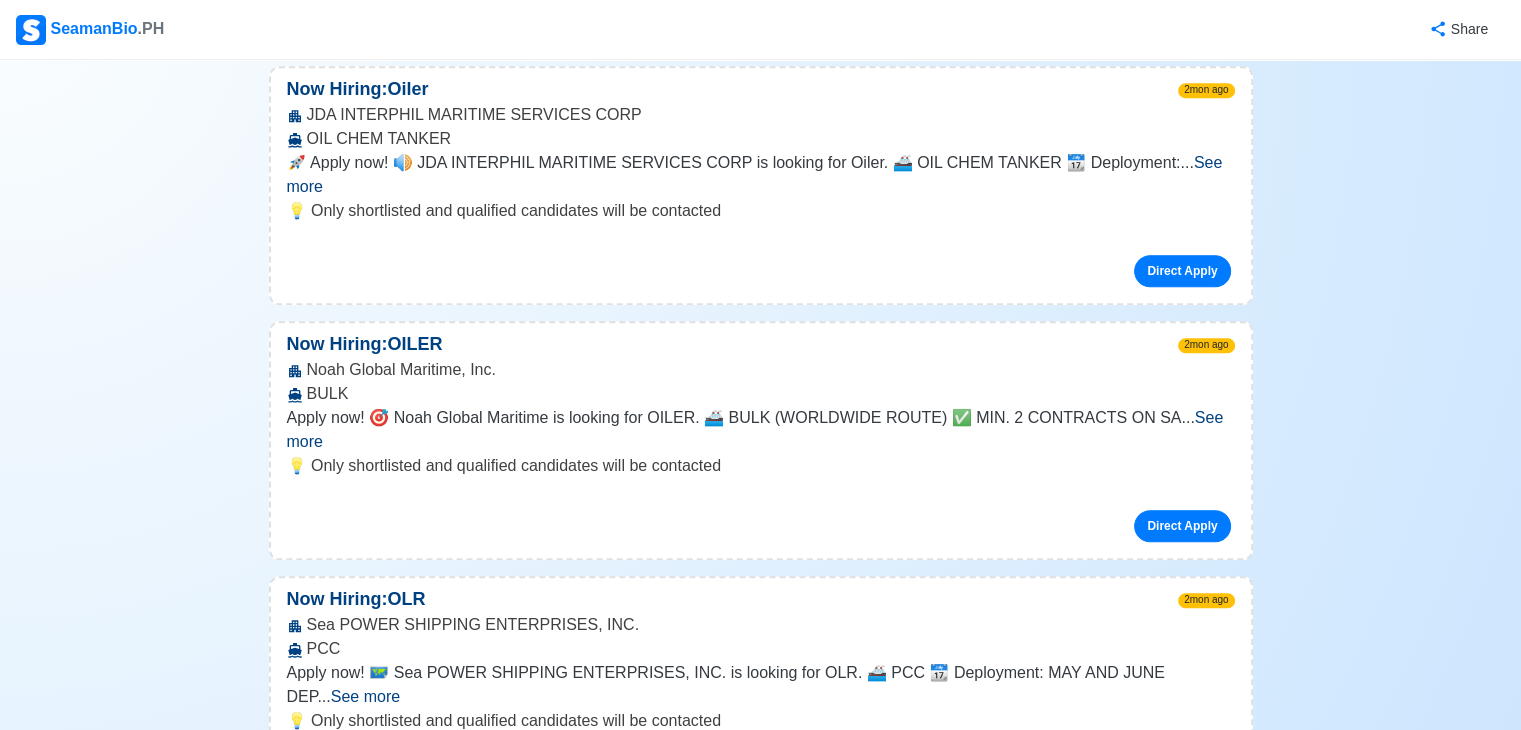 scroll, scrollTop: 32200, scrollLeft: 0, axis: vertical 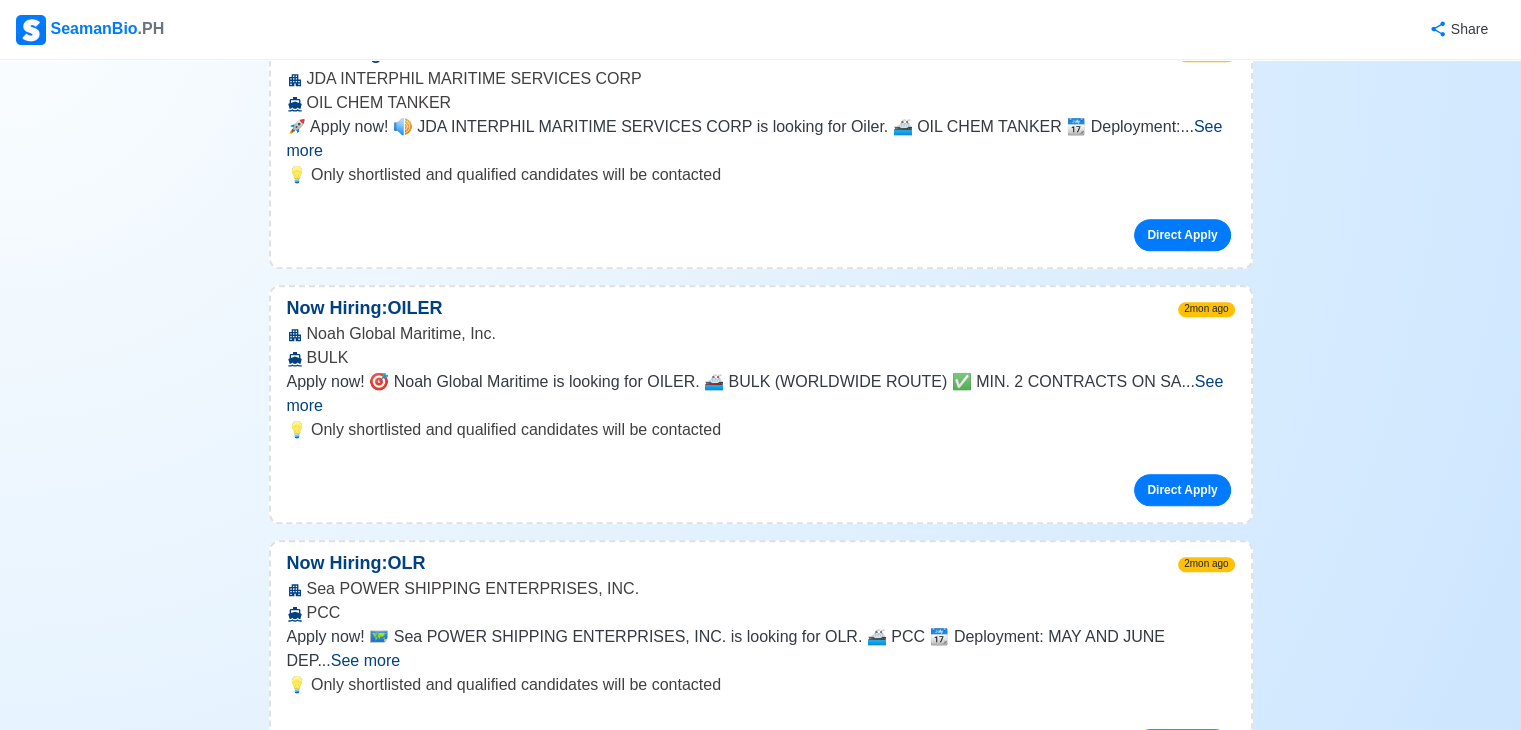 click on "See more" at bounding box center (748, 2808) 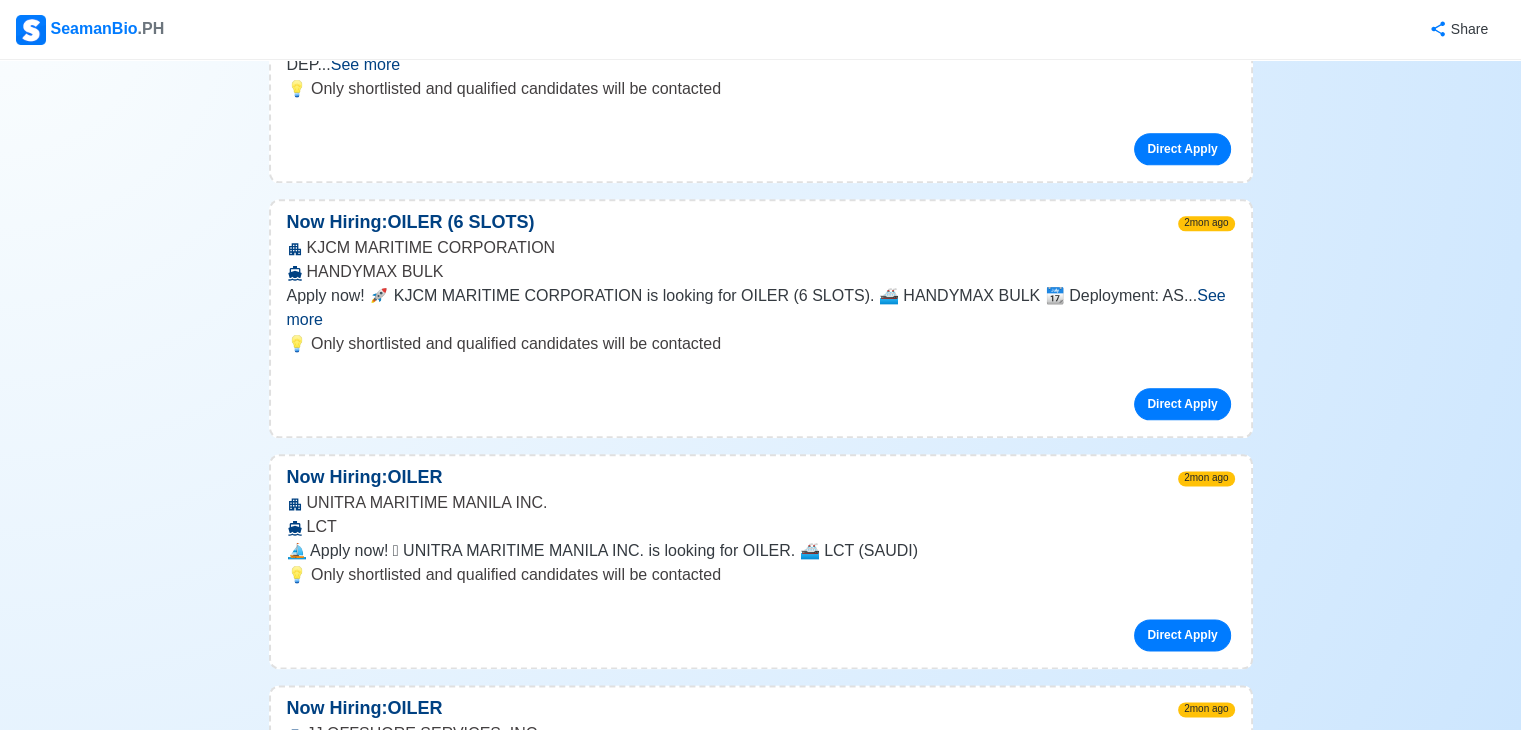 scroll, scrollTop: 32800, scrollLeft: 0, axis: vertical 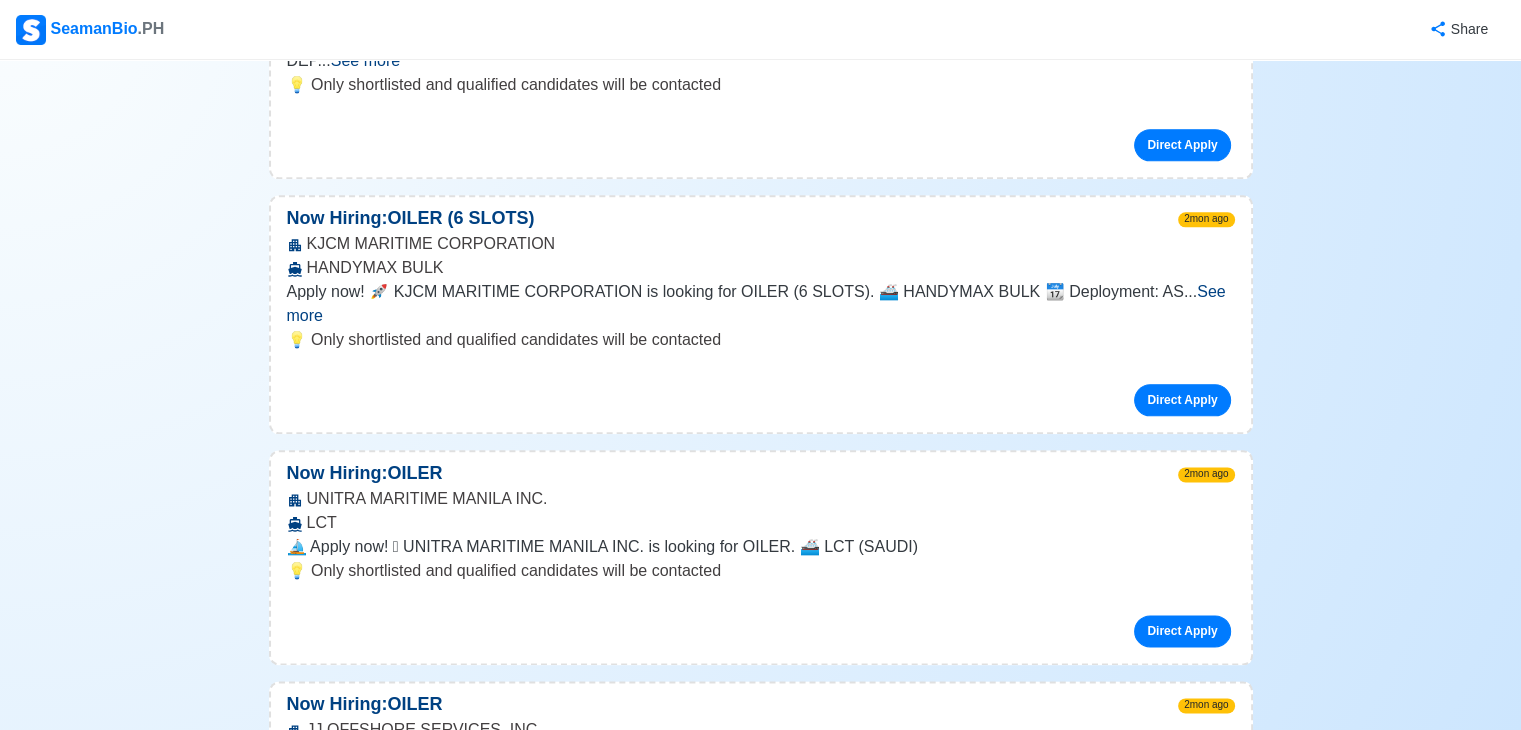 click on "See more" at bounding box center (749, 3069) 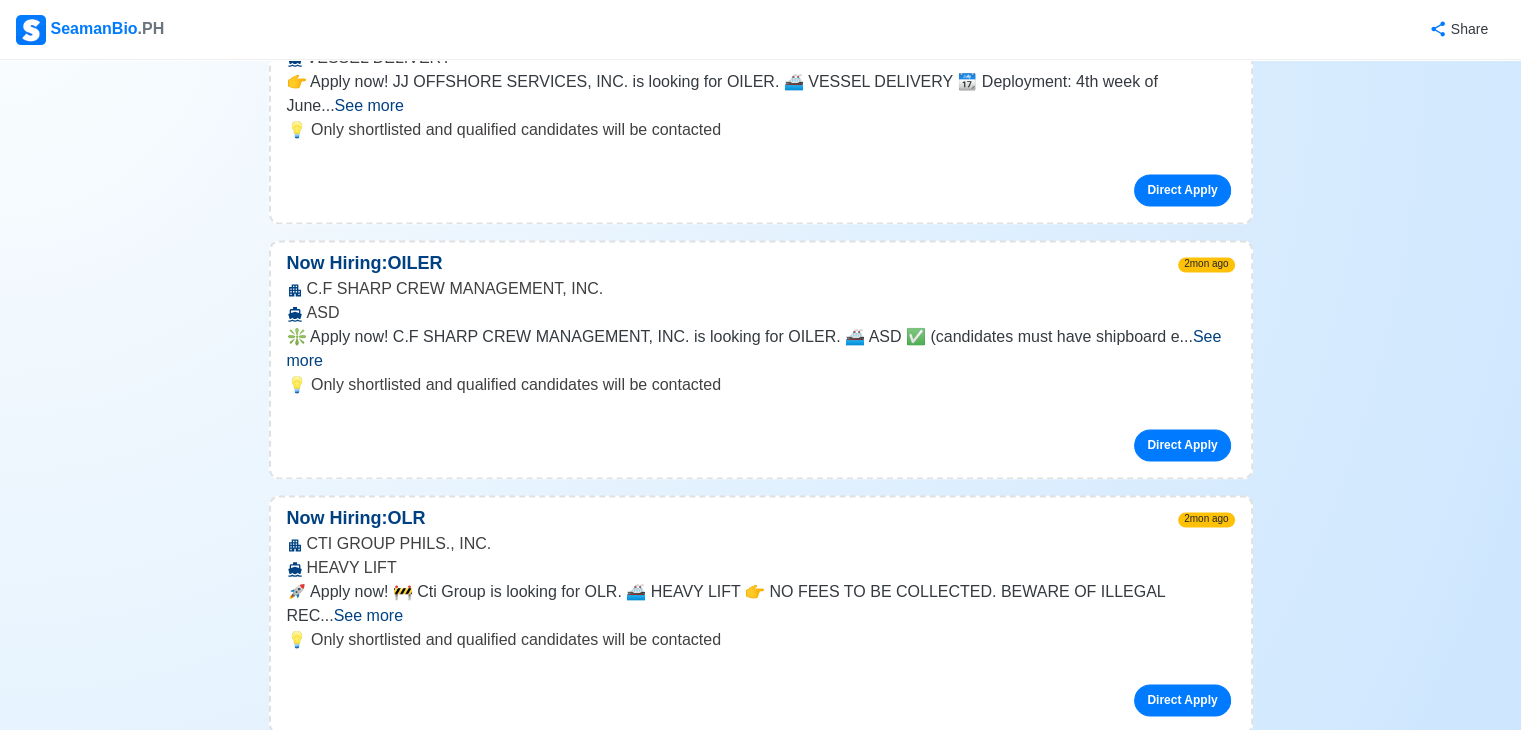 scroll, scrollTop: 33500, scrollLeft: 0, axis: vertical 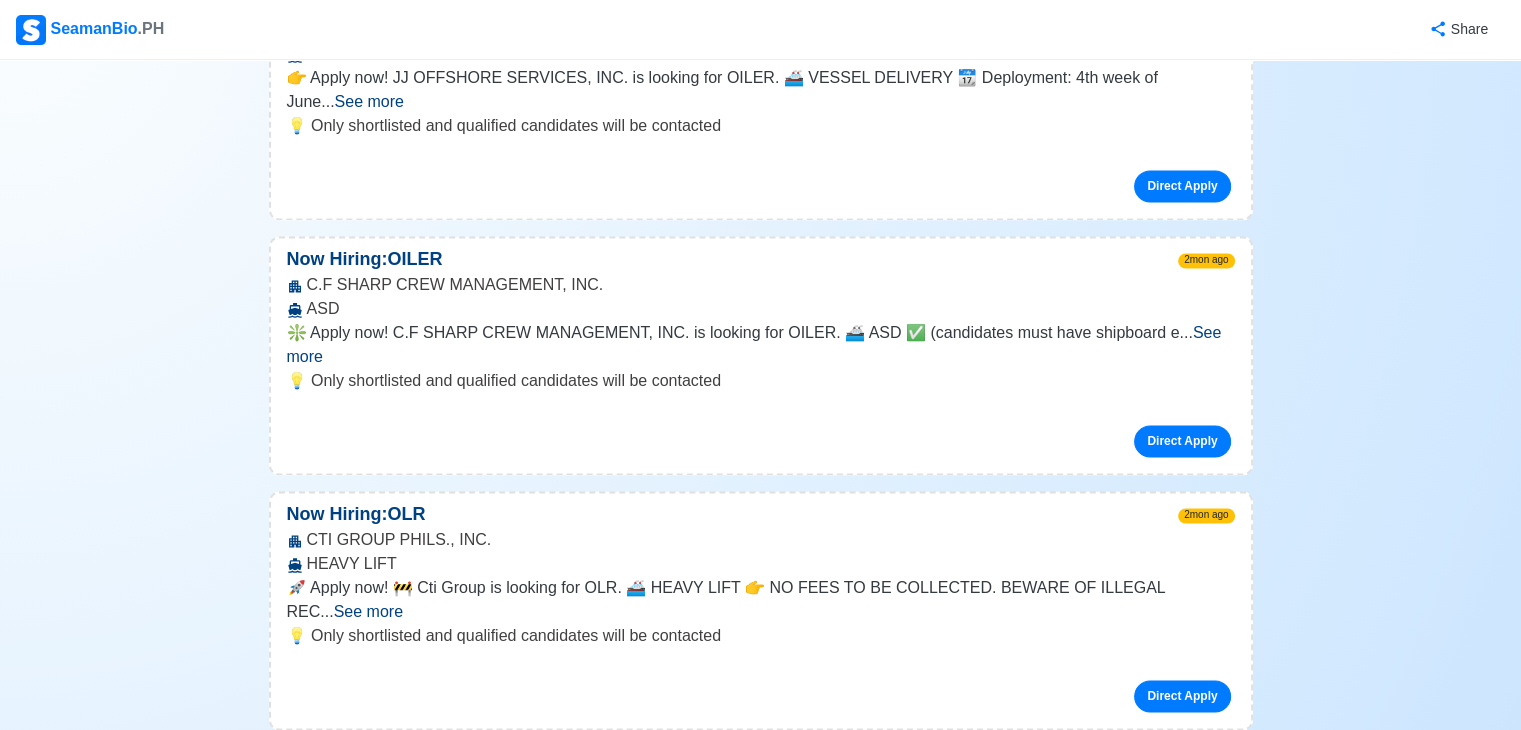 click on "See more" at bounding box center (745, 2720) 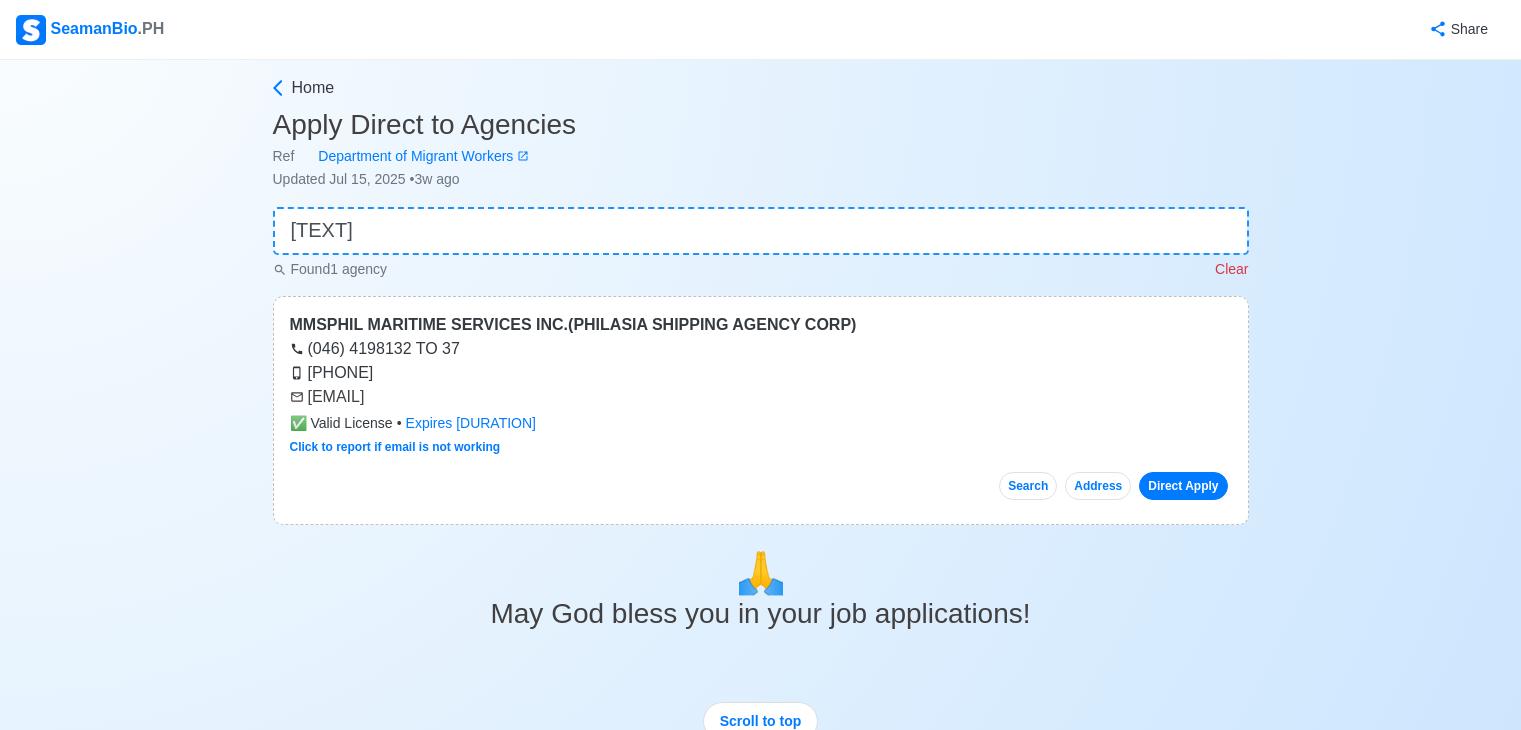 scroll, scrollTop: 0, scrollLeft: 0, axis: both 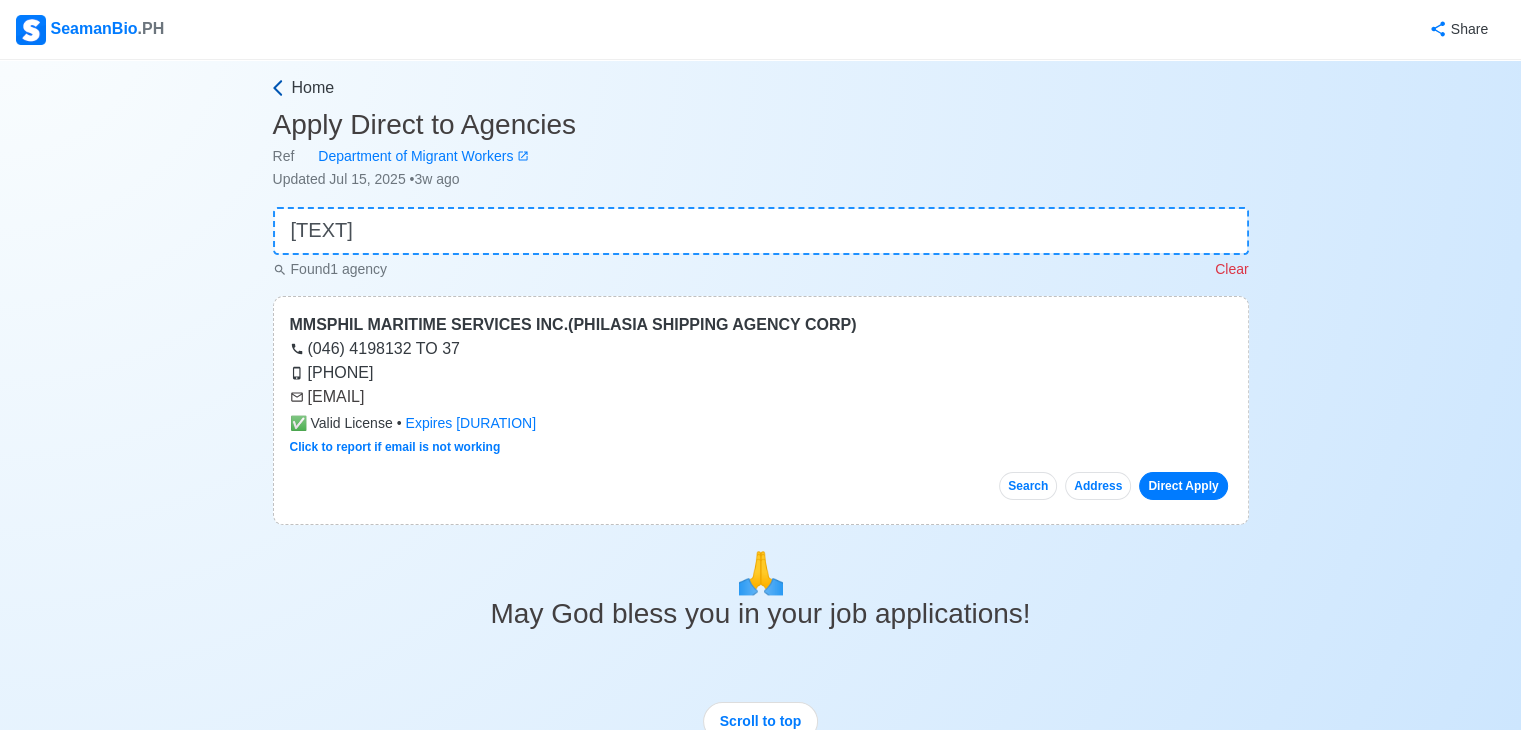 click 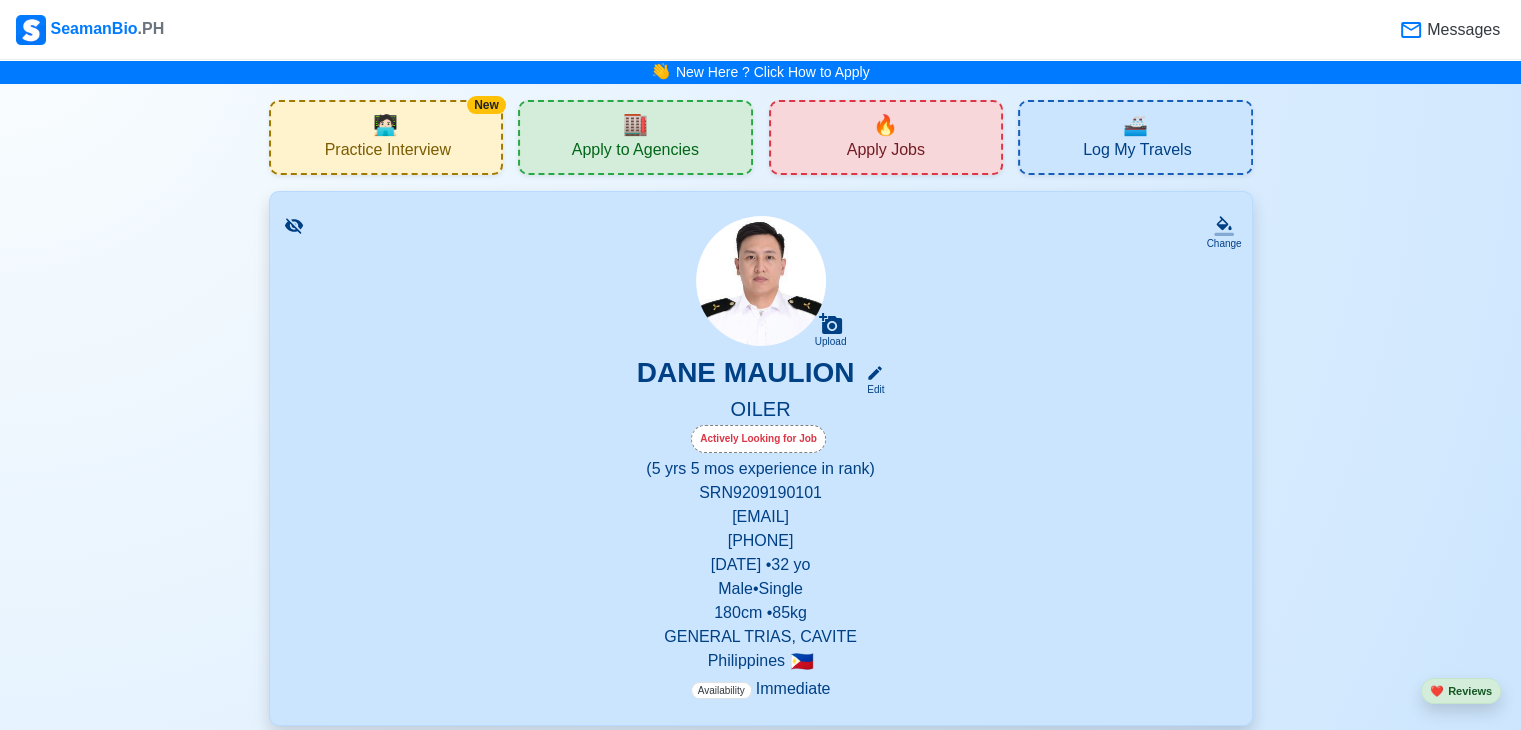click on "🏬" at bounding box center (635, 125) 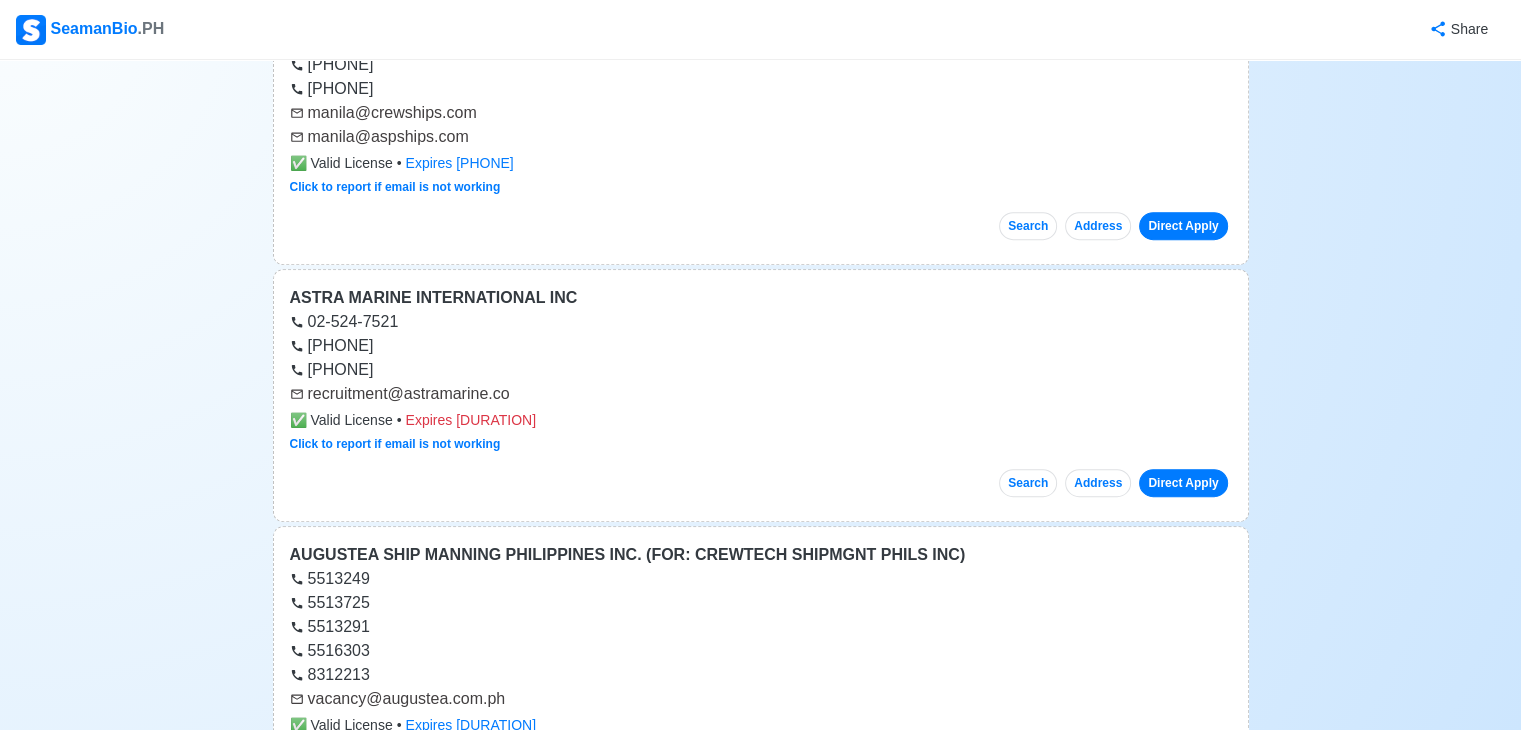 scroll, scrollTop: 1100, scrollLeft: 0, axis: vertical 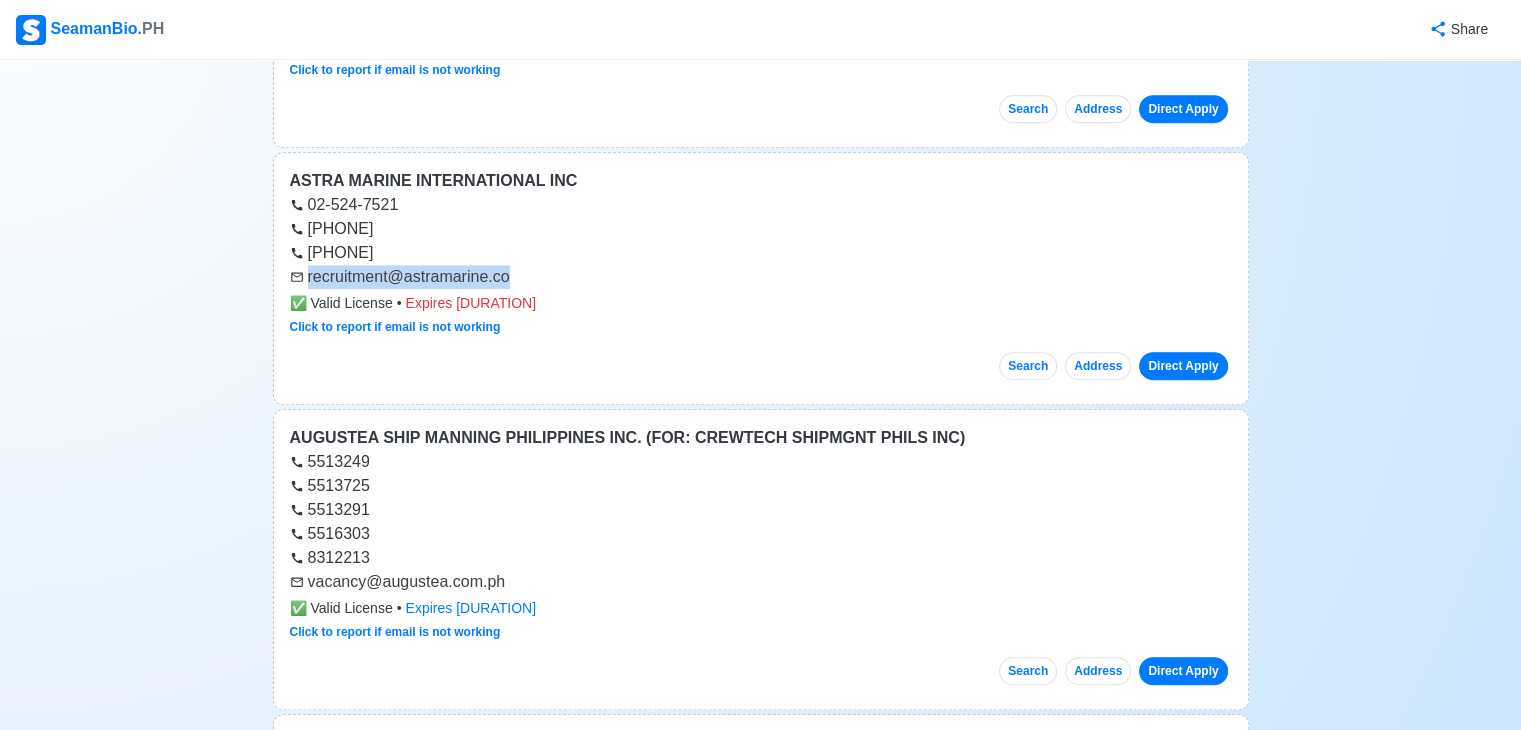 drag, startPoint x: 516, startPoint y: 273, endPoint x: 304, endPoint y: 283, distance: 212.23572 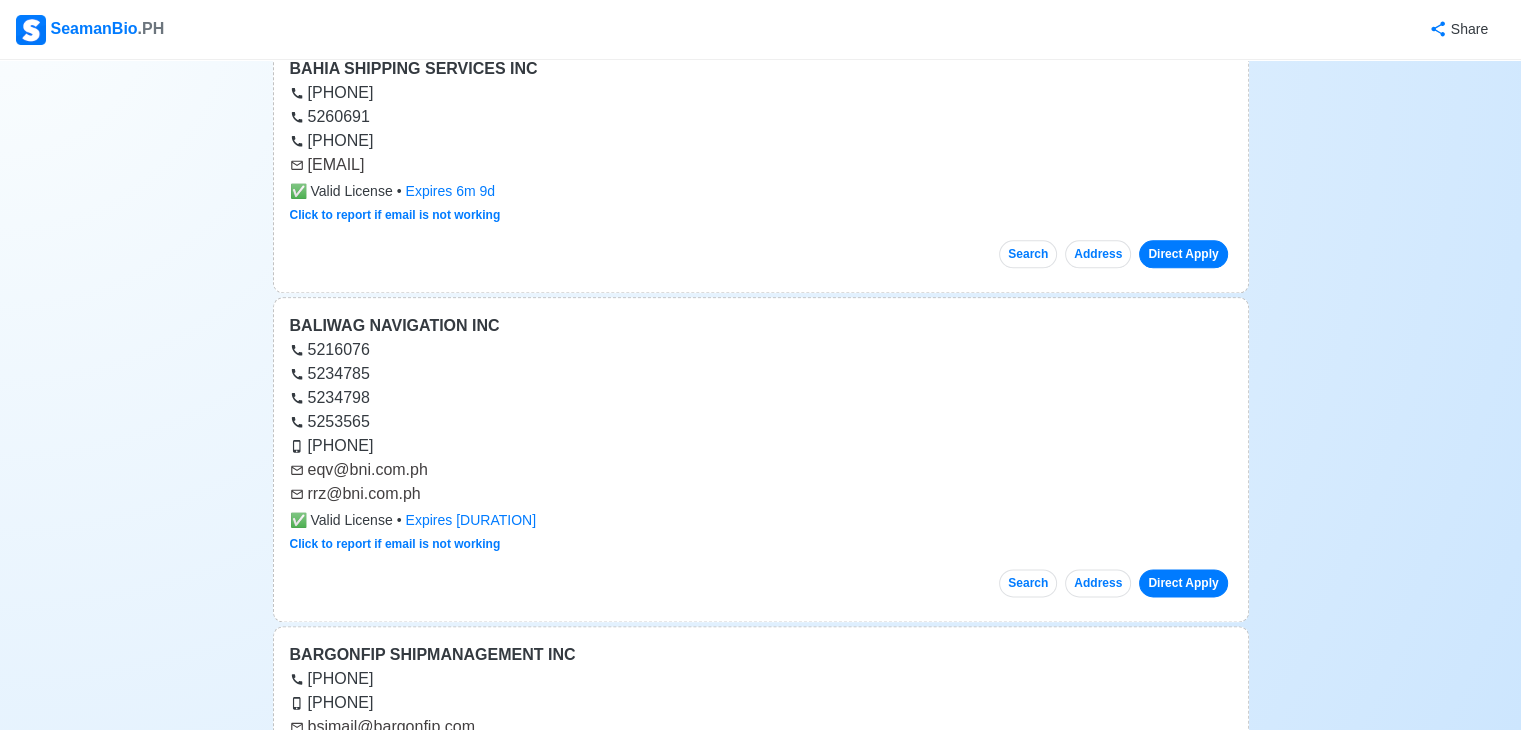 scroll, scrollTop: 2400, scrollLeft: 0, axis: vertical 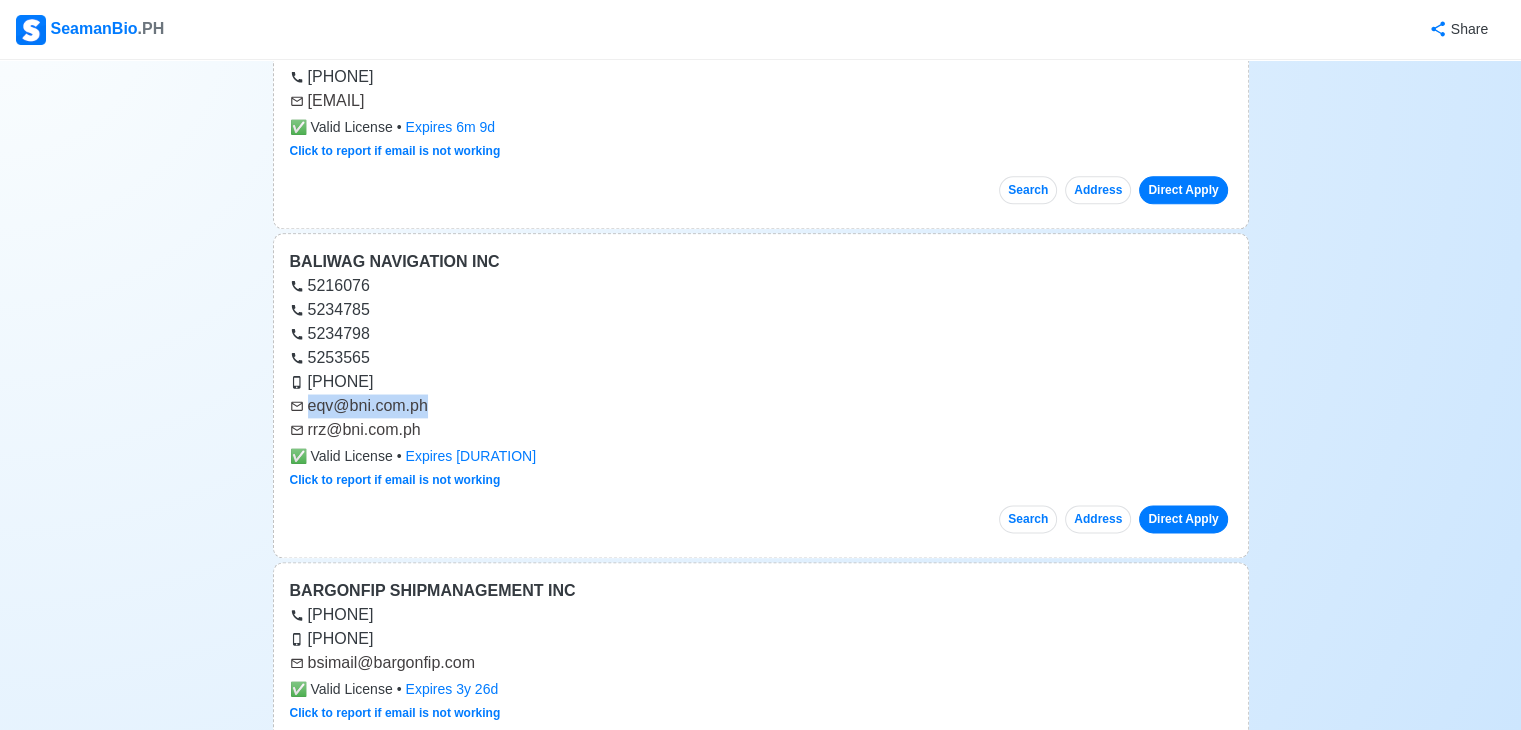 drag, startPoint x: 432, startPoint y: 403, endPoint x: 310, endPoint y: 398, distance: 122.10242 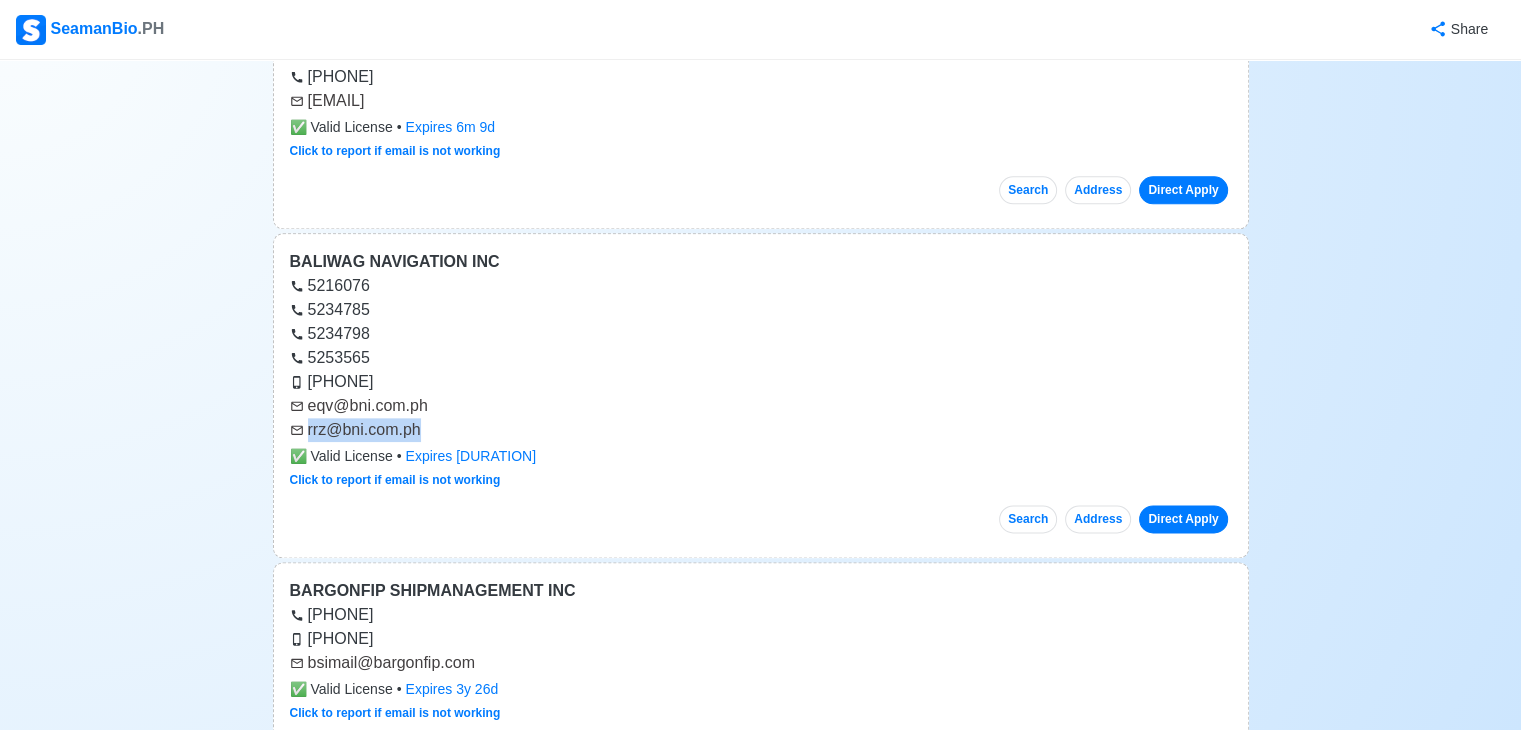 drag, startPoint x: 436, startPoint y: 421, endPoint x: 307, endPoint y: 422, distance: 129.00388 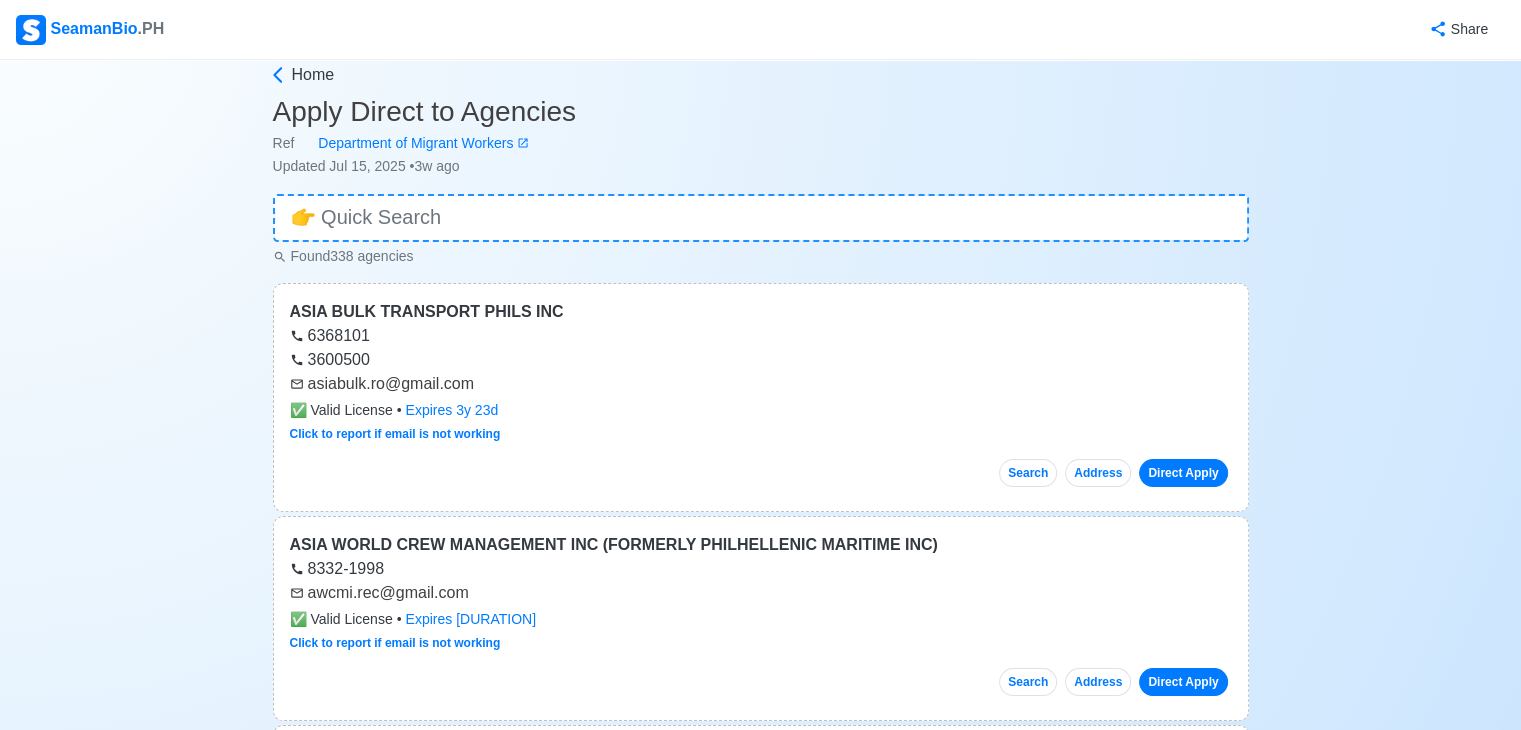 scroll, scrollTop: 0, scrollLeft: 0, axis: both 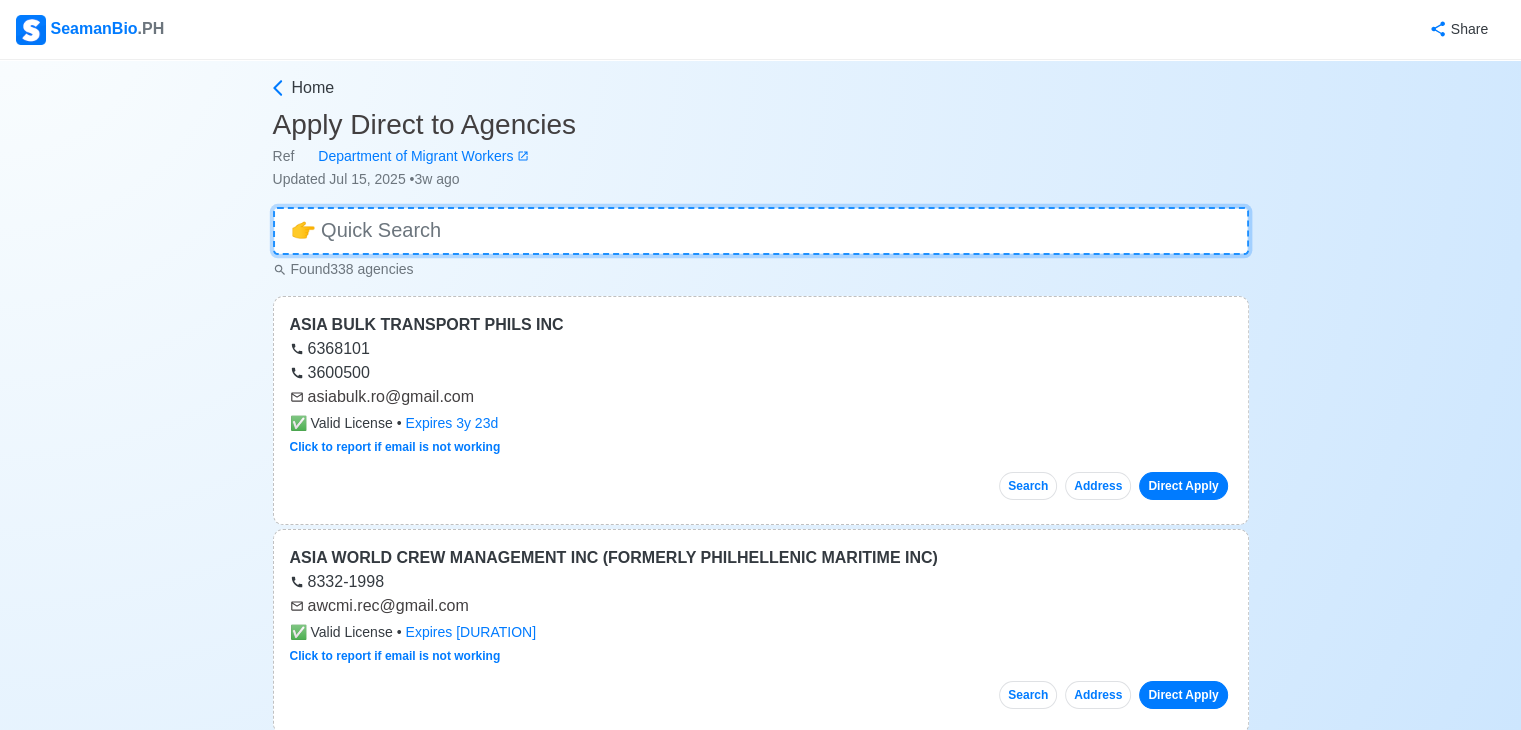 click at bounding box center [761, 231] 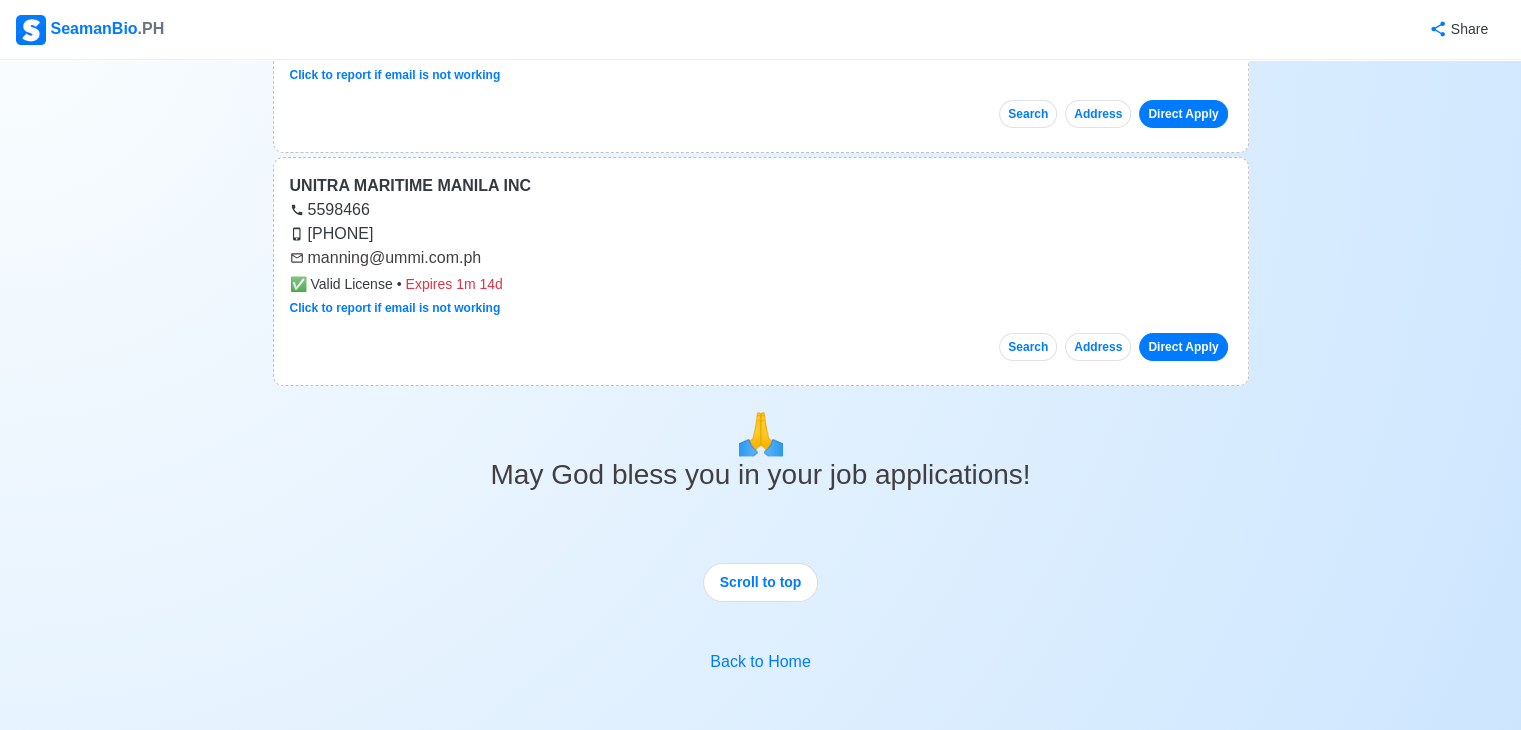 scroll, scrollTop: 400, scrollLeft: 0, axis: vertical 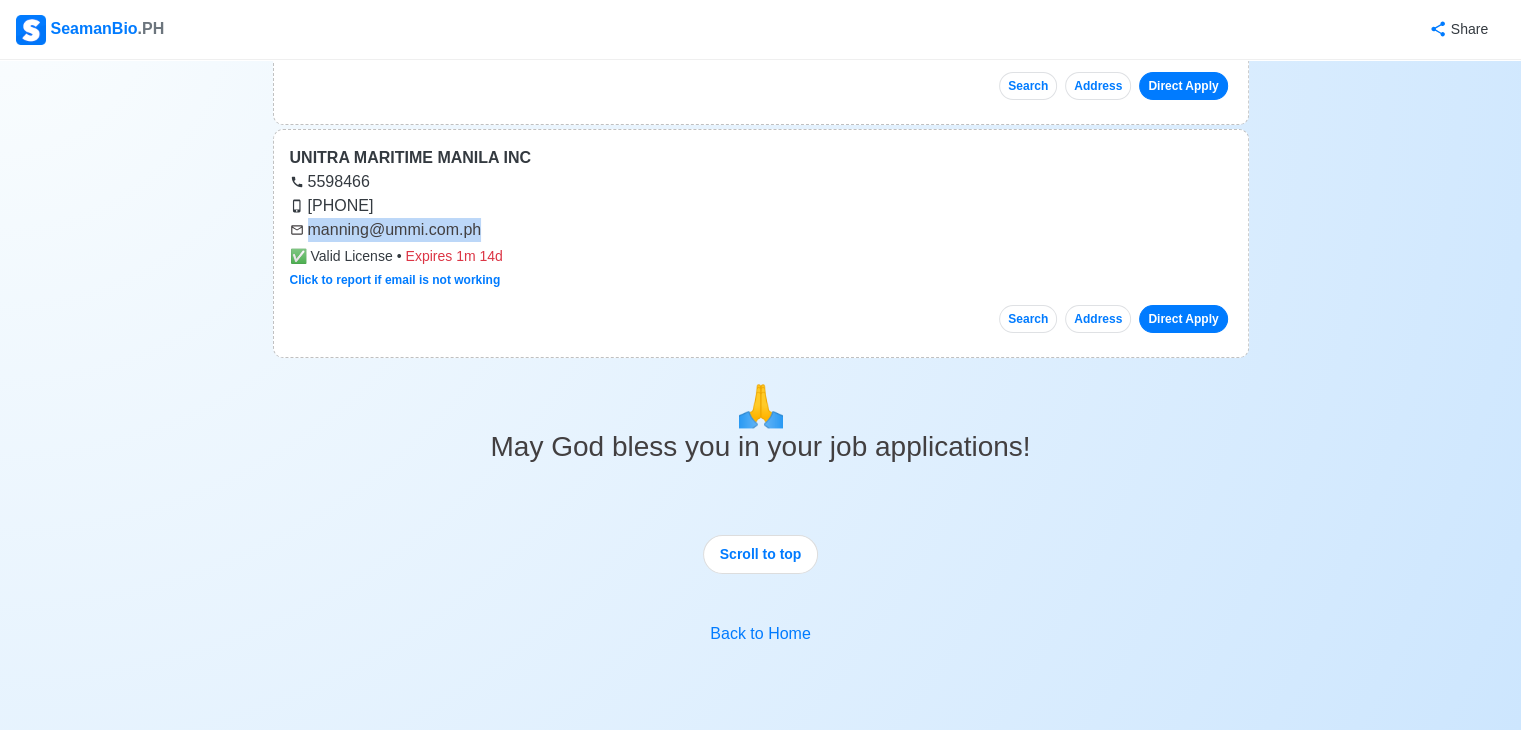 drag, startPoint x: 495, startPoint y: 233, endPoint x: 308, endPoint y: 235, distance: 187.0107 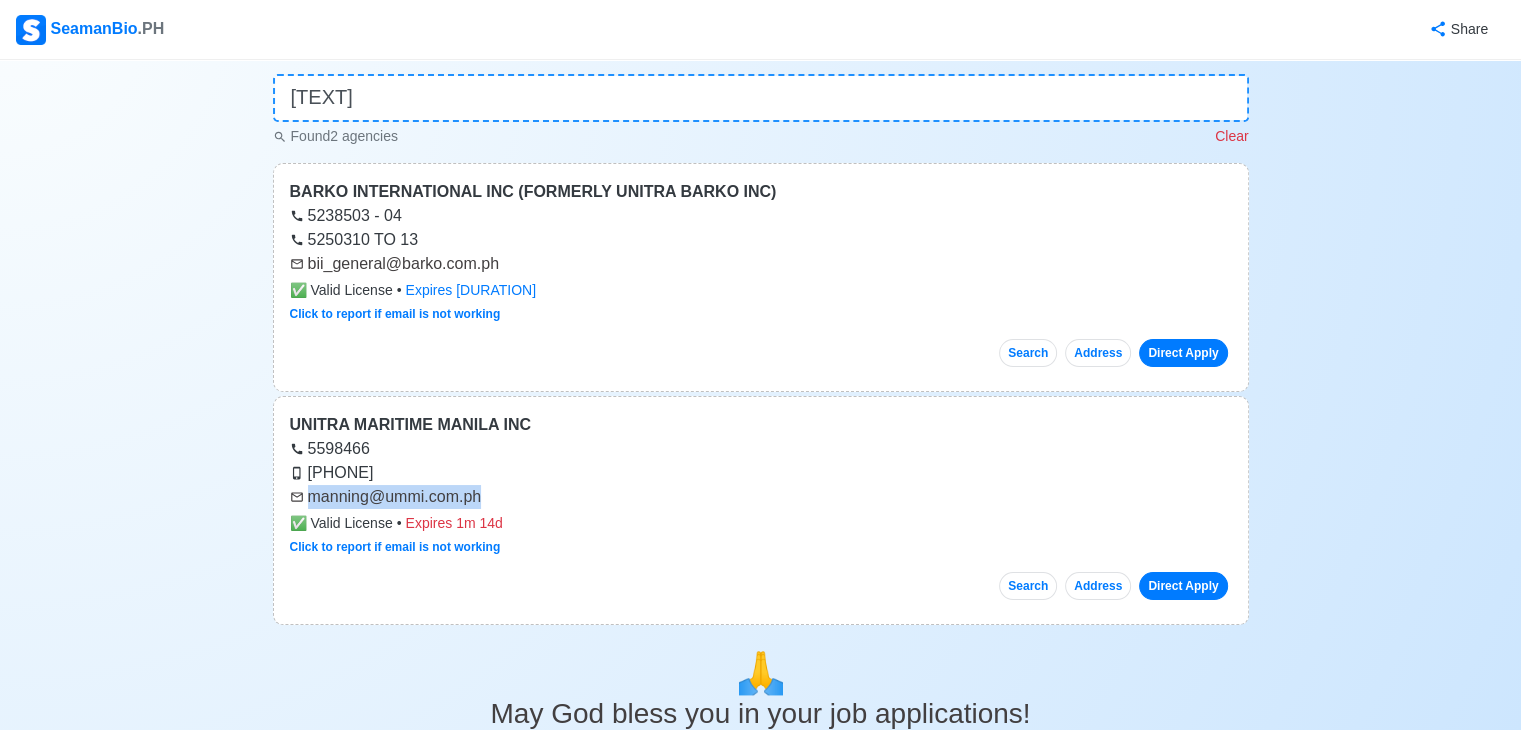 scroll, scrollTop: 0, scrollLeft: 0, axis: both 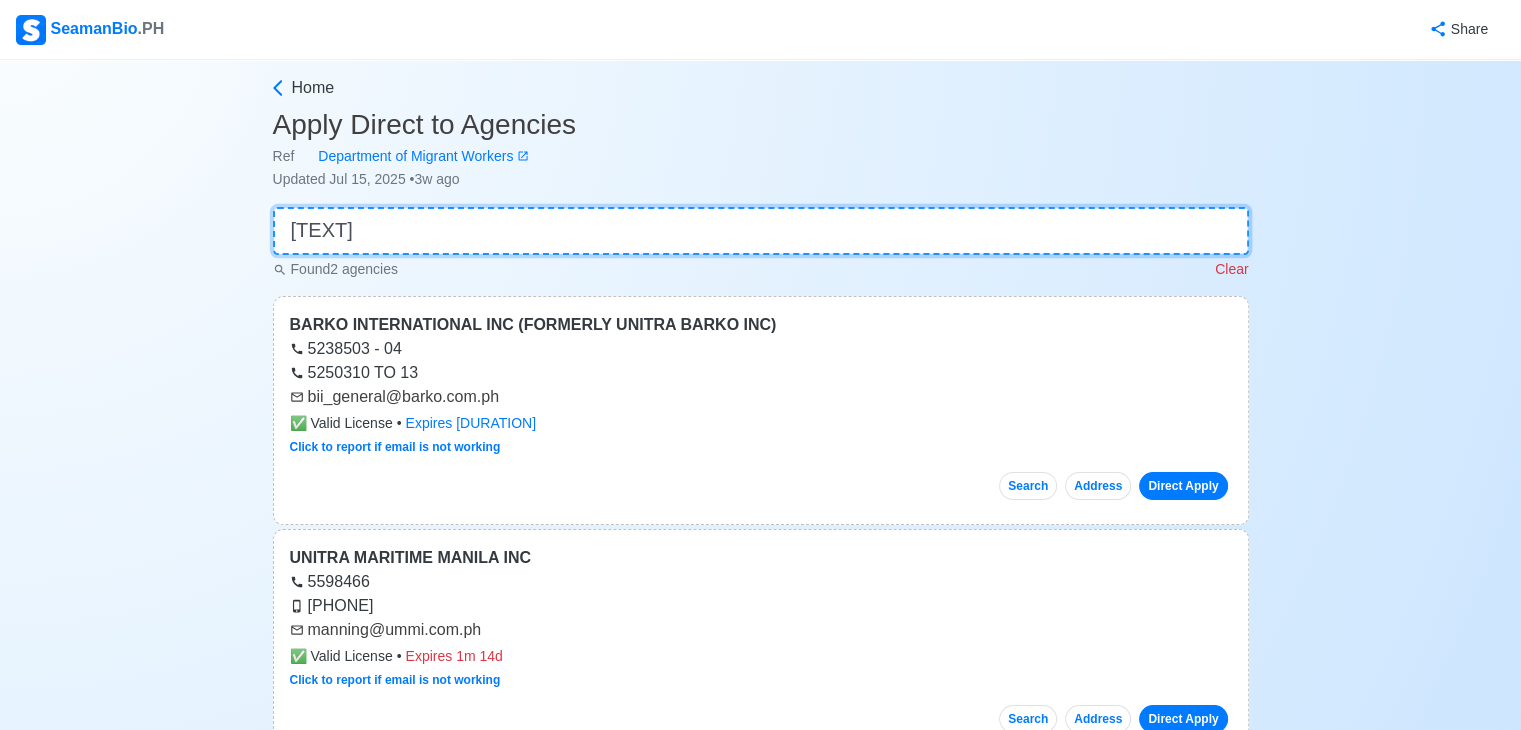 drag, startPoint x: 388, startPoint y: 229, endPoint x: 133, endPoint y: 221, distance: 255.12546 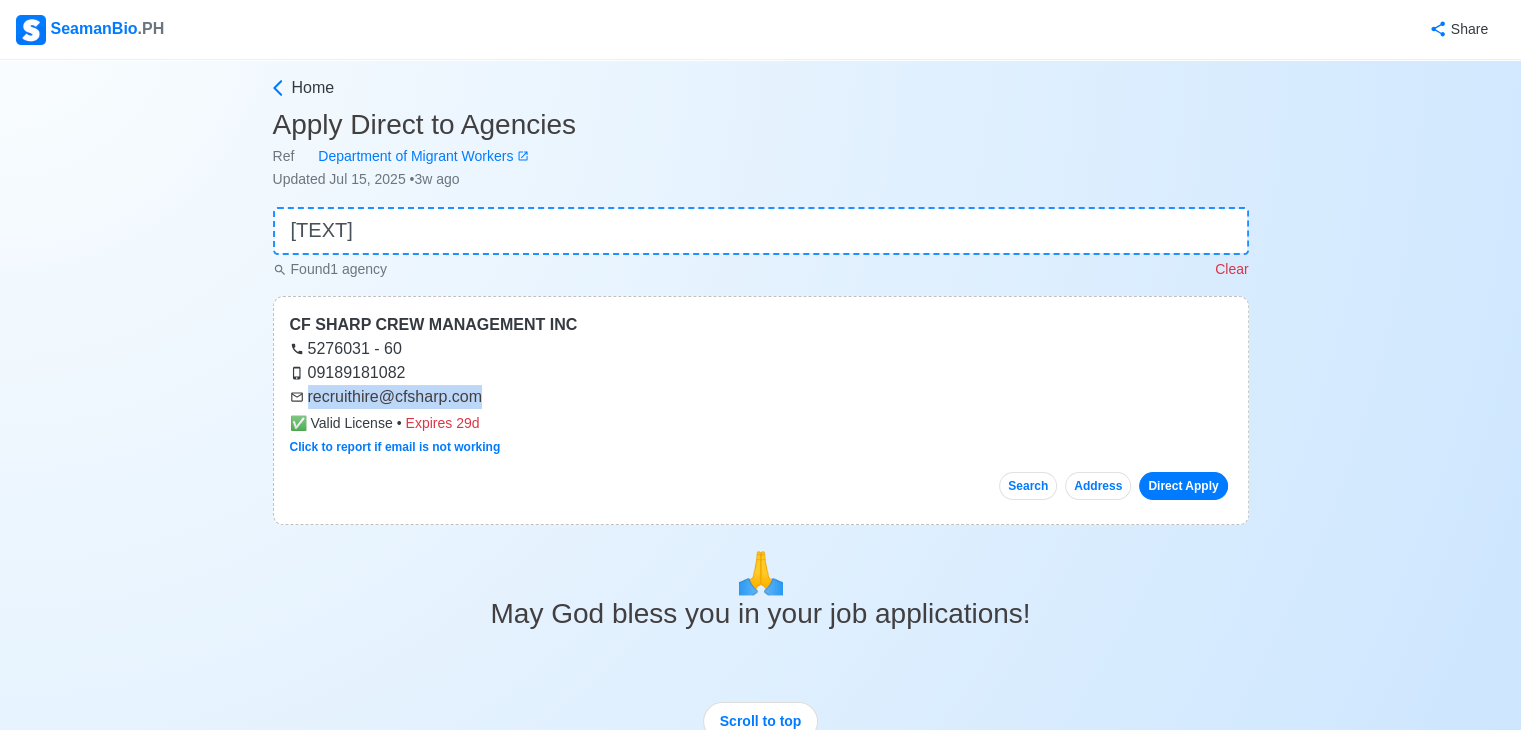 drag, startPoint x: 482, startPoint y: 396, endPoint x: 304, endPoint y: 393, distance: 178.02528 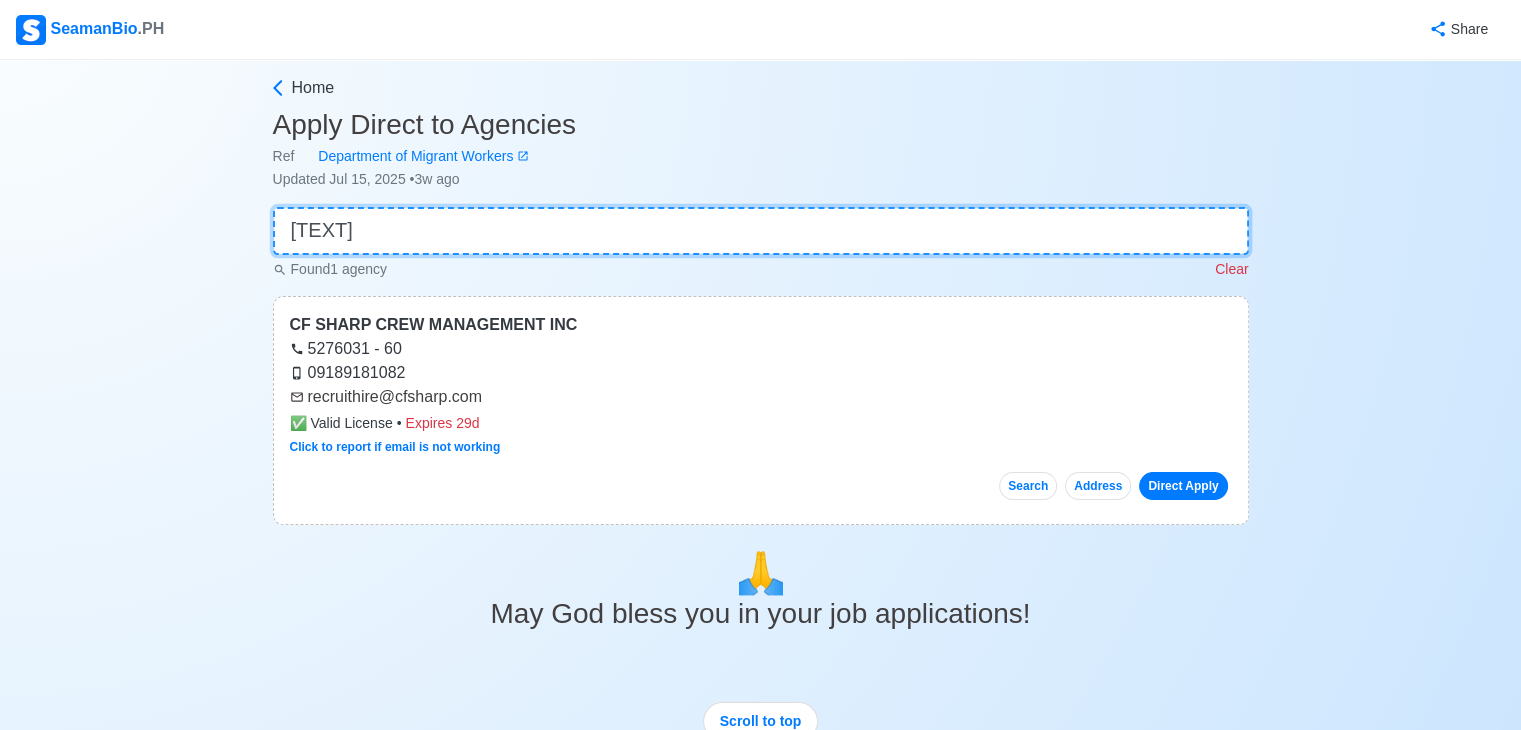 drag, startPoint x: 422, startPoint y: 245, endPoint x: 136, endPoint y: 237, distance: 286.11188 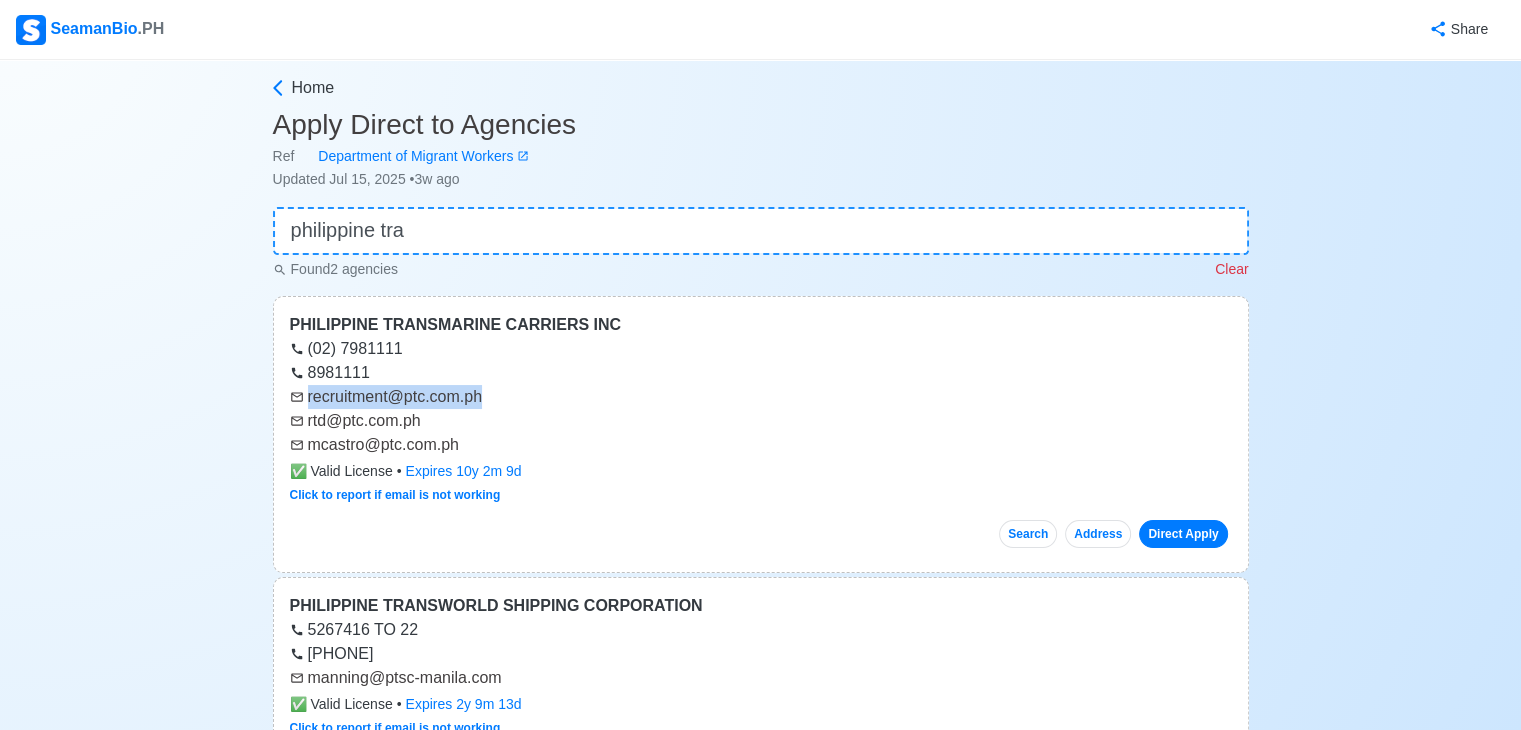 drag, startPoint x: 490, startPoint y: 397, endPoint x: 301, endPoint y: 394, distance: 189.0238 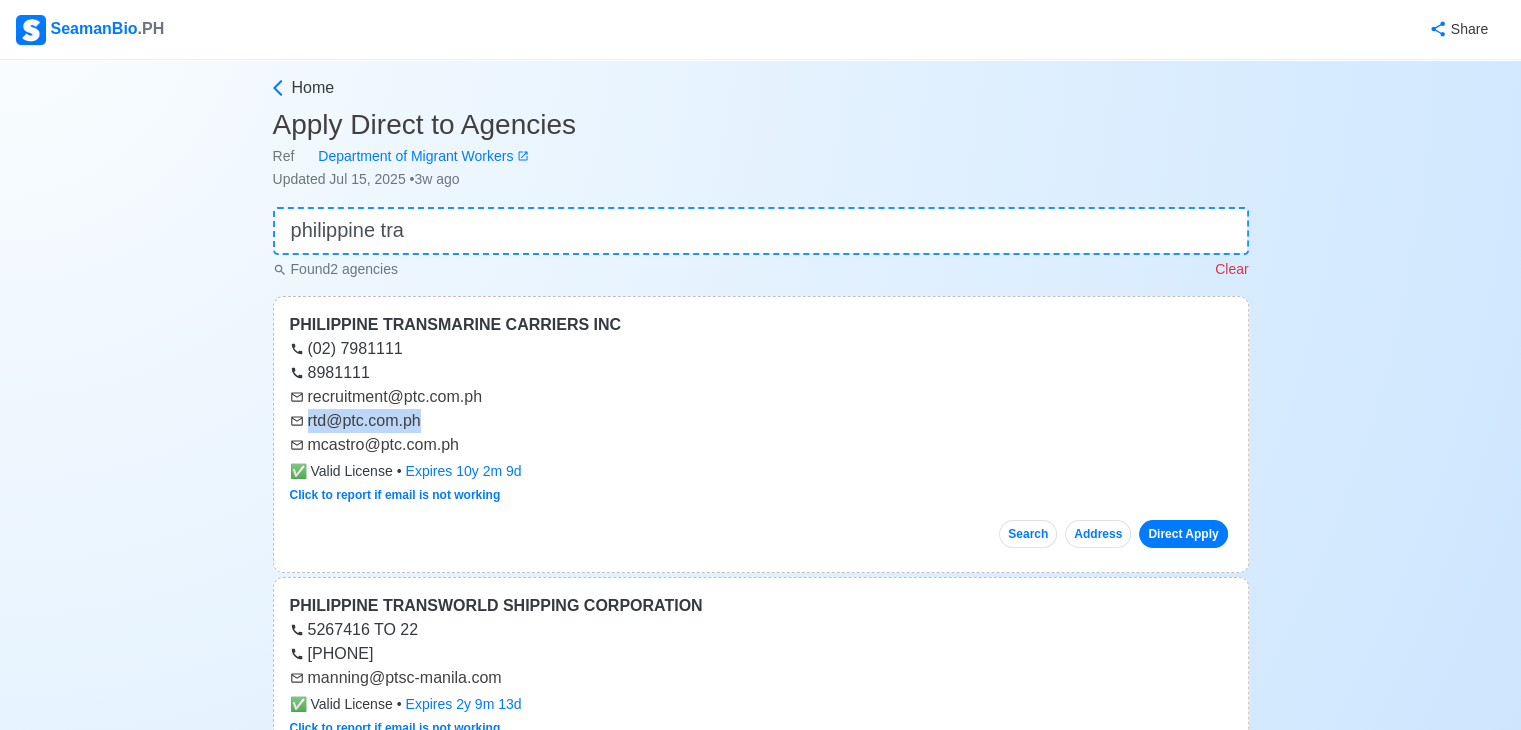 drag, startPoint x: 439, startPoint y: 421, endPoint x: 301, endPoint y: 426, distance: 138.09055 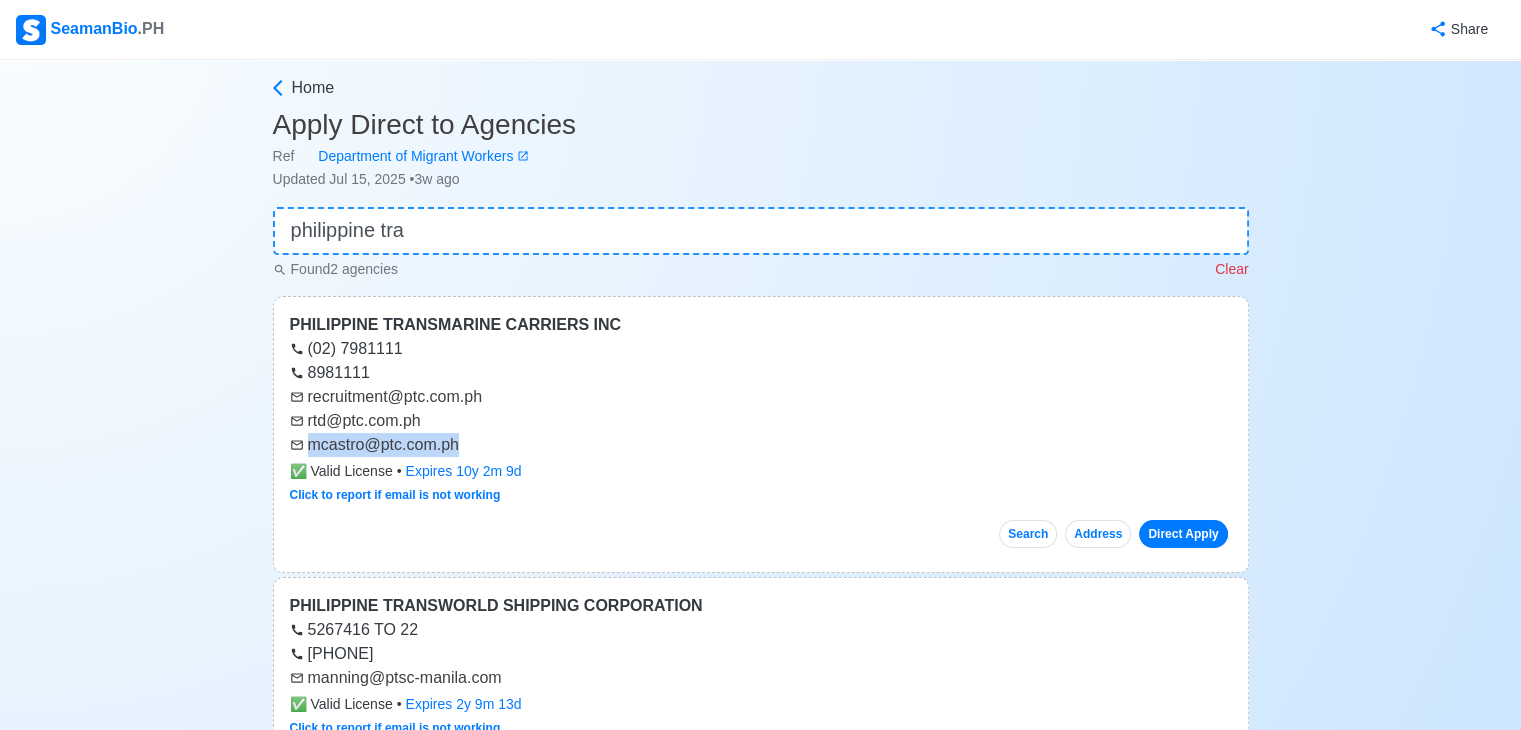 drag, startPoint x: 489, startPoint y: 449, endPoint x: 309, endPoint y: 435, distance: 180.54362 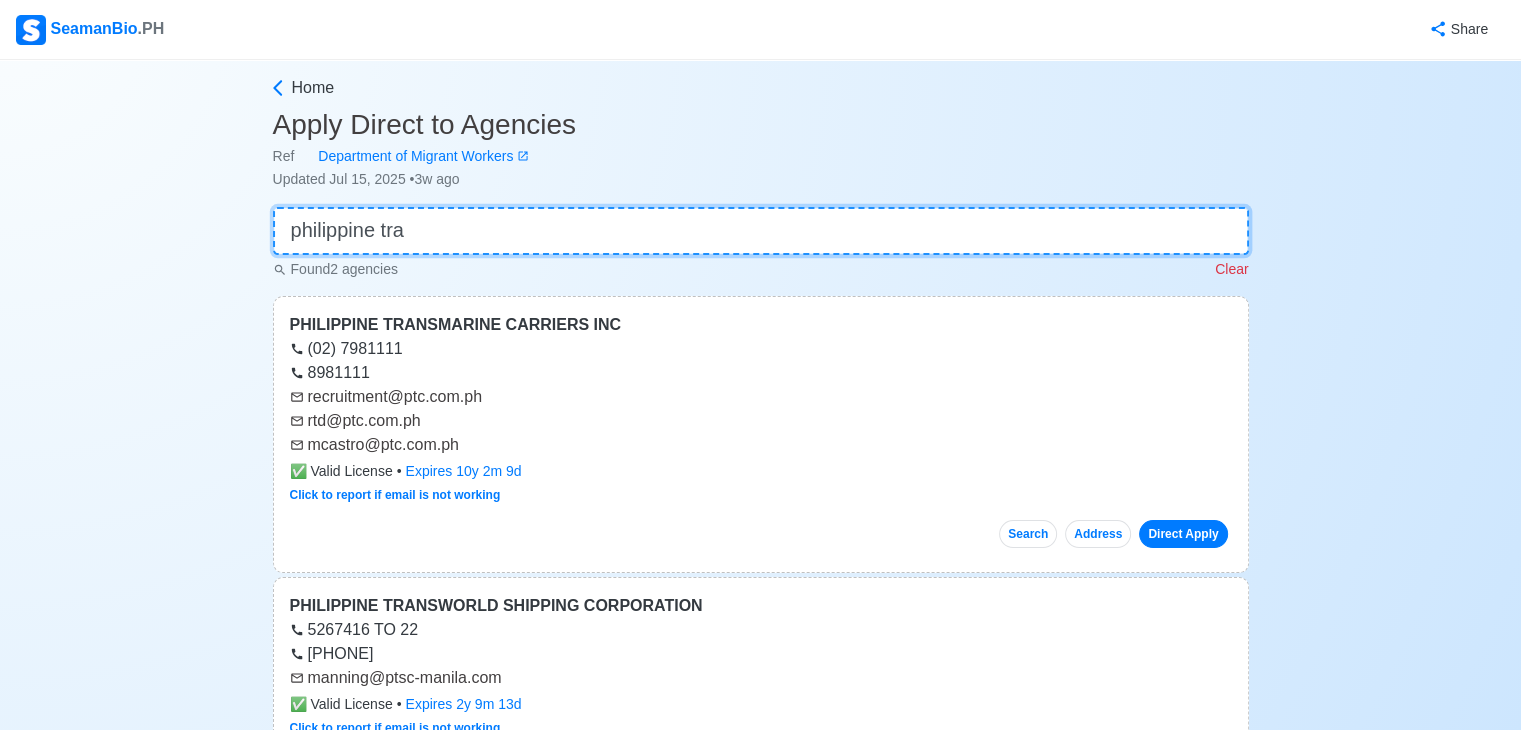 drag, startPoint x: 456, startPoint y: 229, endPoint x: 68, endPoint y: 234, distance: 388.03223 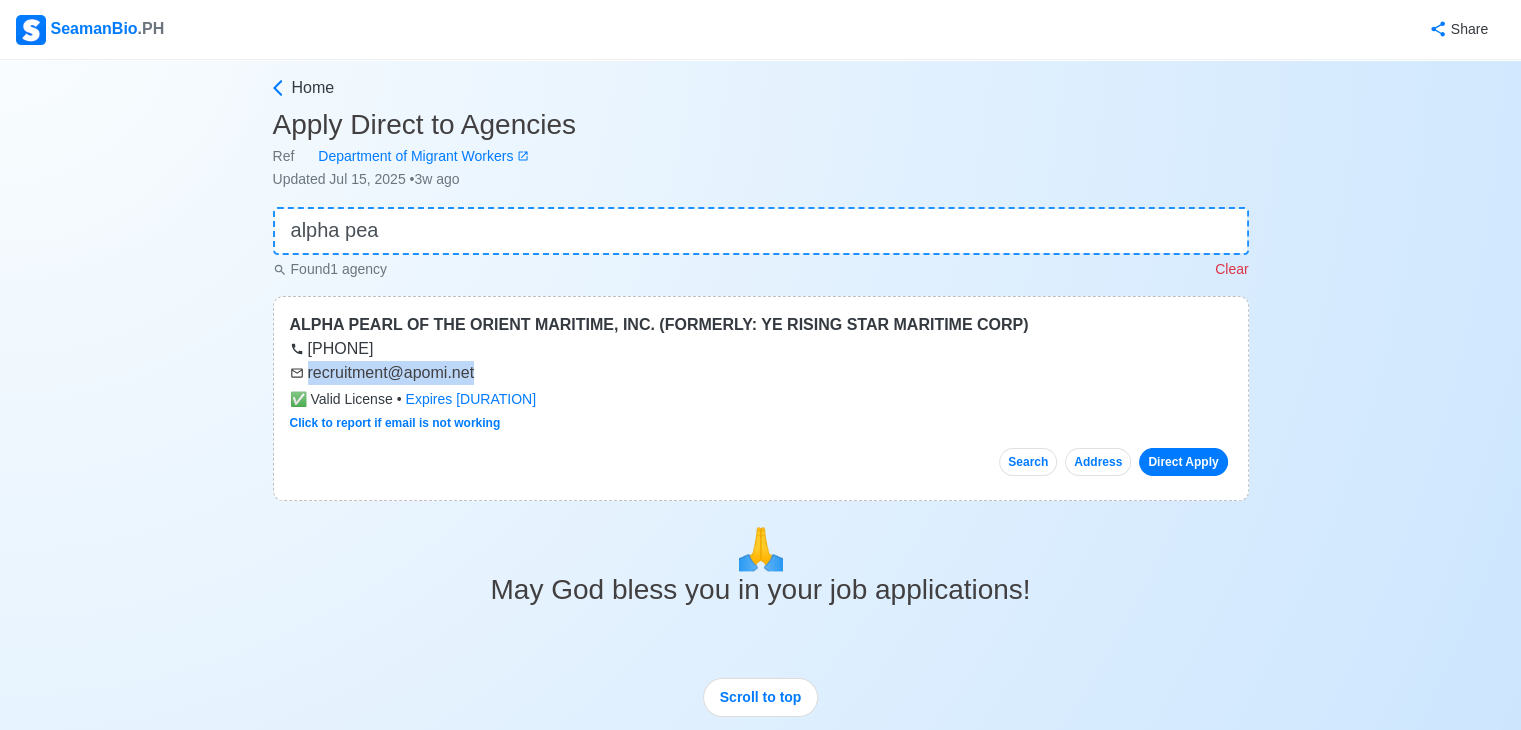 drag, startPoint x: 475, startPoint y: 373, endPoint x: 308, endPoint y: 373, distance: 167 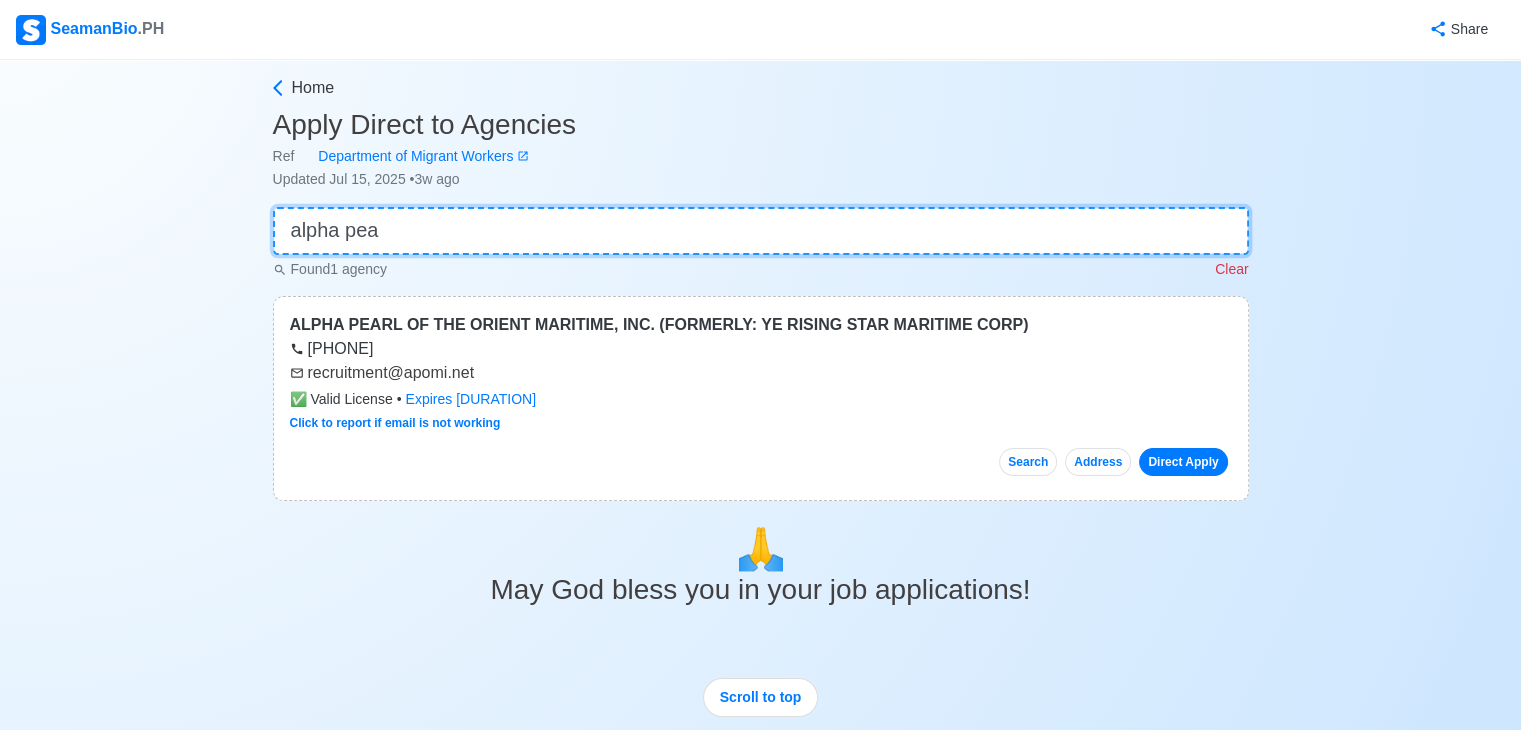drag, startPoint x: 402, startPoint y: 231, endPoint x: 189, endPoint y: 229, distance: 213.00938 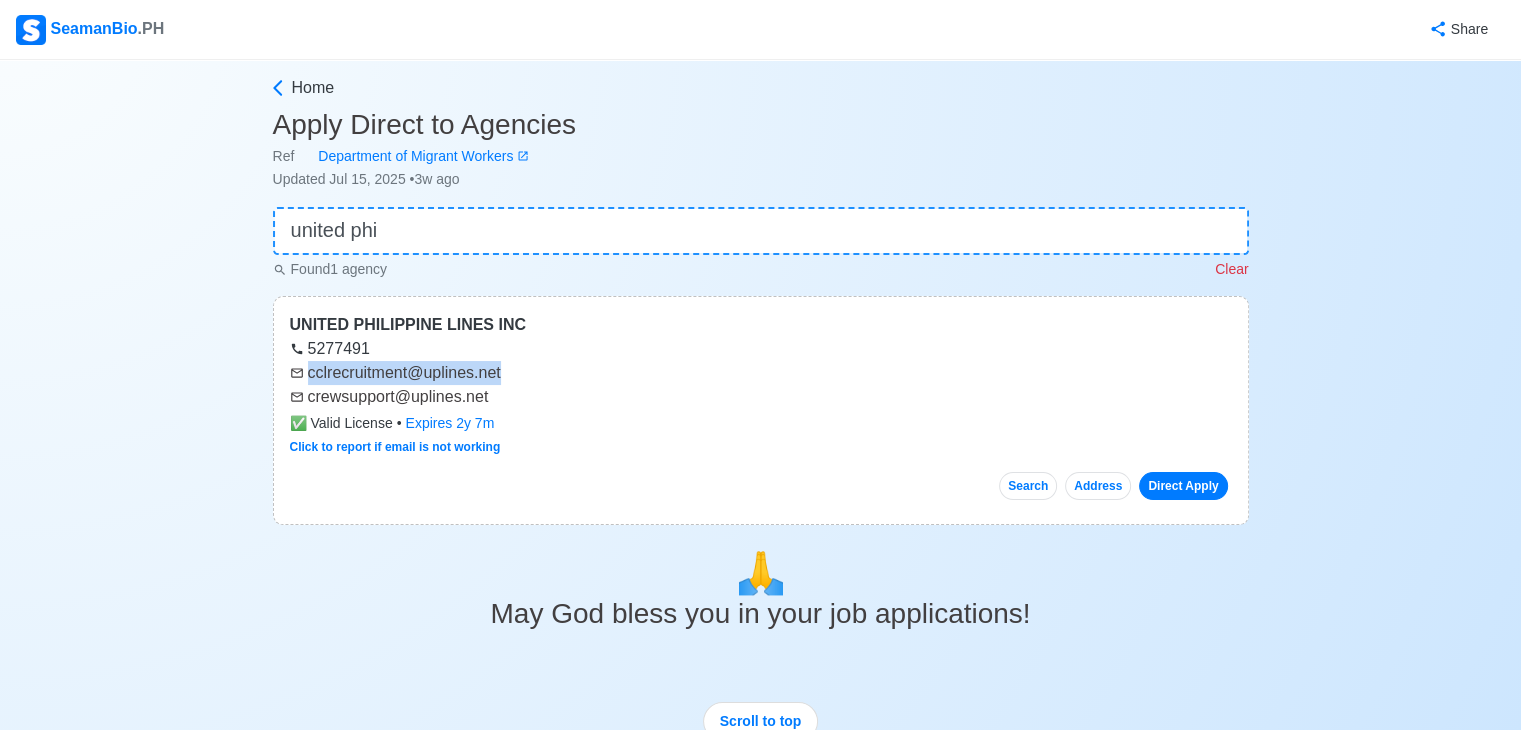 drag, startPoint x: 517, startPoint y: 368, endPoint x: 303, endPoint y: 374, distance: 214.08409 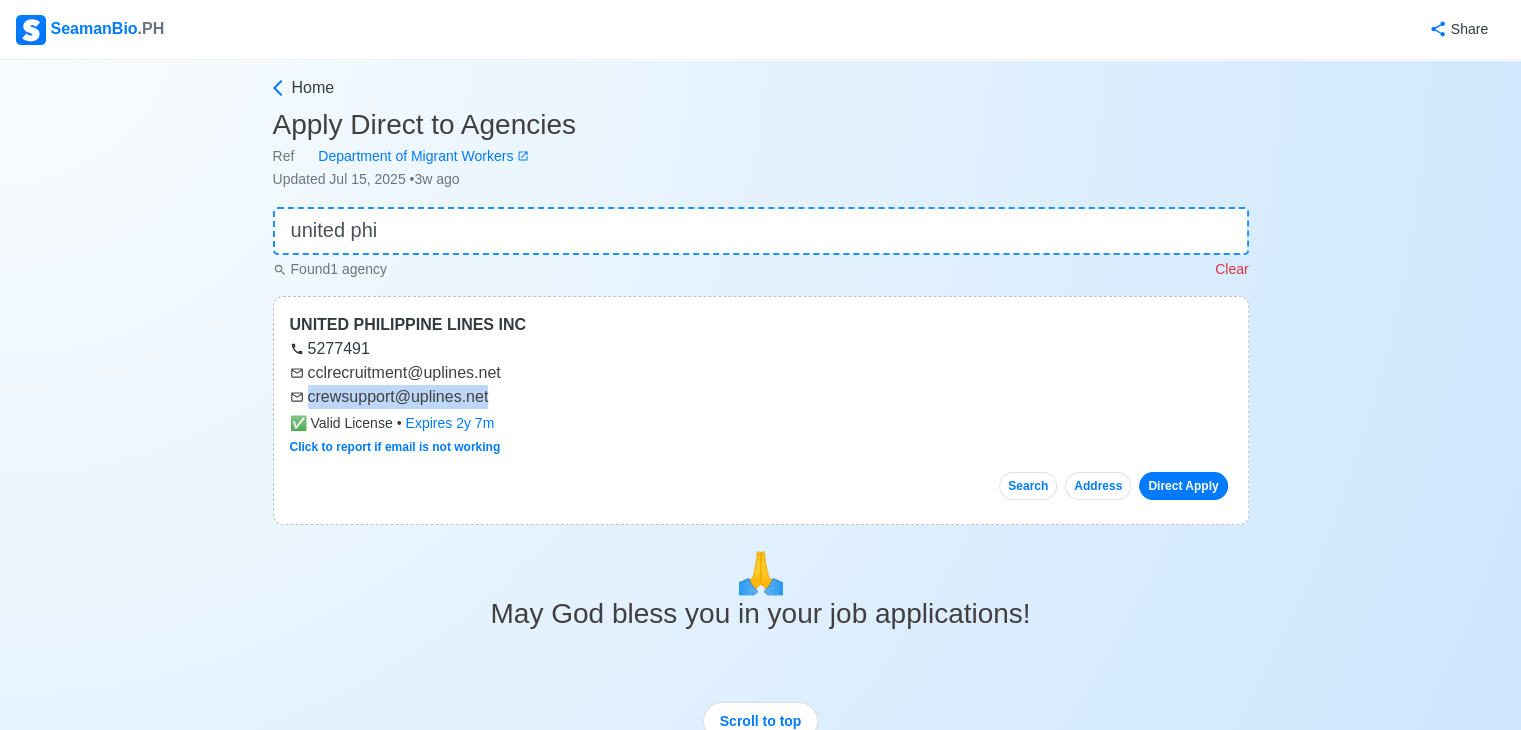 drag, startPoint x: 523, startPoint y: 403, endPoint x: 308, endPoint y: 399, distance: 215.0372 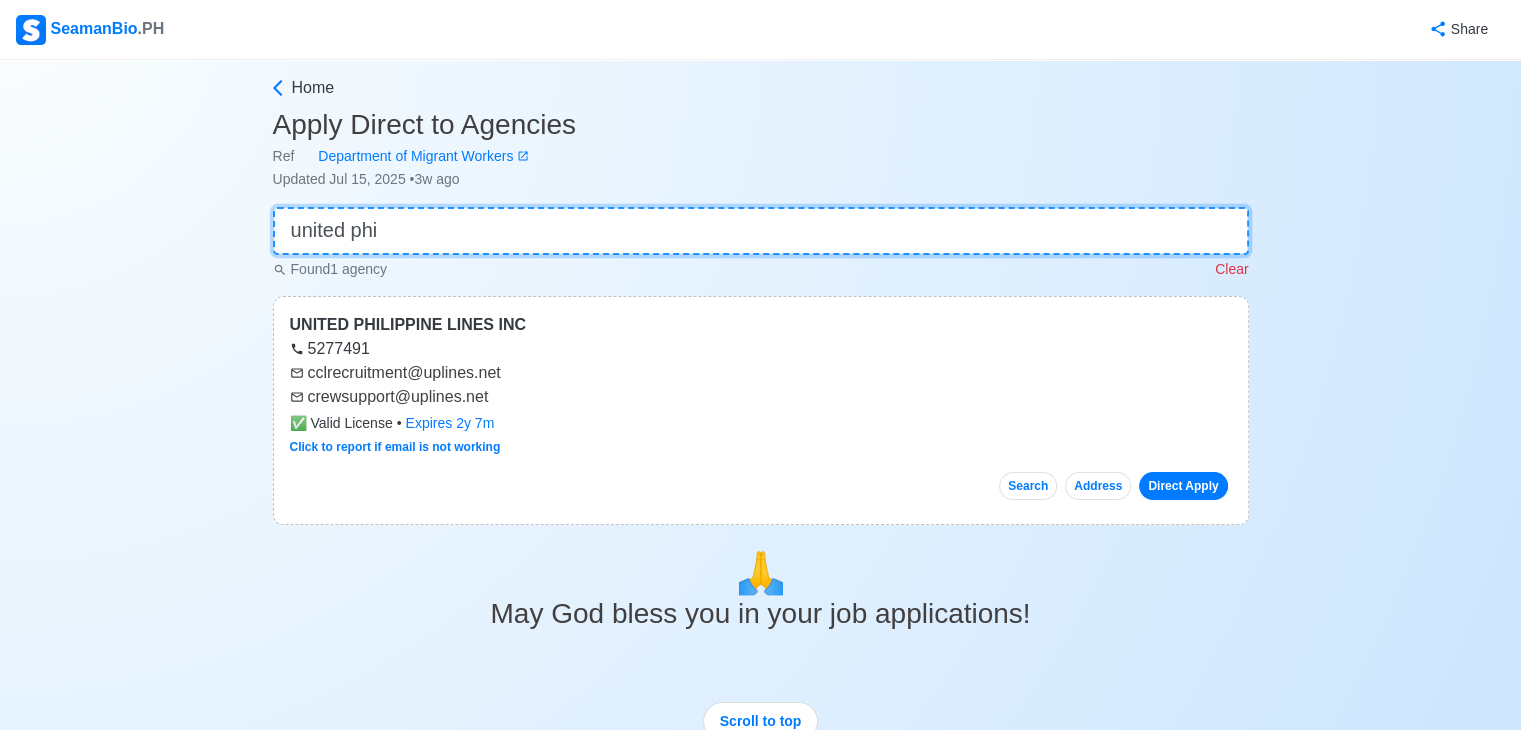 drag, startPoint x: 428, startPoint y: 228, endPoint x: 164, endPoint y: 202, distance: 265.27722 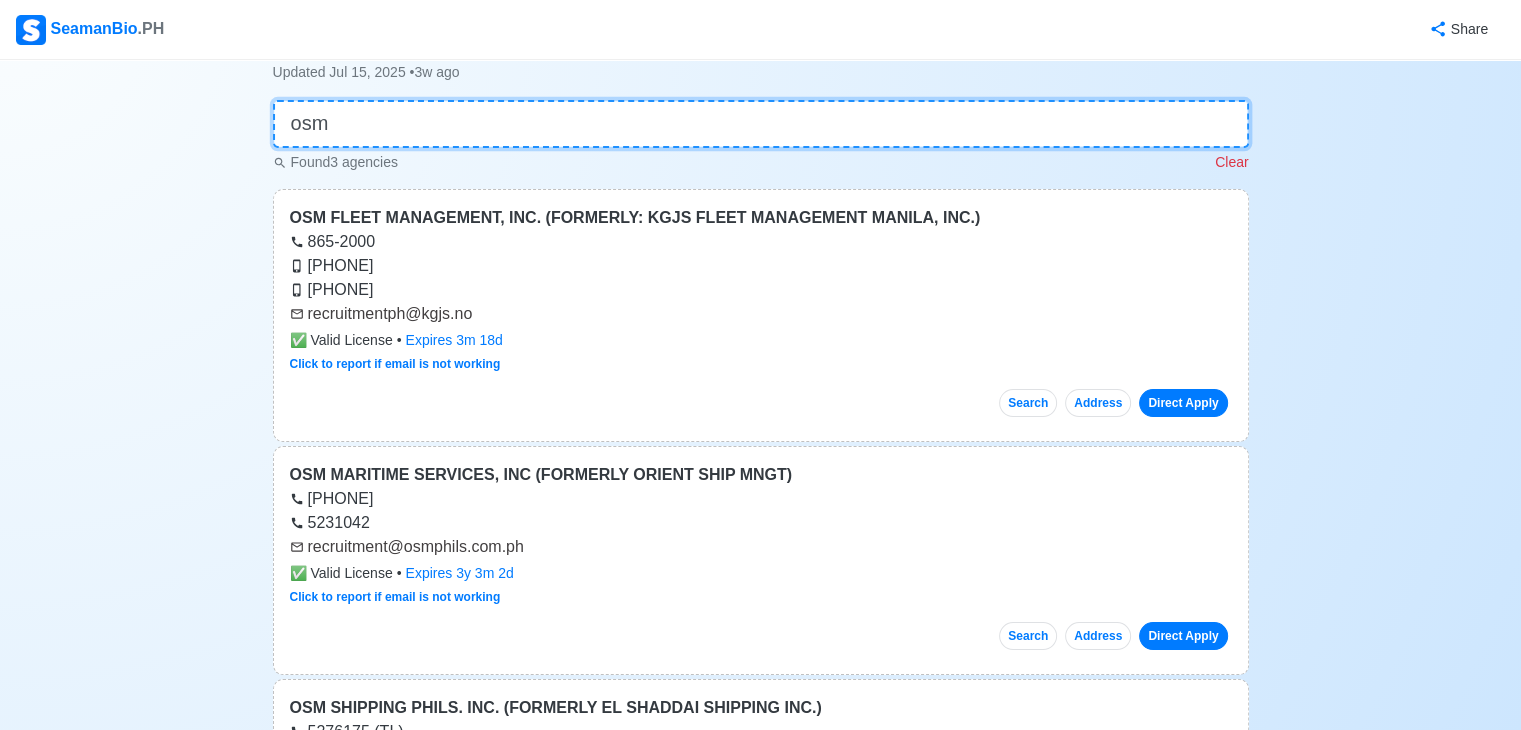 scroll, scrollTop: 100, scrollLeft: 0, axis: vertical 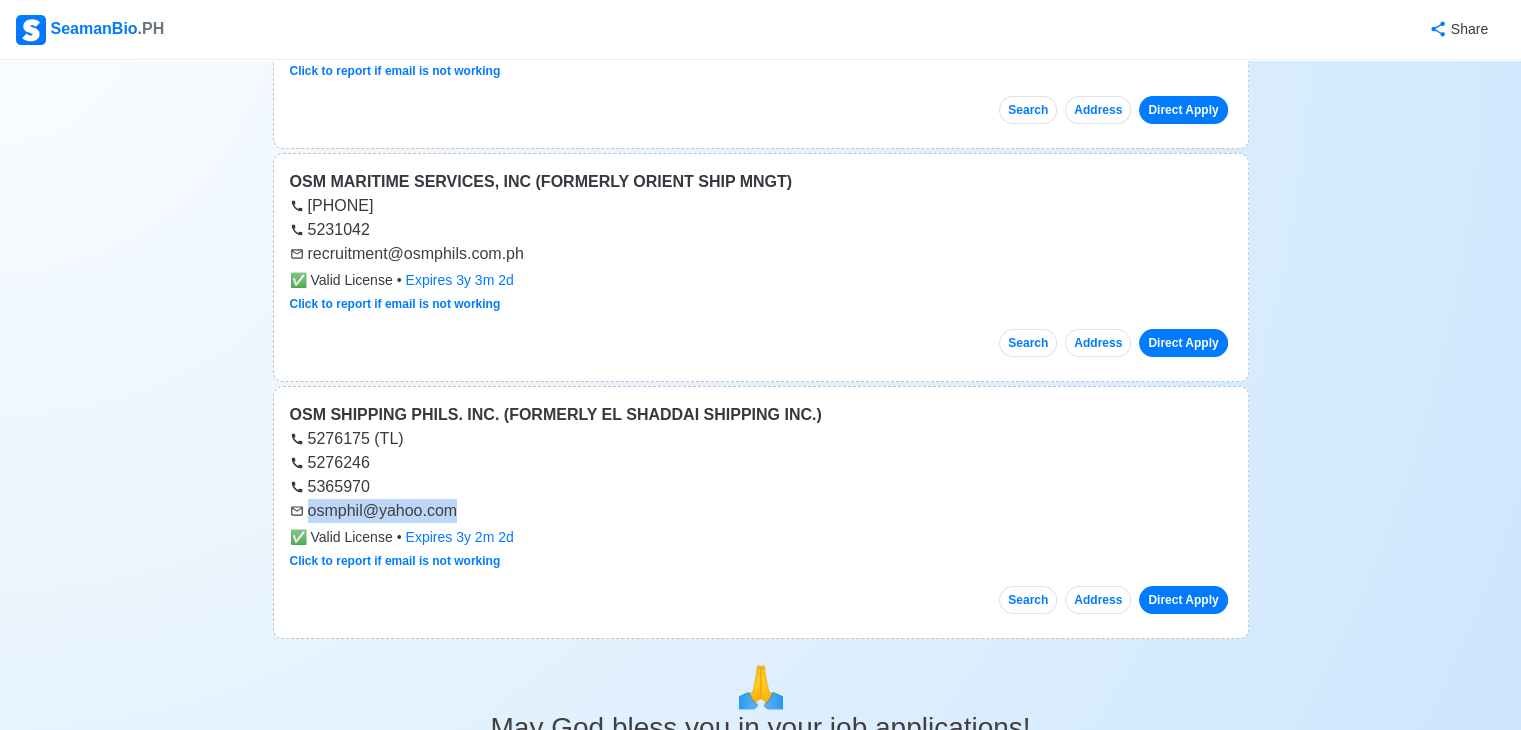 drag, startPoint x: 476, startPoint y: 513, endPoint x: 324, endPoint y: 507, distance: 152.11838 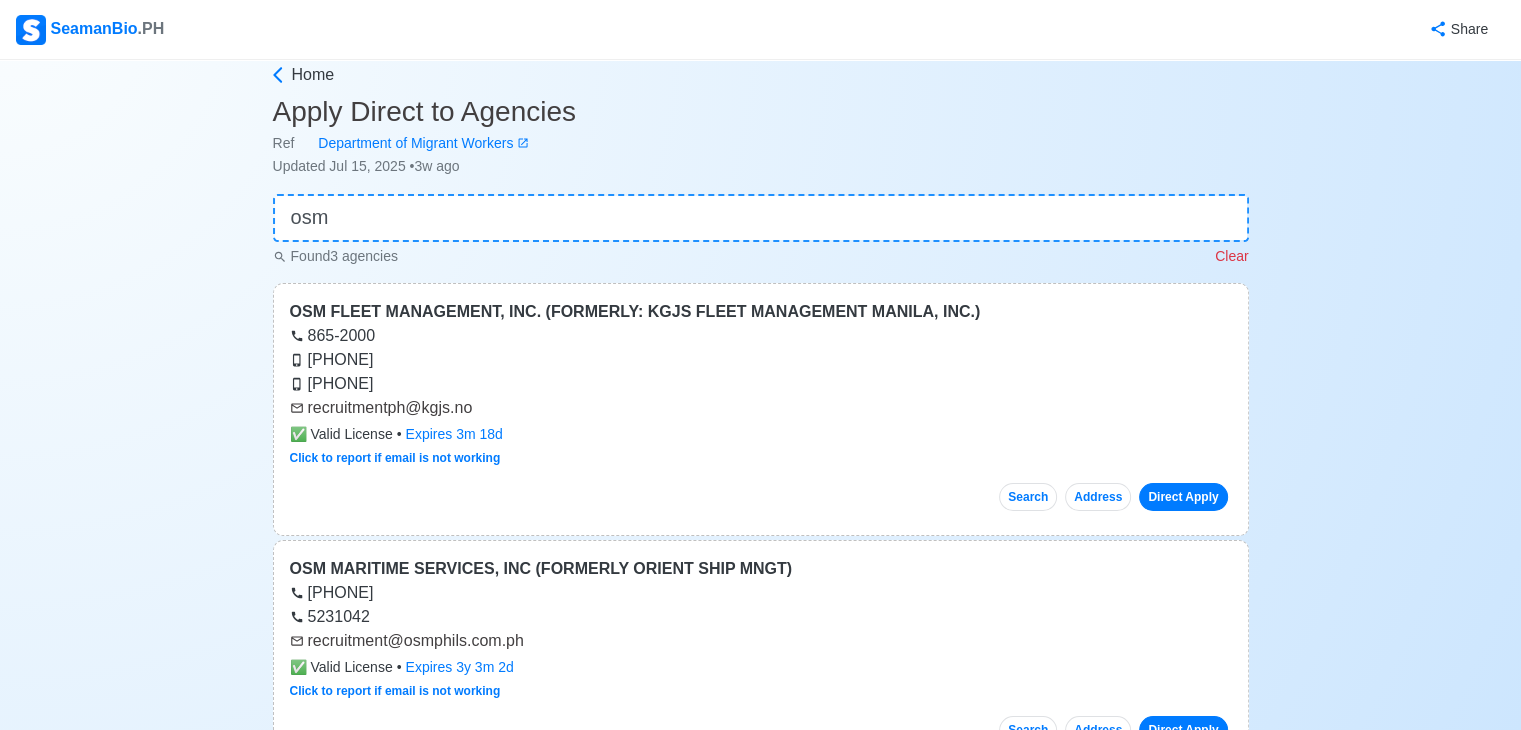 scroll, scrollTop: 0, scrollLeft: 0, axis: both 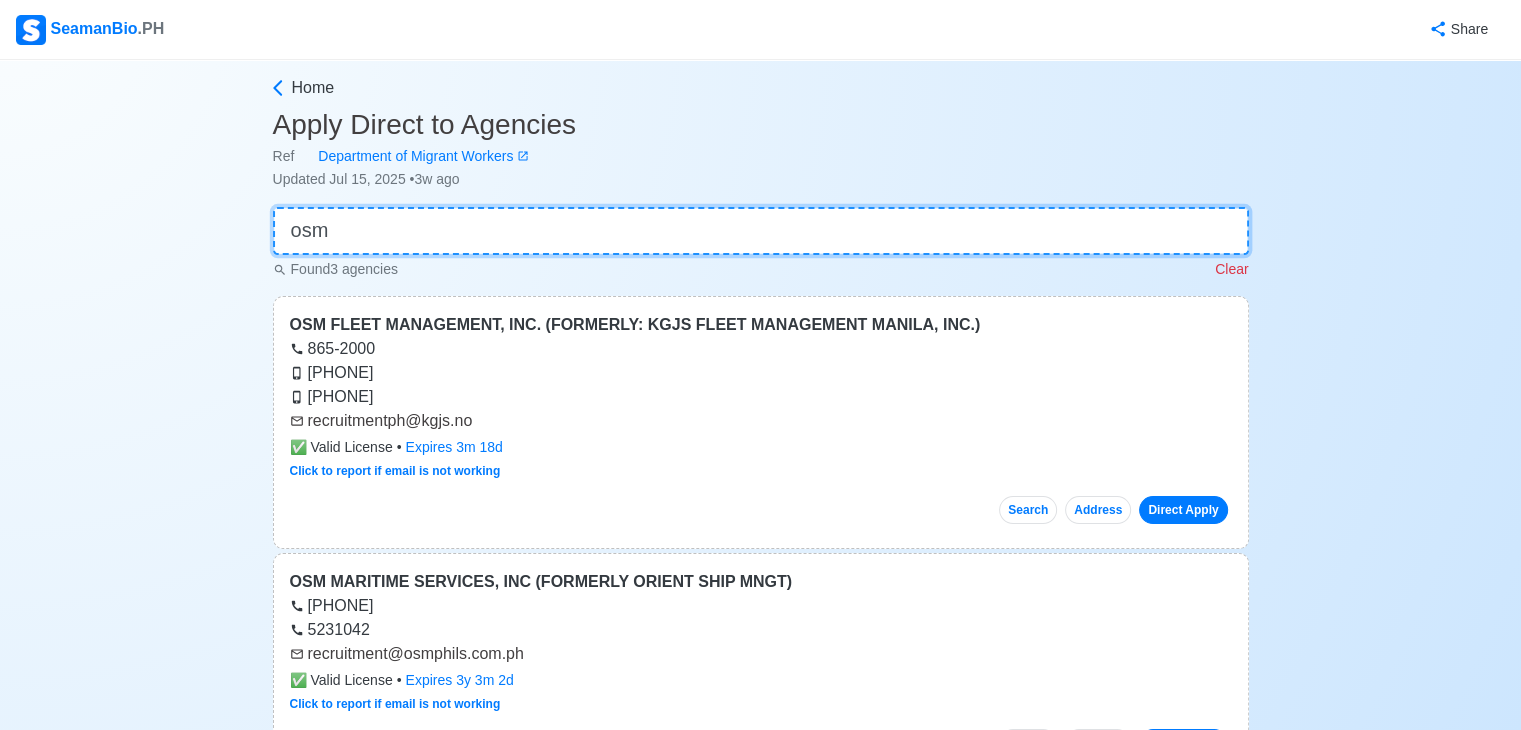 click on "Home Apply Direct to Agencies Ref Department of Migrant Workers Updated   Jul 15, 2025   •  3w ago osm Found  3   agencies Clear OSM FLEET MANAGEMENT, INC. (FORMERLY: KGJS FLEET MANAGEMENT MANILA, INC.) [PHONE] [PHONE] [EMAIL] ✅   Valid License •   Expires   3m 18d Click to report if email is not working Search Address Direct Apply OSM MARITIME SERVICES, INC (FORMERLY ORIENT SHIP MNGT) [PHONE] [PHONE] [EMAIL] ✅   Valid License •   Expires   3y 3m 2d Click to report if email is not working Search Address Direct Apply OSM SHIPPING PHILS. INC. (FORMERLY EL SHADDAI SHIPPING INC.) [PHONE] (TL) [PHONE] [PHONE] [EMAIL] ✅   Valid License •   Expires   3y 2m 2d Click to report if email is not working Search Address Direct Apply 🙏 May God bless you in your job applications! Scroll to top Back to Home ©  2025   SeamanBio.PH  Alpha v 0.9.422  All Rights Reserved |  Privacy Policy Need help? Comments? Suggestions? Please feel free to" at bounding box center [760, 817] 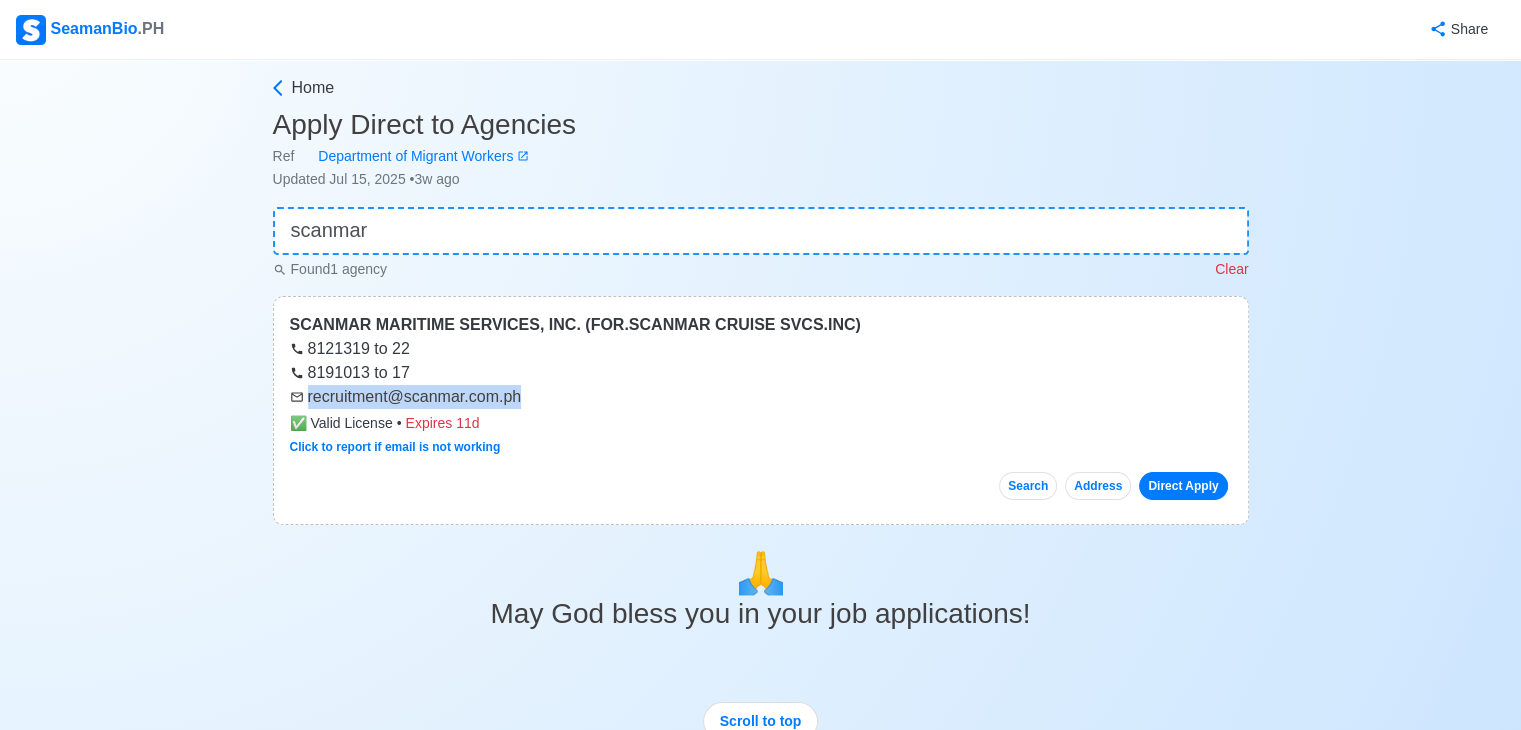 drag, startPoint x: 534, startPoint y: 394, endPoint x: 299, endPoint y: 409, distance: 235.47824 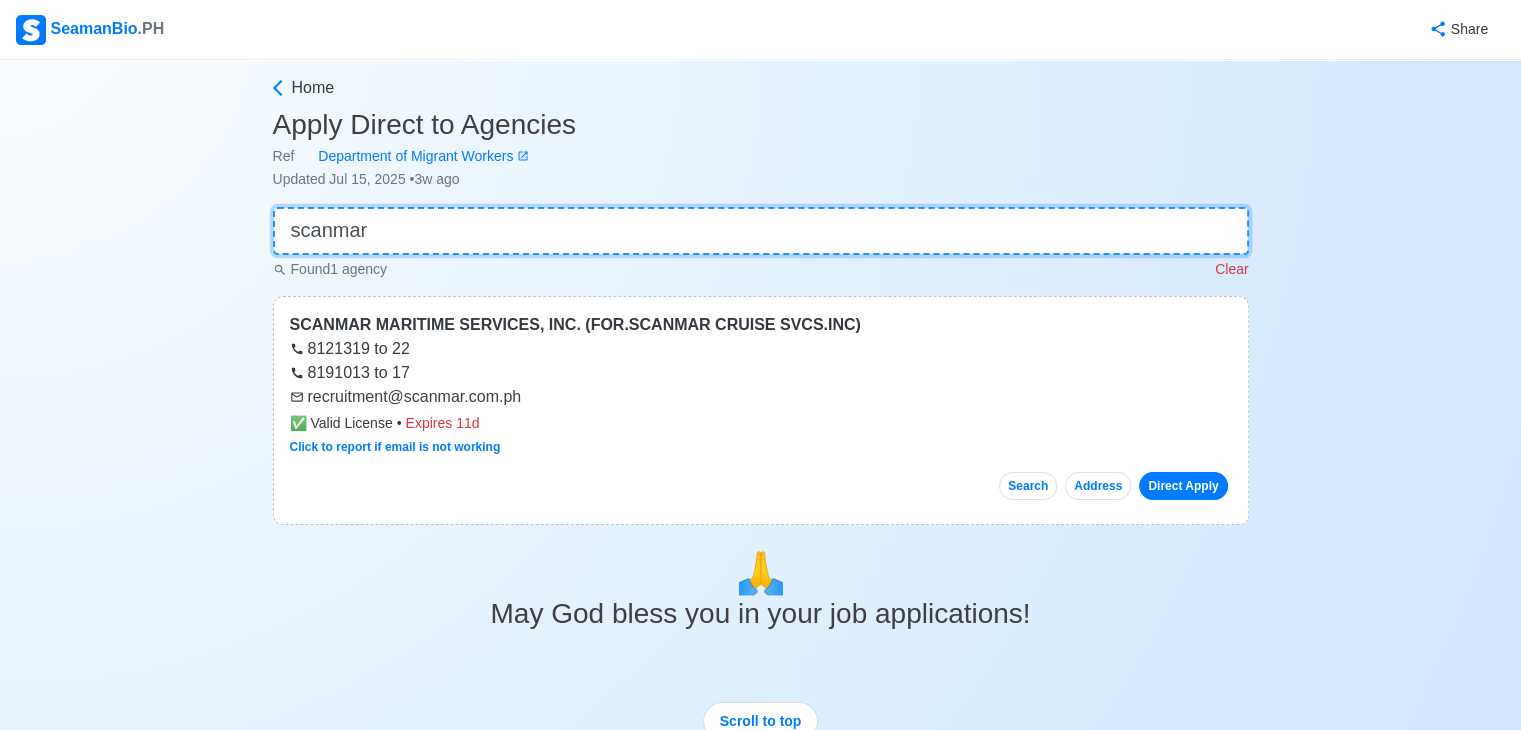 drag, startPoint x: 412, startPoint y: 236, endPoint x: 296, endPoint y: 249, distance: 116.72617 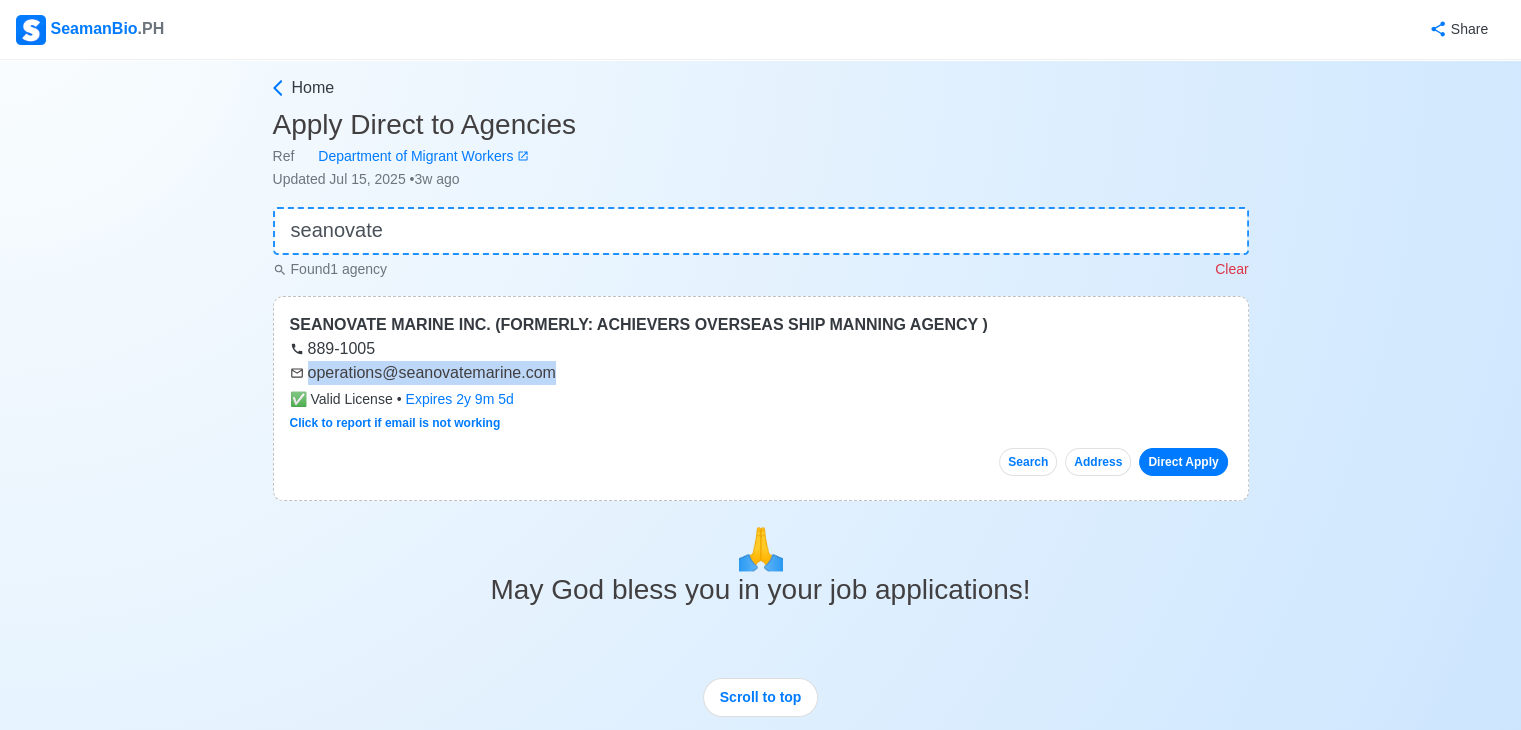 drag, startPoint x: 490, startPoint y: 383, endPoint x: 307, endPoint y: 363, distance: 184.08965 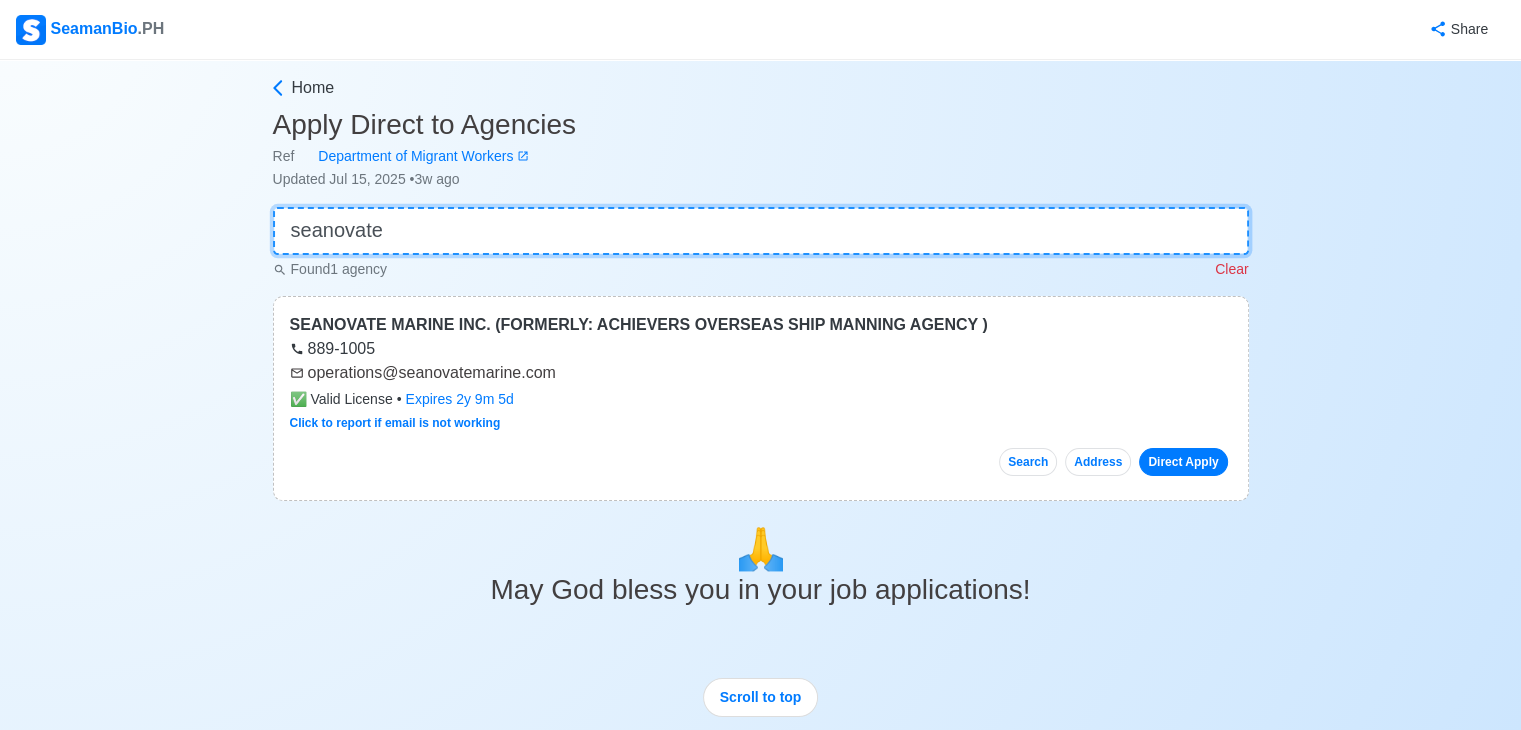 drag, startPoint x: 422, startPoint y: 227, endPoint x: 94, endPoint y: 192, distance: 329.8621 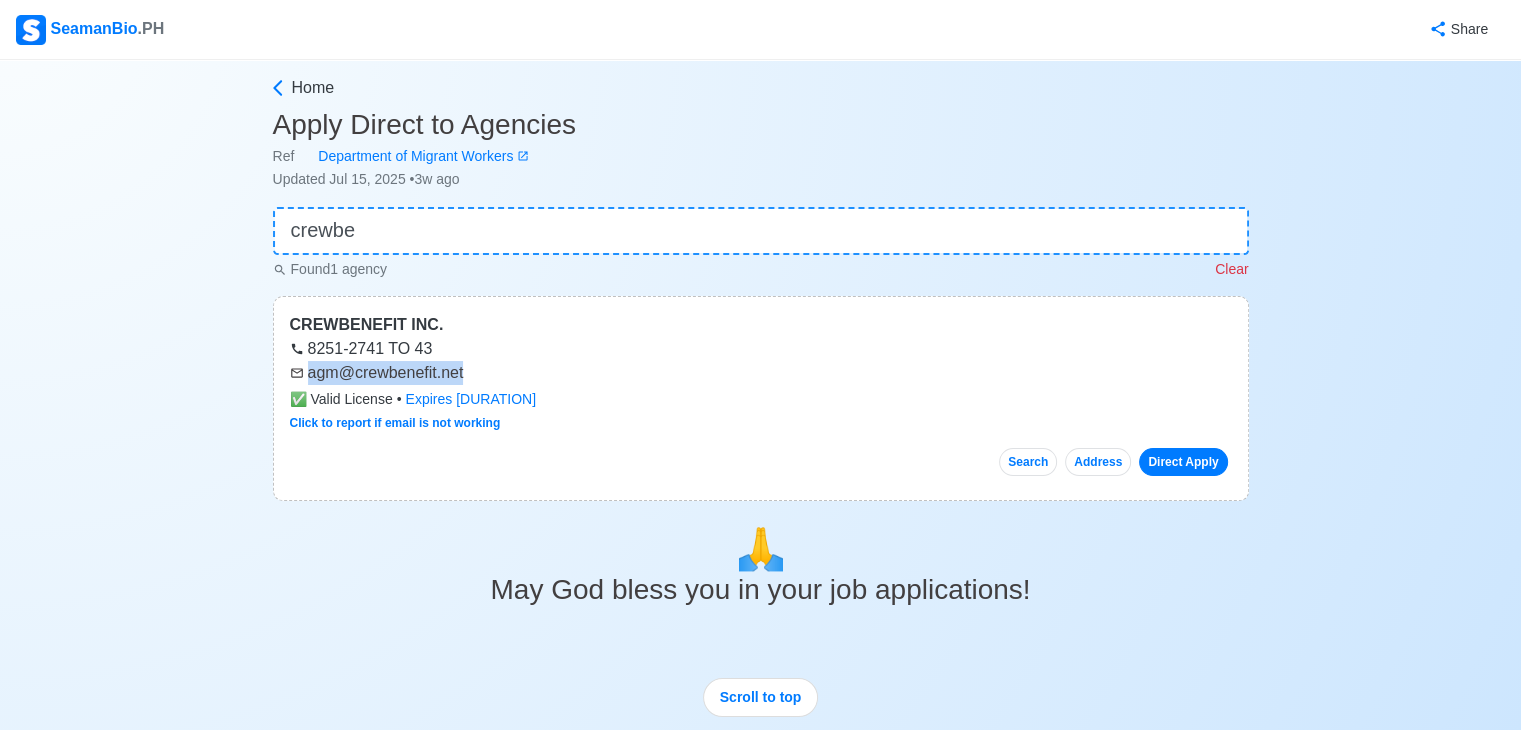drag, startPoint x: 480, startPoint y: 377, endPoint x: 308, endPoint y: 381, distance: 172.04651 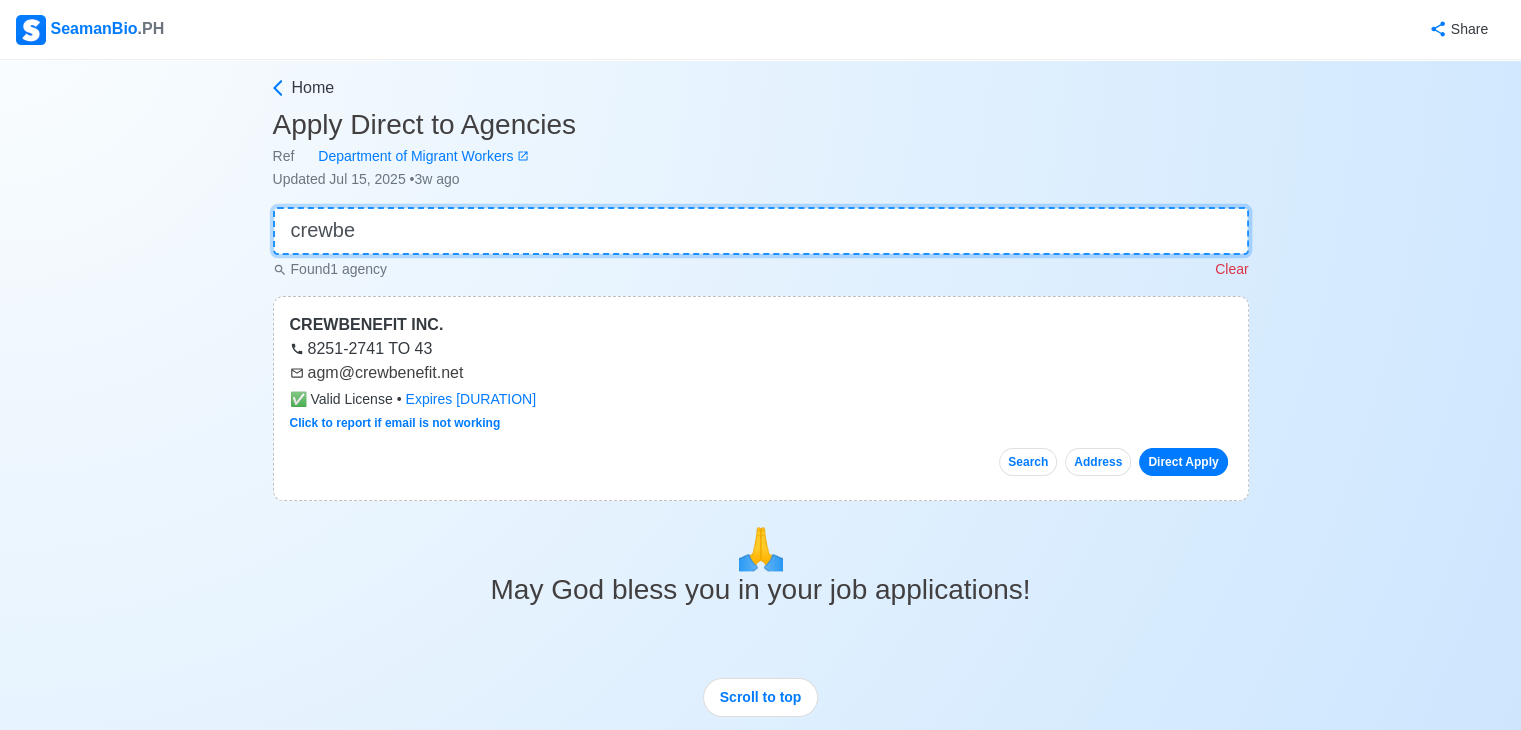 drag, startPoint x: 413, startPoint y: 232, endPoint x: 97, endPoint y: 213, distance: 316.57068 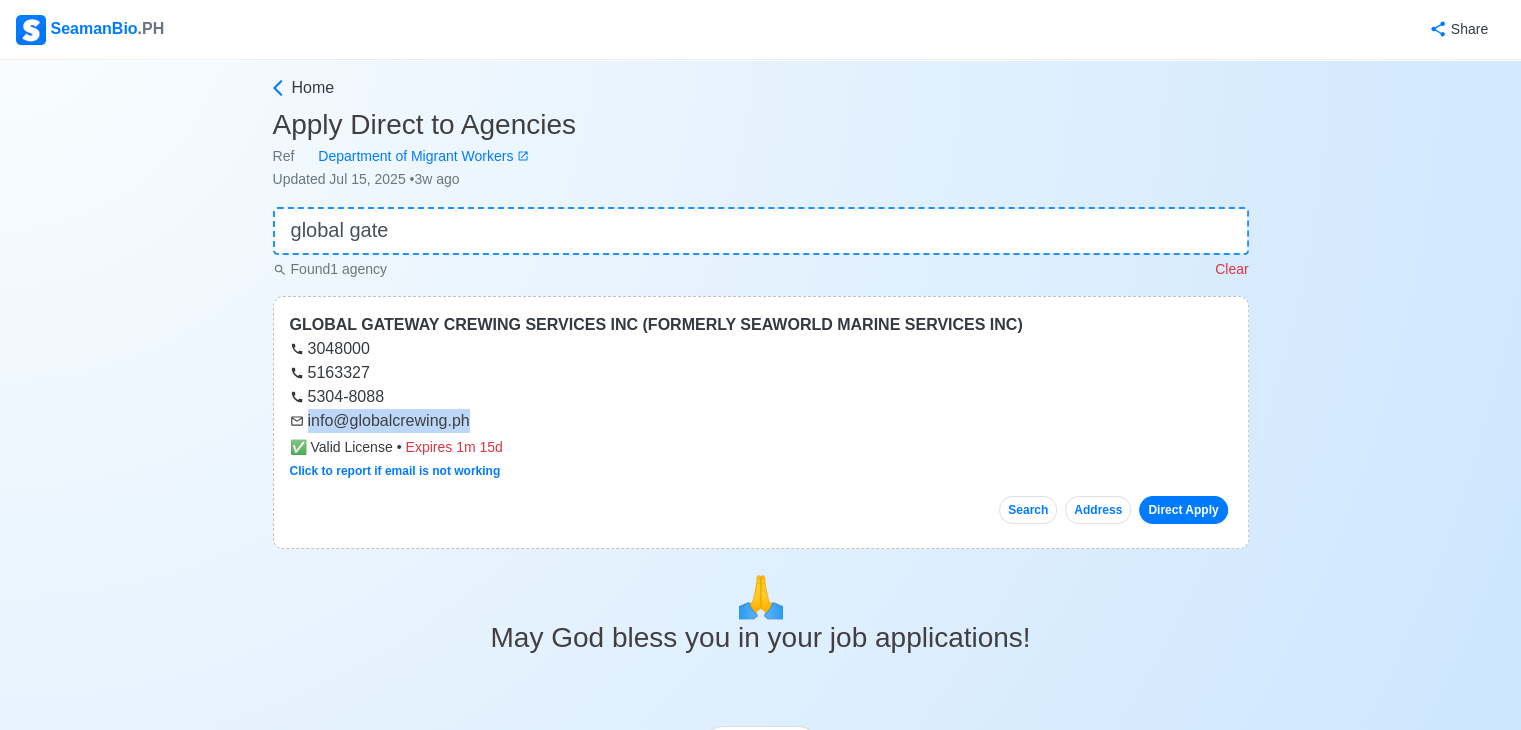 drag, startPoint x: 484, startPoint y: 421, endPoint x: 297, endPoint y: 422, distance: 187.00267 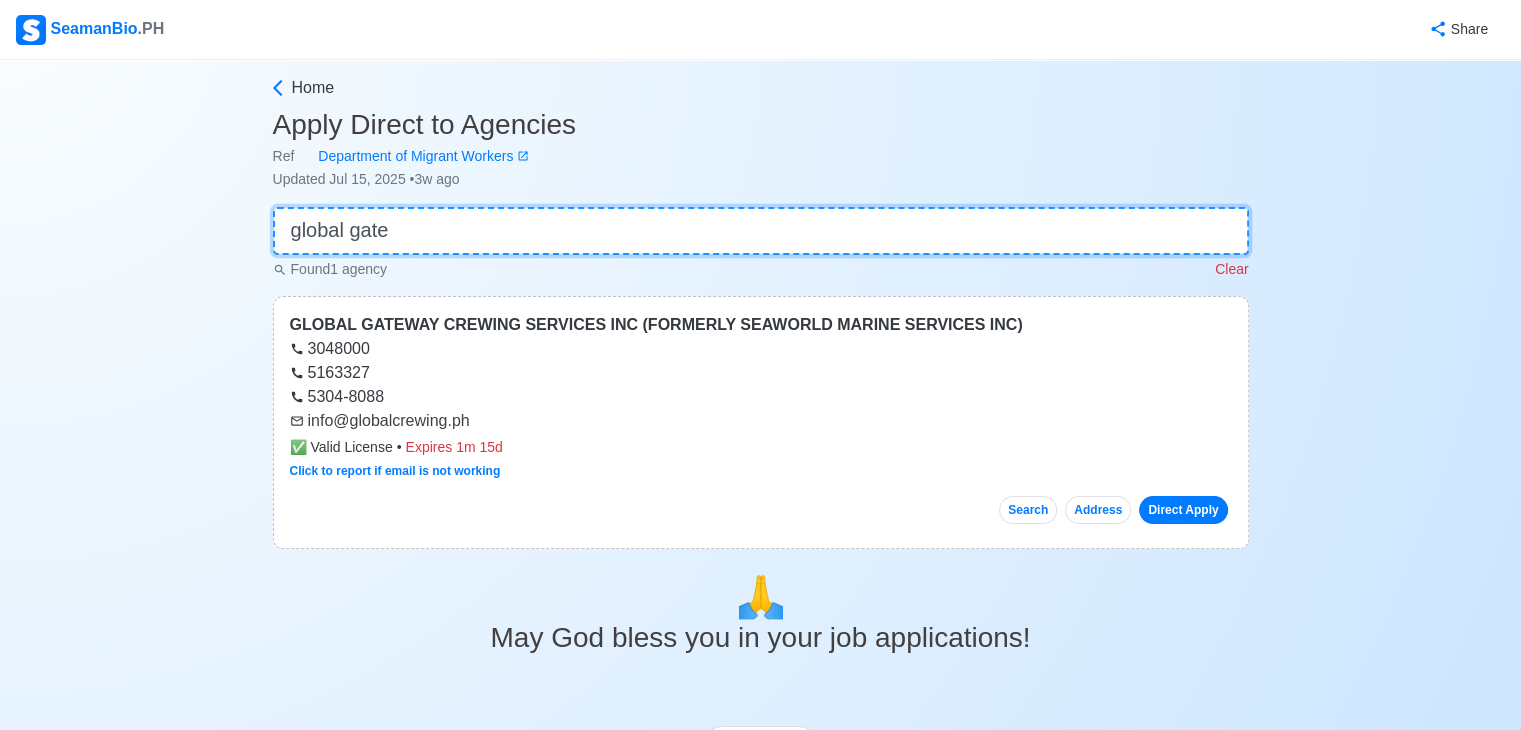 drag, startPoint x: 416, startPoint y: 230, endPoint x: 124, endPoint y: 199, distance: 293.64093 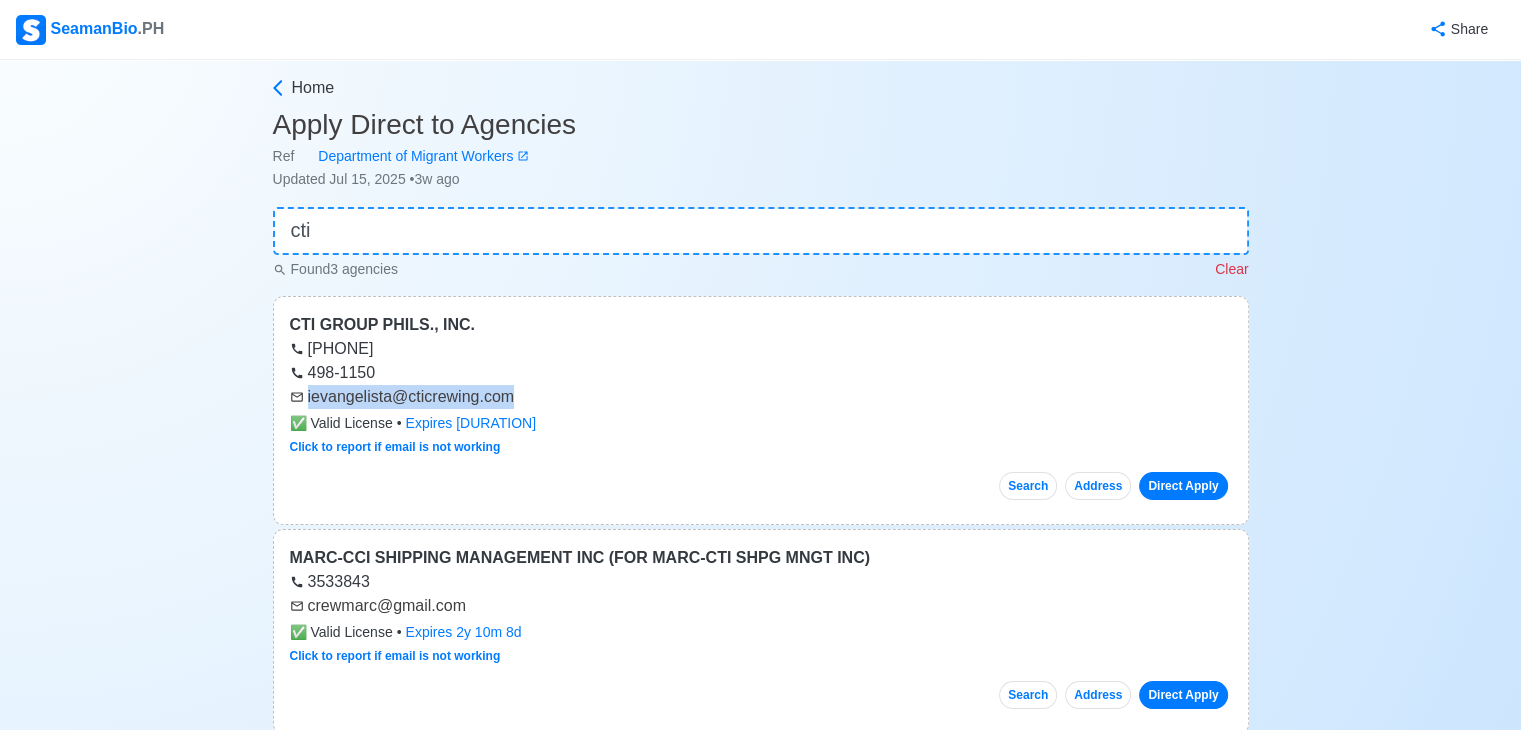 drag, startPoint x: 525, startPoint y: 397, endPoint x: 308, endPoint y: 409, distance: 217.33154 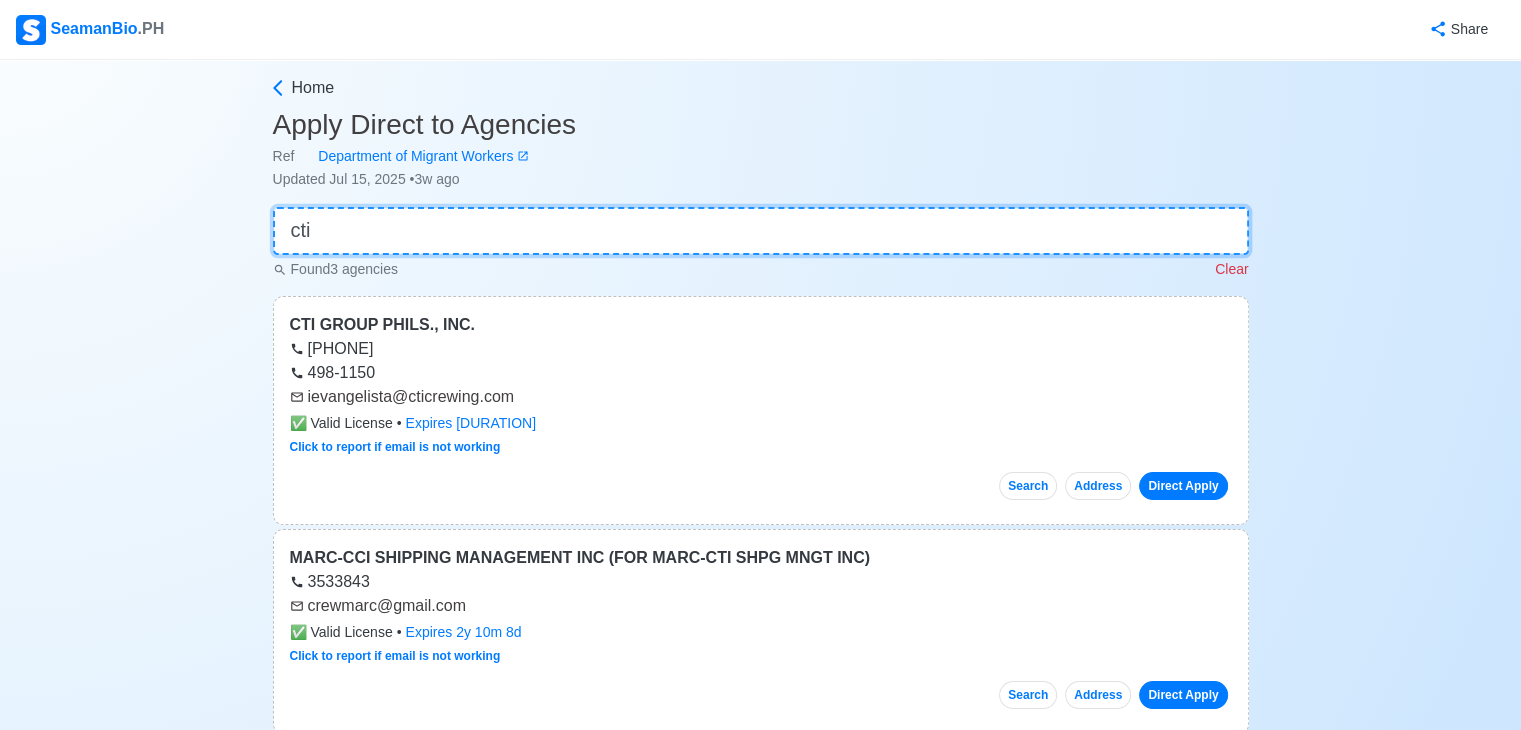 drag, startPoint x: 353, startPoint y: 220, endPoint x: 189, endPoint y: 224, distance: 164.04877 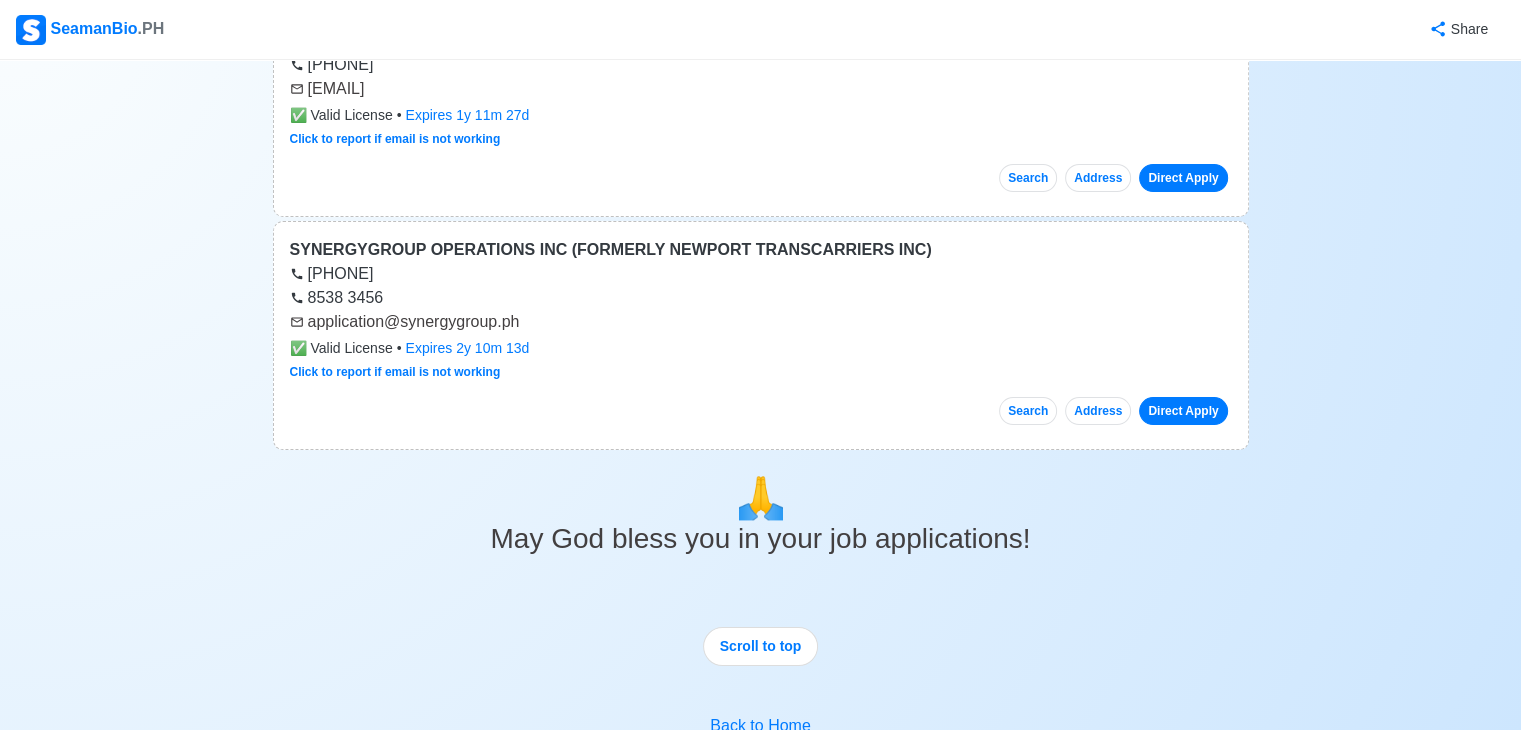 scroll, scrollTop: 200, scrollLeft: 0, axis: vertical 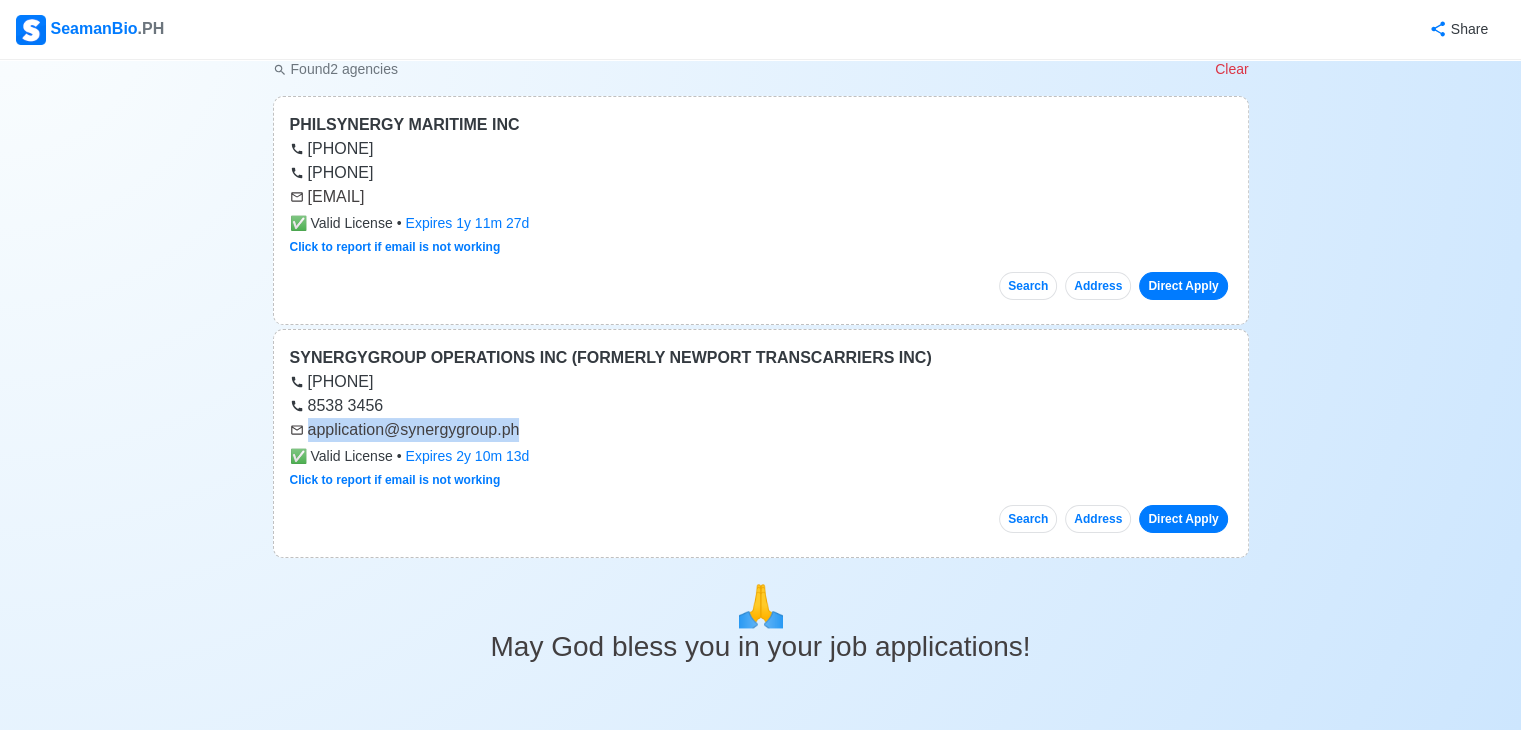 drag, startPoint x: 483, startPoint y: 437, endPoint x: 310, endPoint y: 441, distance: 173.04623 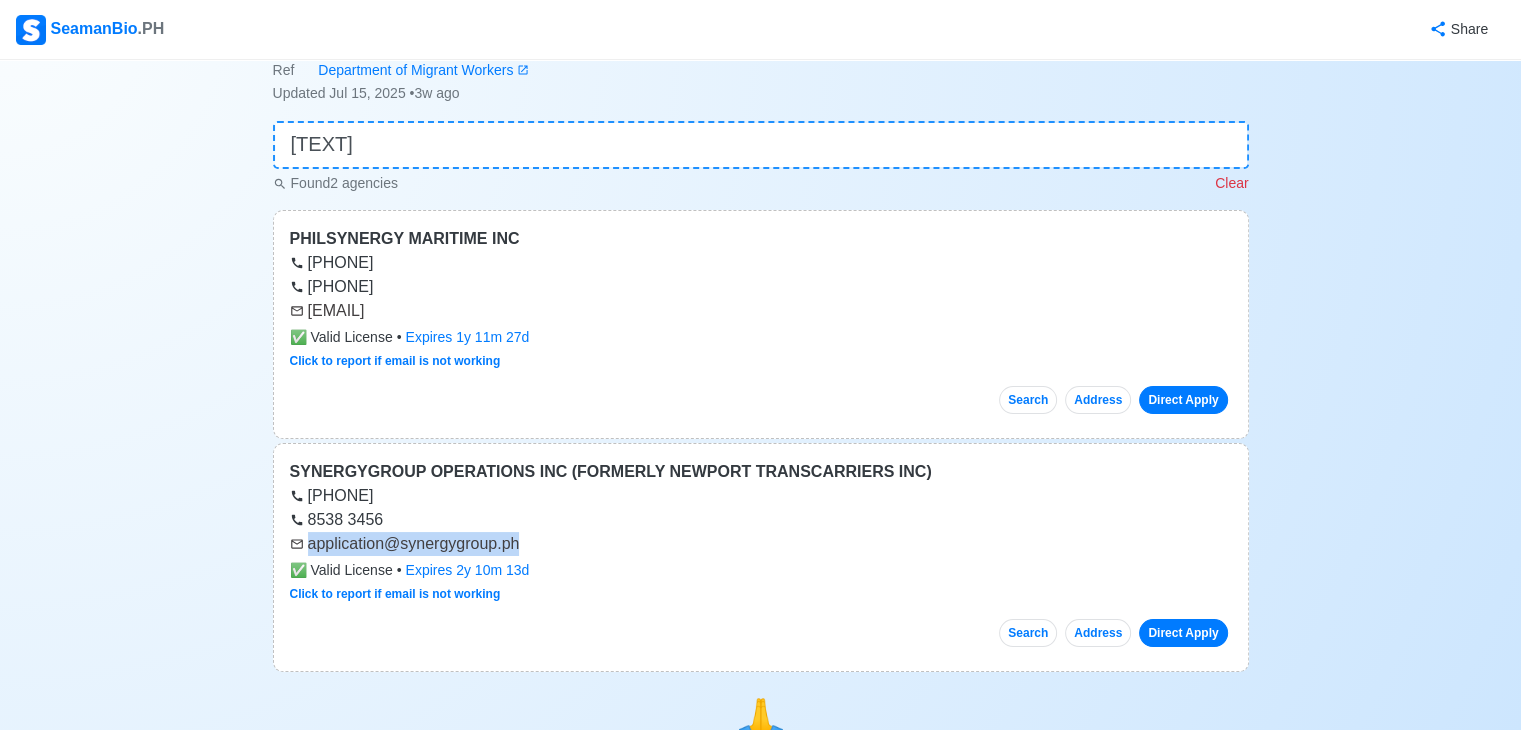 scroll, scrollTop: 0, scrollLeft: 0, axis: both 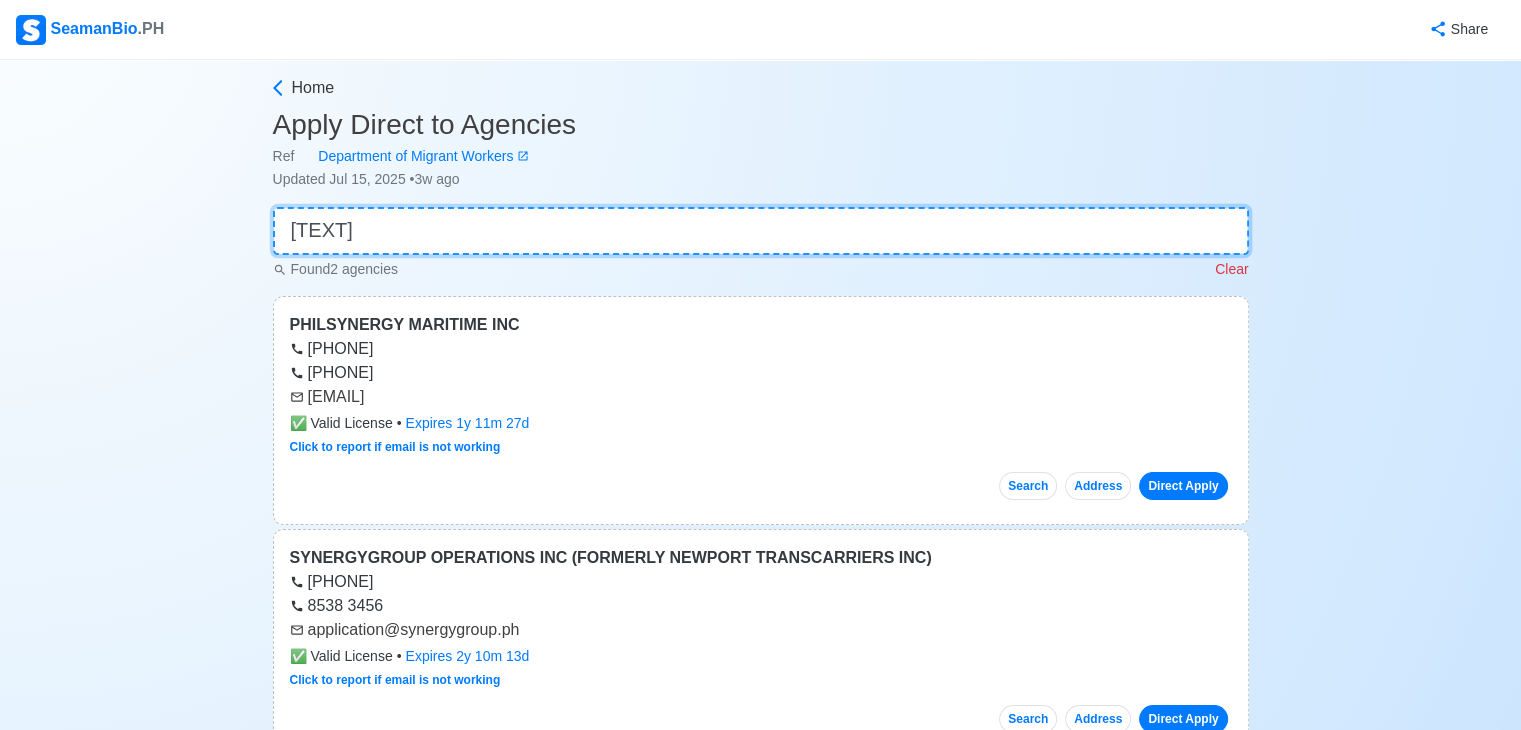 drag, startPoint x: 147, startPoint y: 246, endPoint x: 101, endPoint y: 245, distance: 46.010868 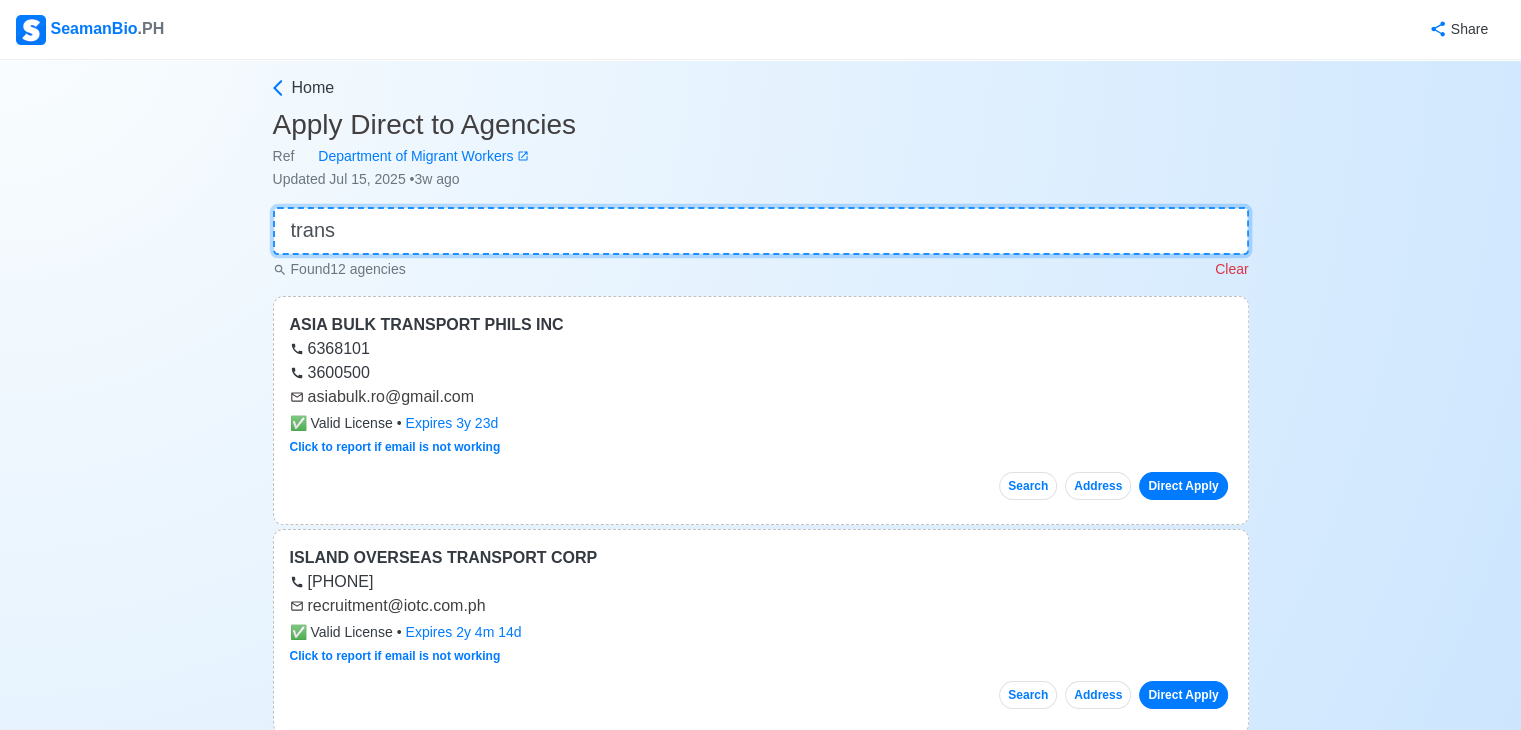 drag, startPoint x: 351, startPoint y: 223, endPoint x: 232, endPoint y: 223, distance: 119 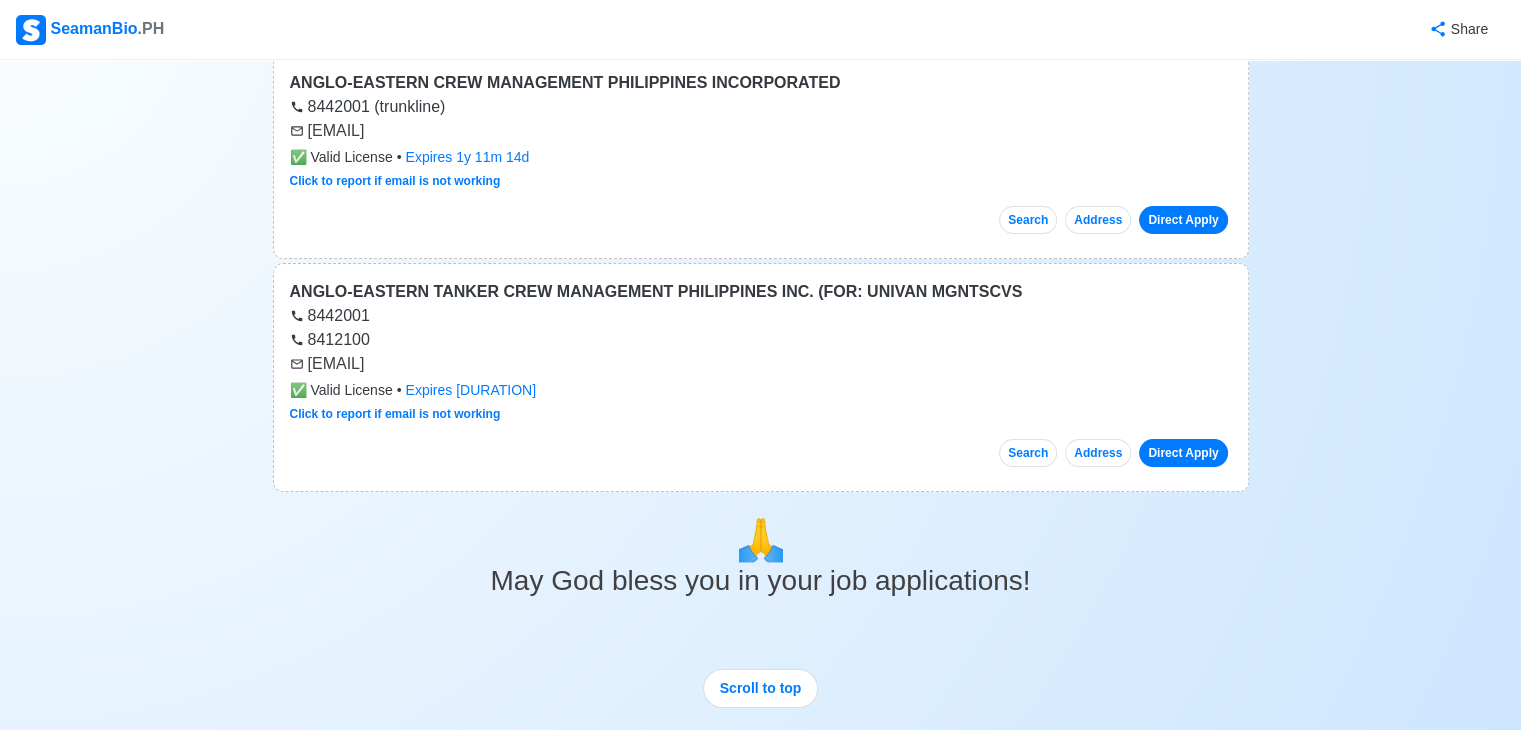 scroll, scrollTop: 600, scrollLeft: 0, axis: vertical 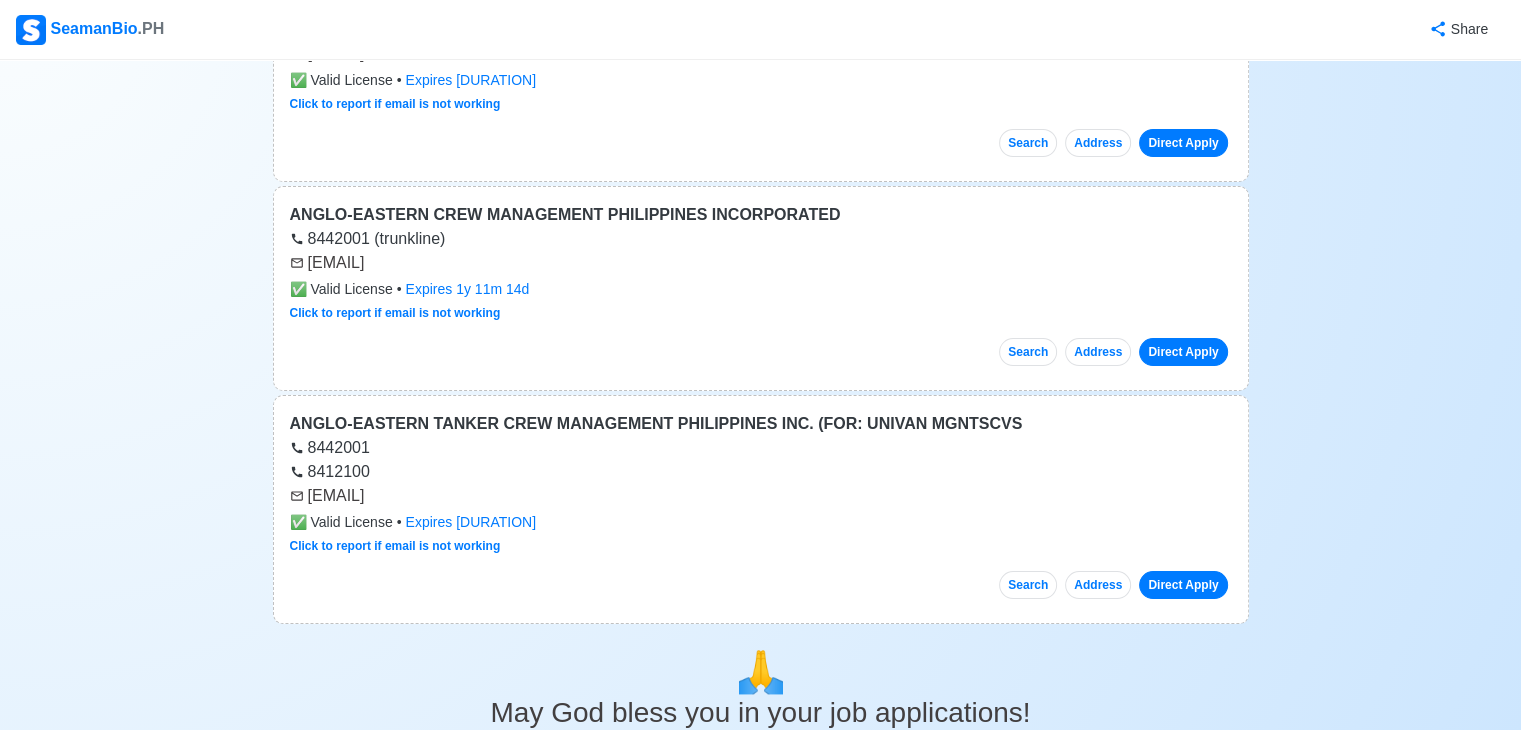 drag, startPoint x: 562, startPoint y: 493, endPoint x: 332, endPoint y: 493, distance: 230 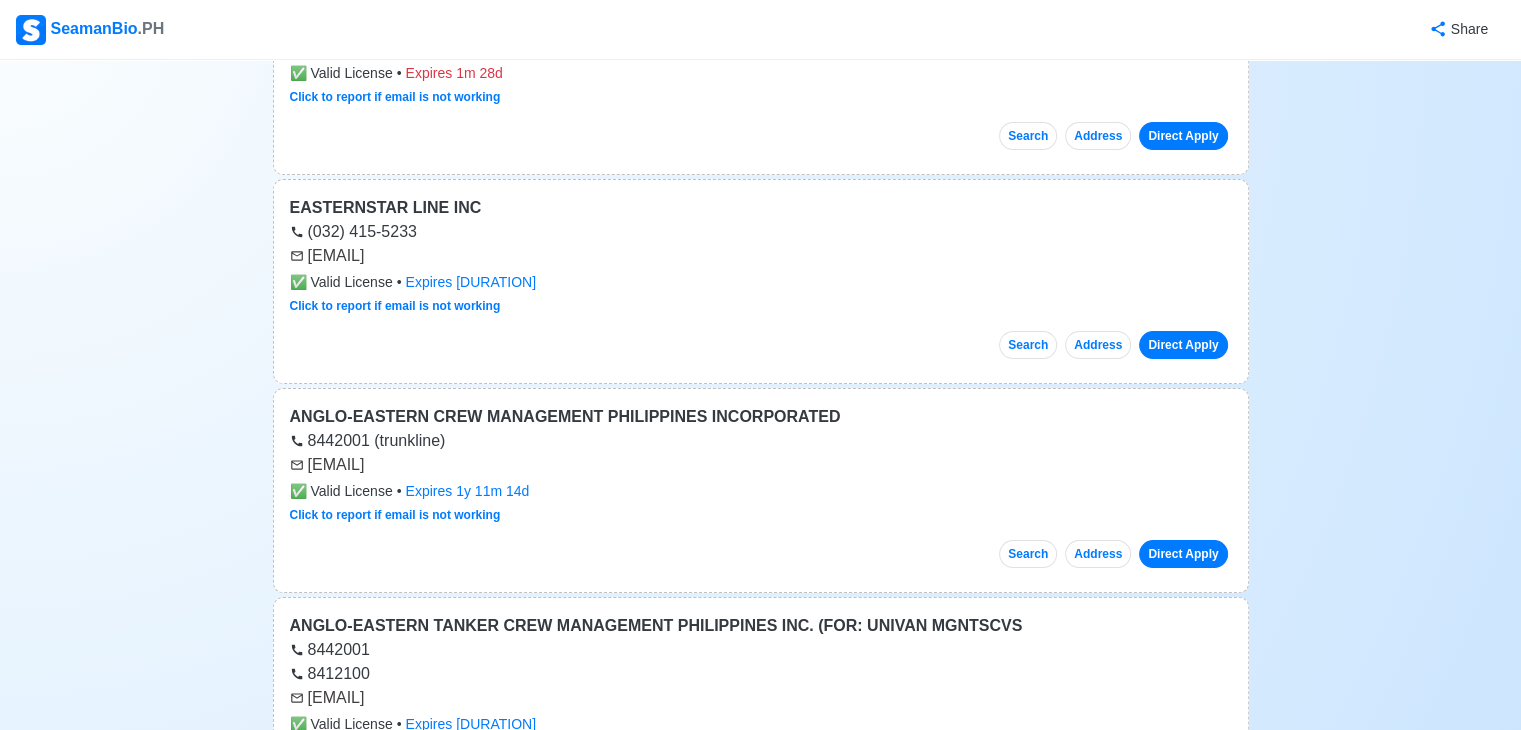 scroll, scrollTop: 400, scrollLeft: 0, axis: vertical 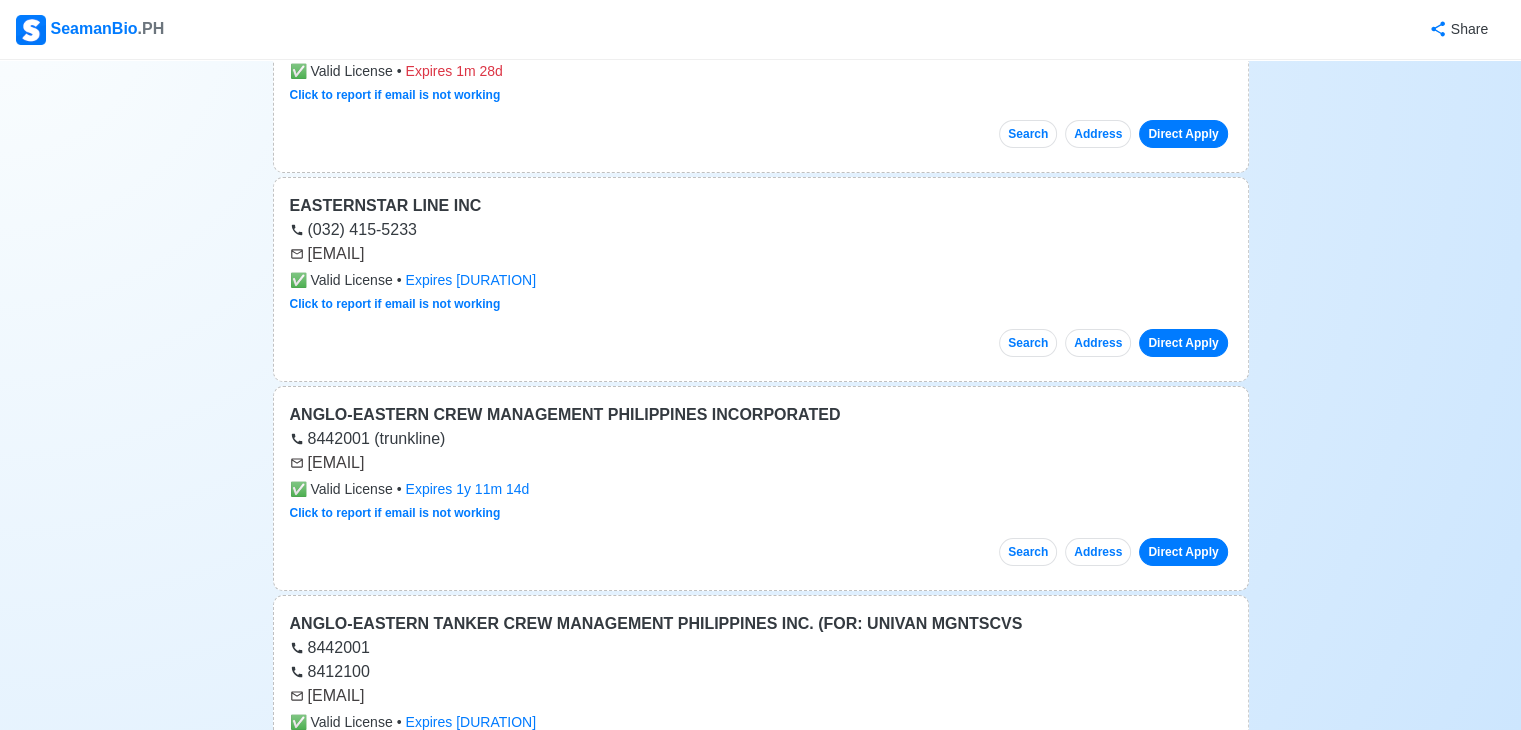 drag, startPoint x: 580, startPoint y: 466, endPoint x: 308, endPoint y: 464, distance: 272.00735 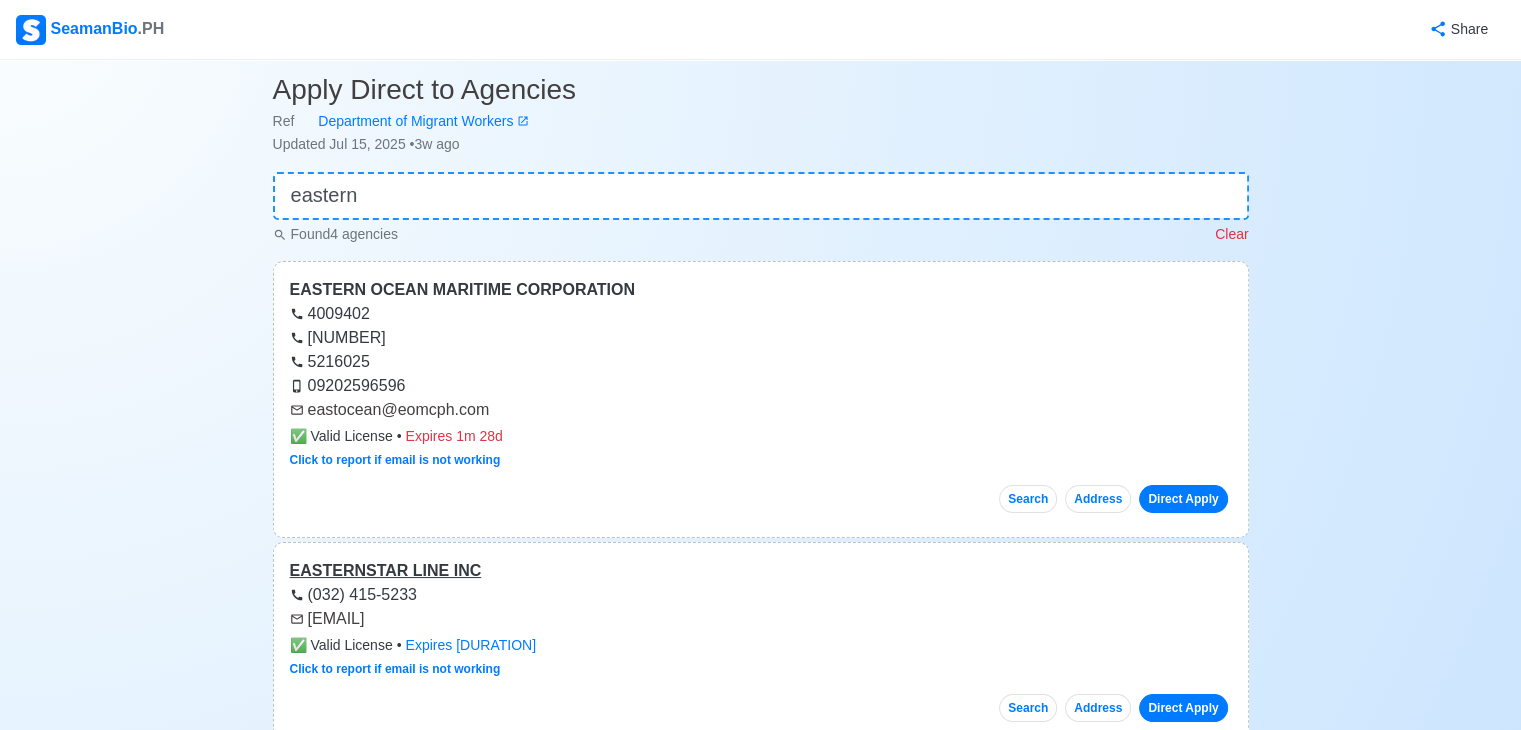 scroll, scrollTop: 0, scrollLeft: 0, axis: both 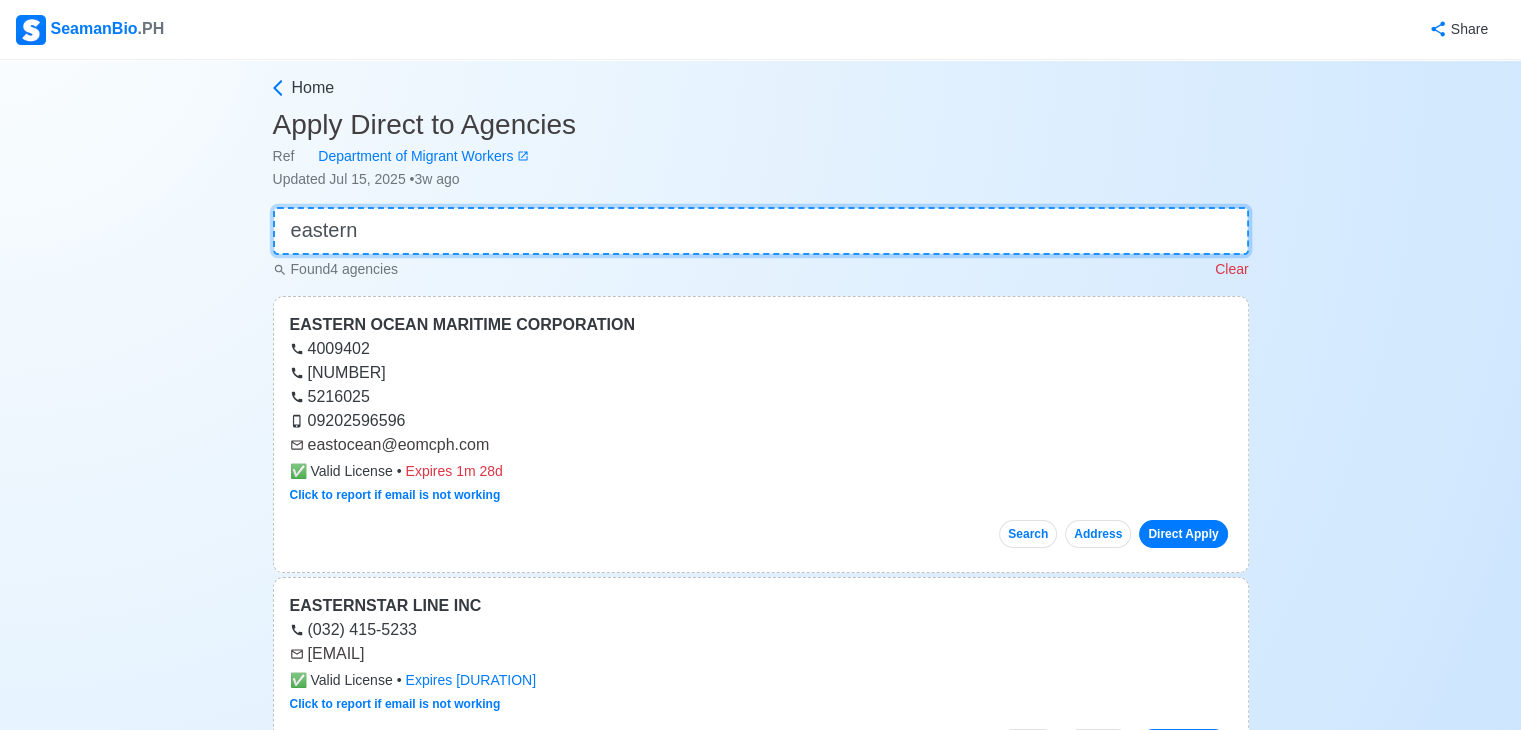 drag, startPoint x: 404, startPoint y: 234, endPoint x: 0, endPoint y: 221, distance: 404.2091 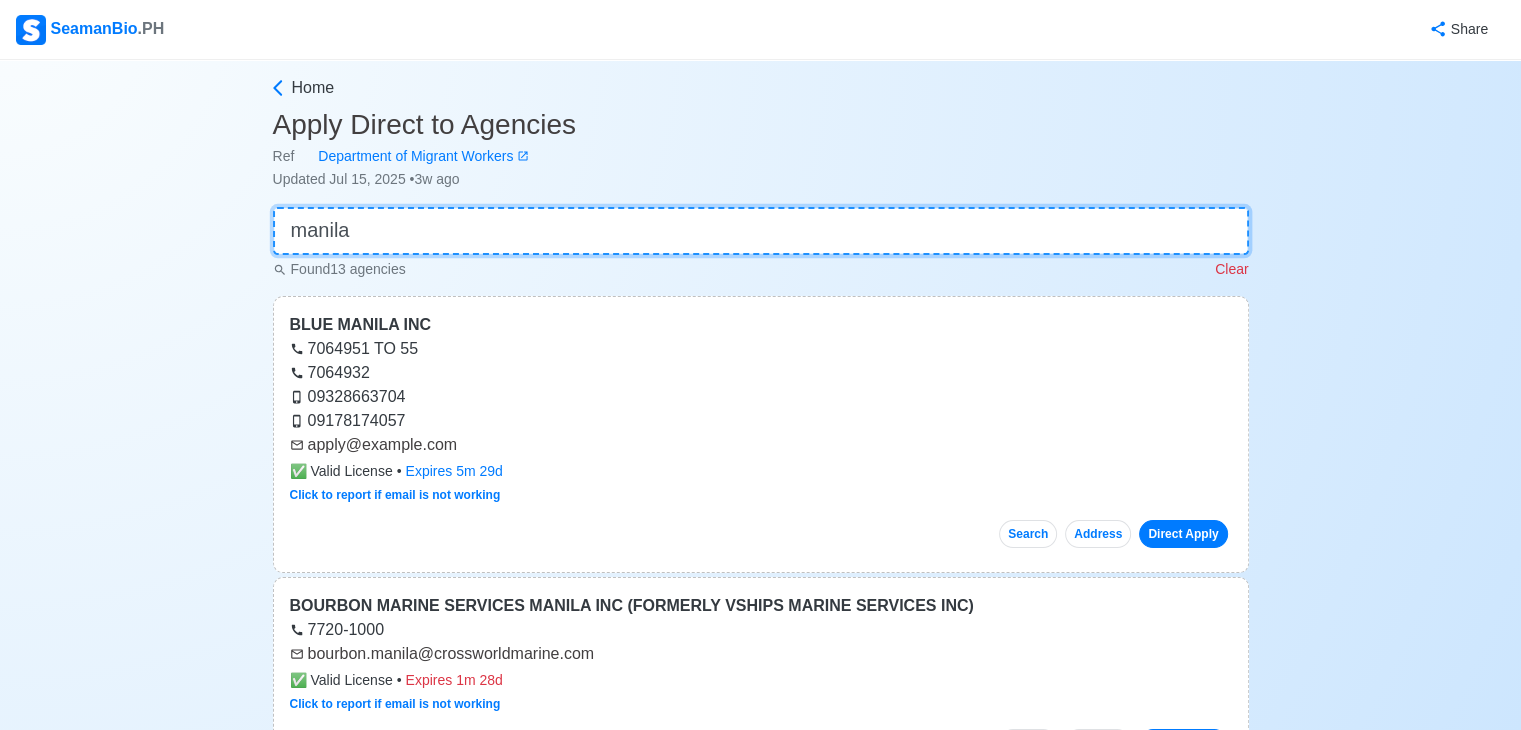 scroll, scrollTop: 300, scrollLeft: 0, axis: vertical 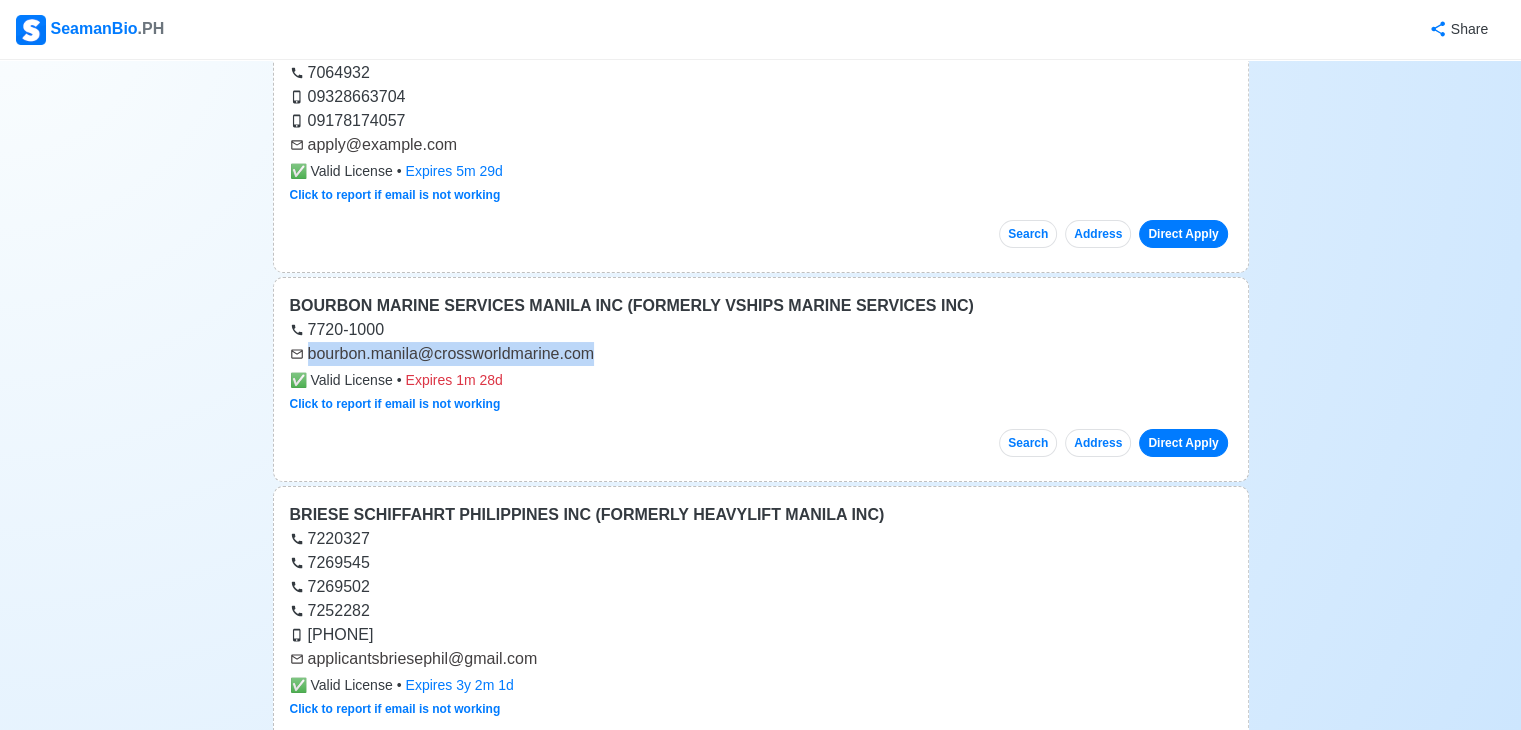 drag, startPoint x: 594, startPoint y: 351, endPoint x: 295, endPoint y: 352, distance: 299.00168 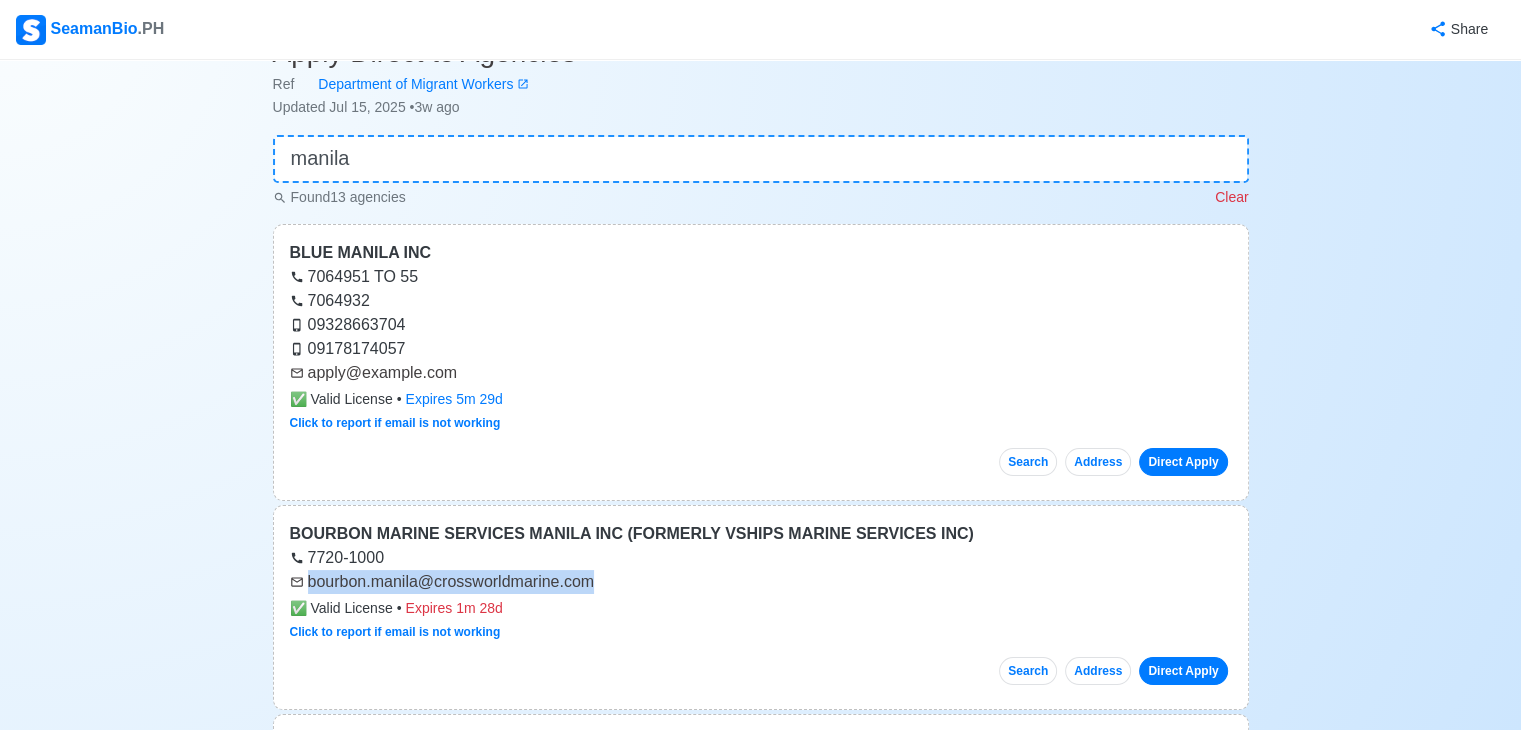 scroll, scrollTop: 0, scrollLeft: 0, axis: both 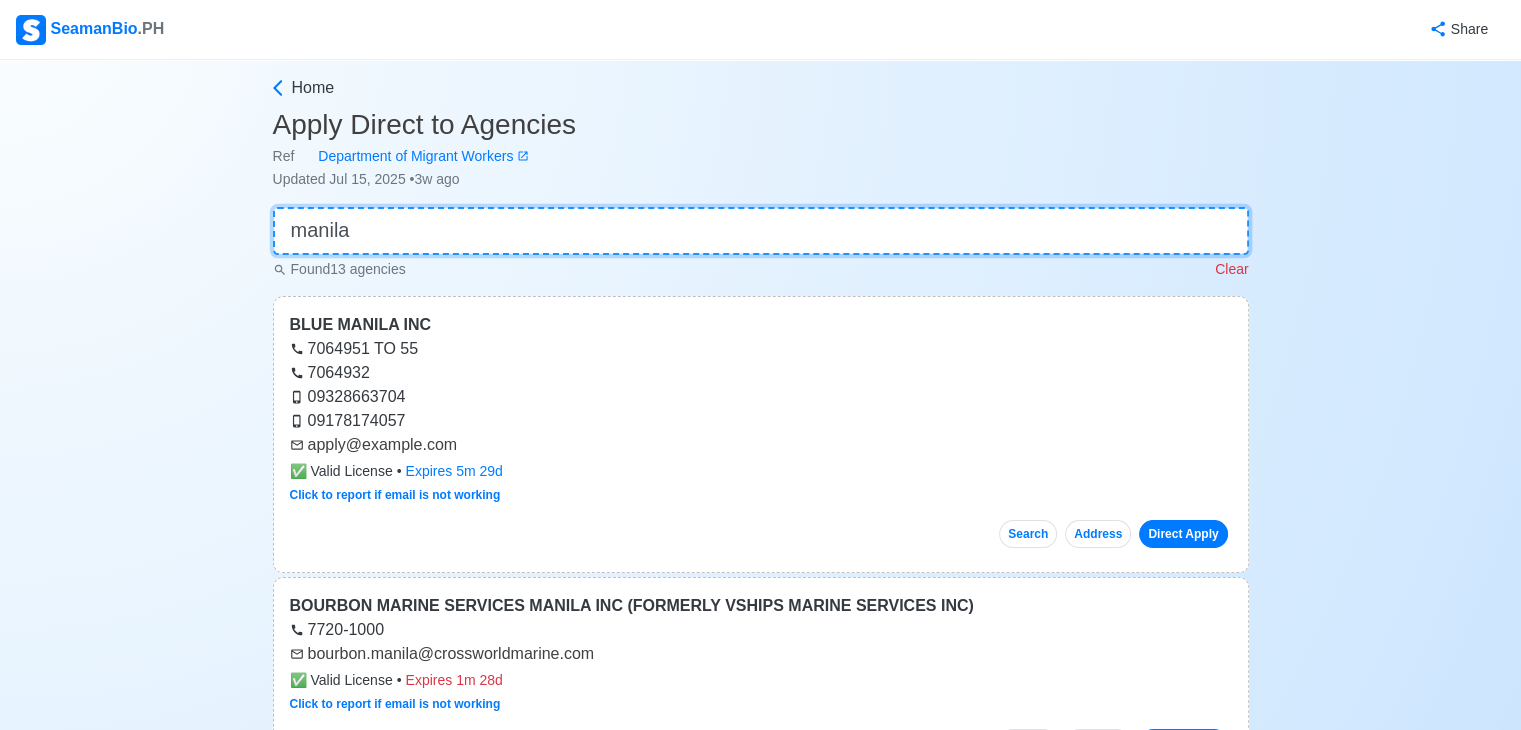 drag, startPoint x: 343, startPoint y: 221, endPoint x: 20, endPoint y: 192, distance: 324.29926 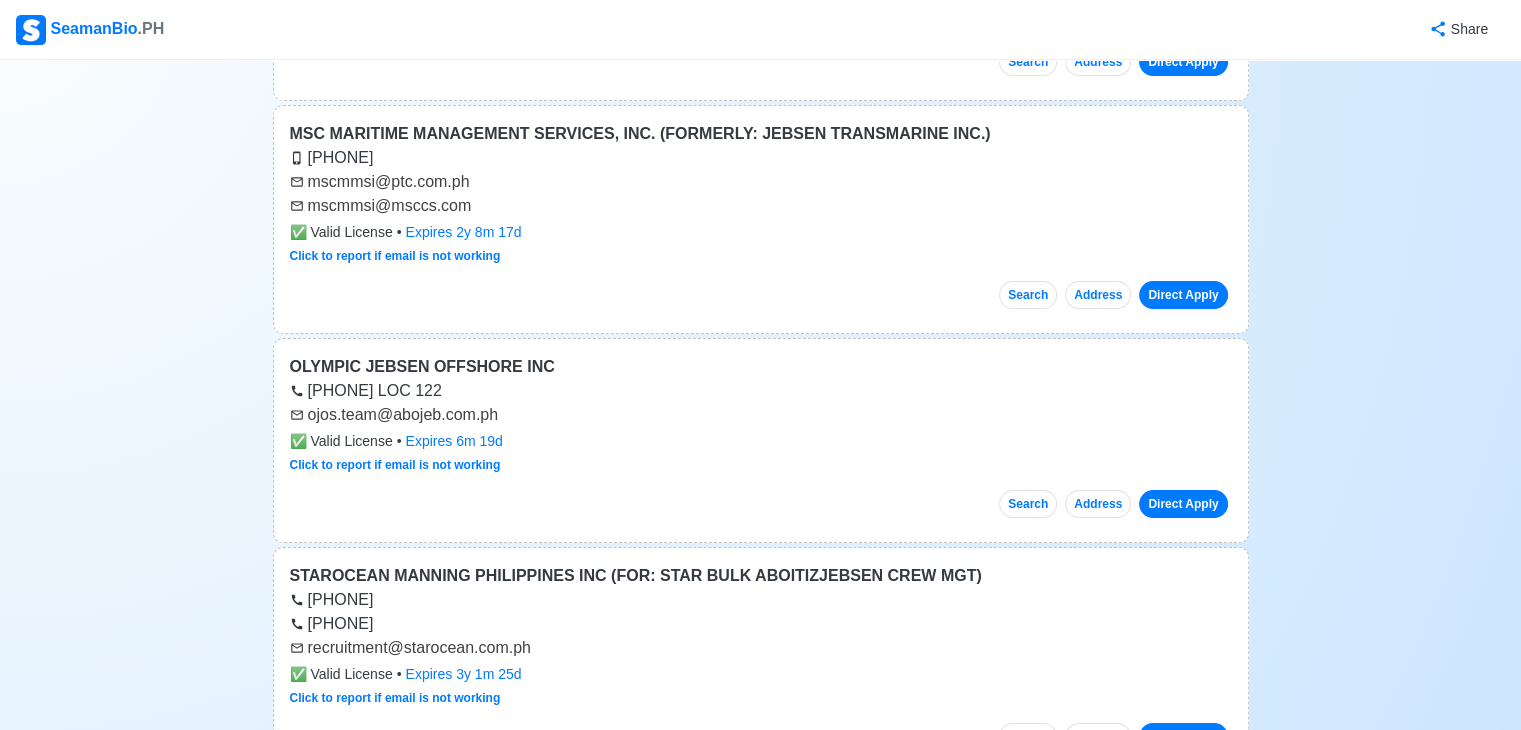 scroll, scrollTop: 100, scrollLeft: 0, axis: vertical 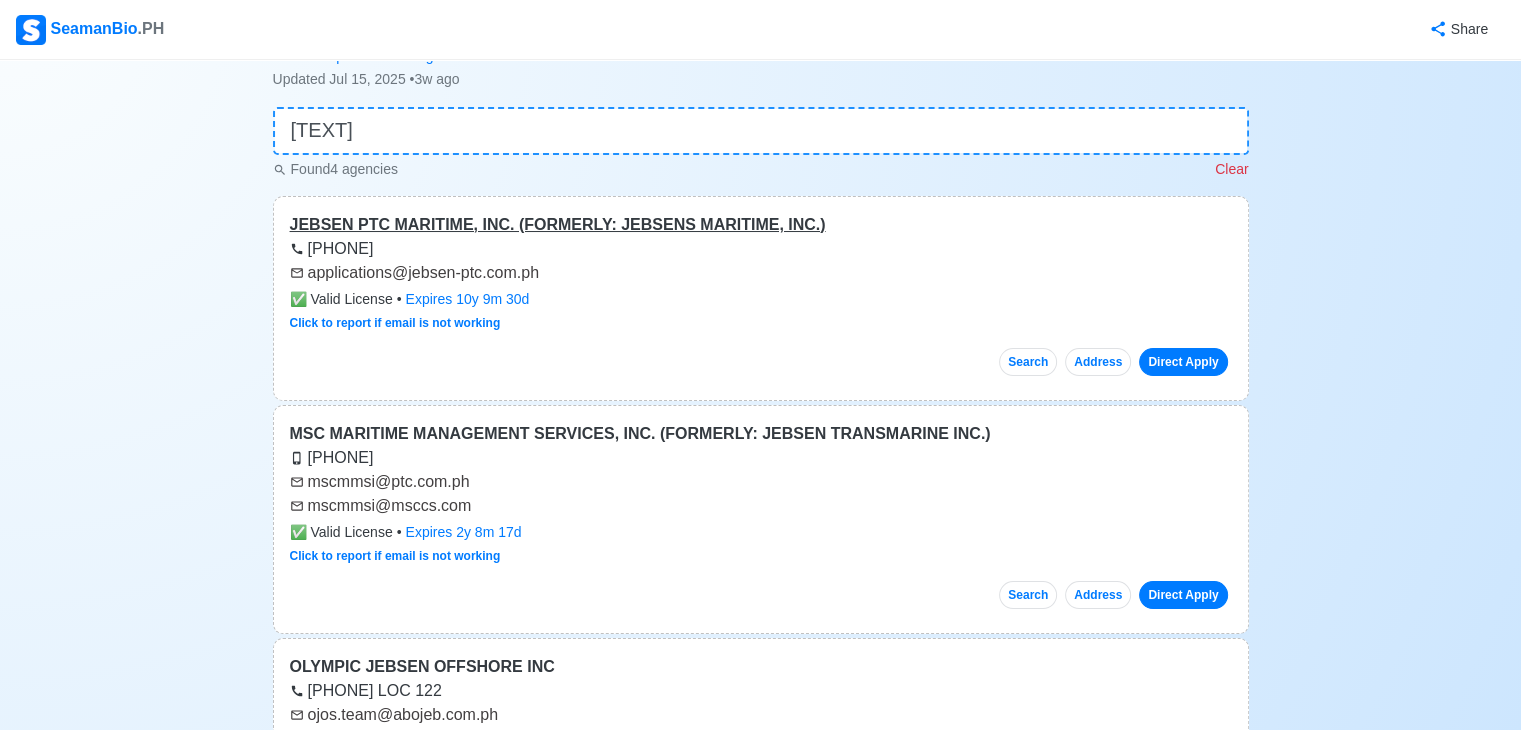 click on "JEBSEN PTC MARITIME, INC. (FORMERLY: JEBSENS MARITIME, INC.)" at bounding box center [761, 225] 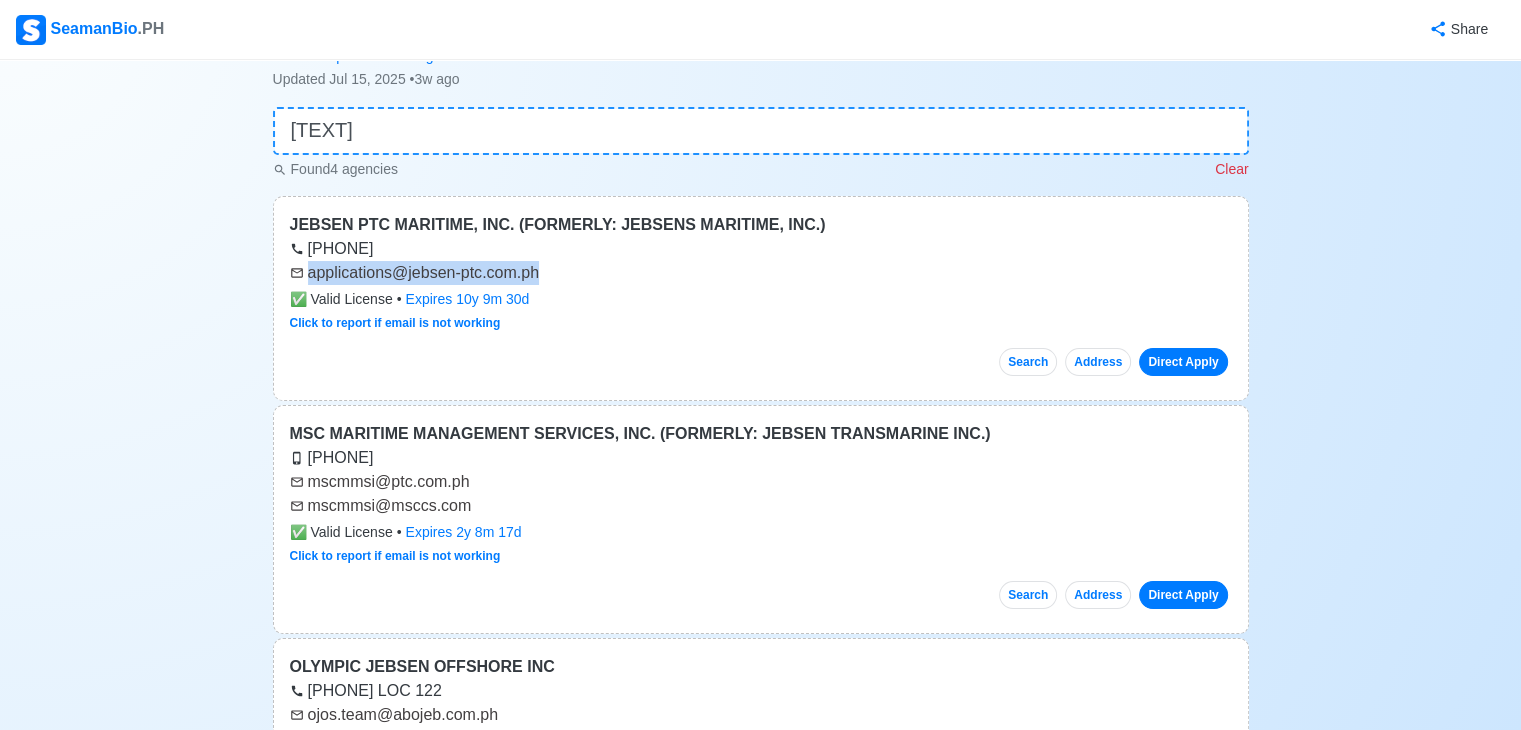 drag, startPoint x: 544, startPoint y: 270, endPoint x: 308, endPoint y: 282, distance: 236.30489 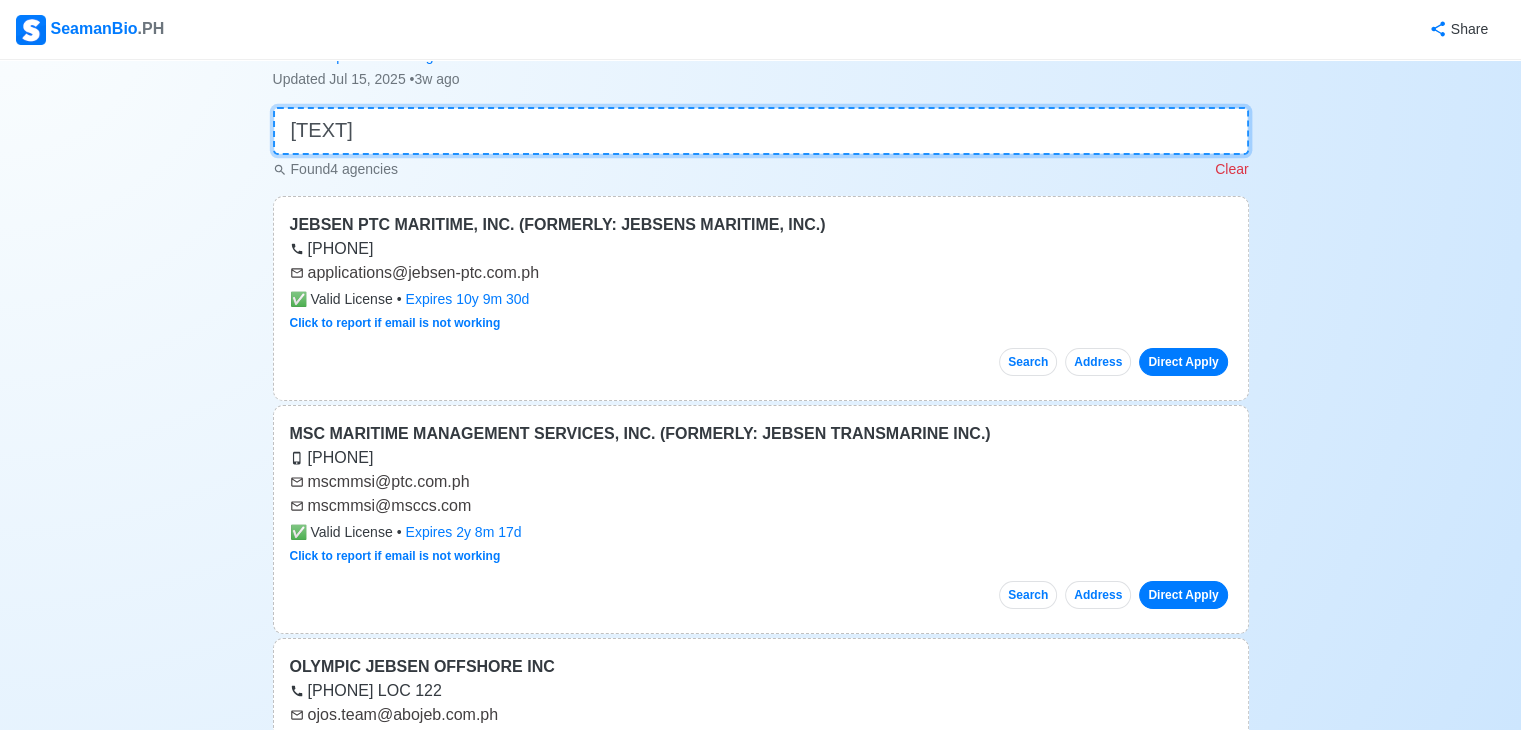 drag, startPoint x: 423, startPoint y: 134, endPoint x: 192, endPoint y: 151, distance: 231.6247 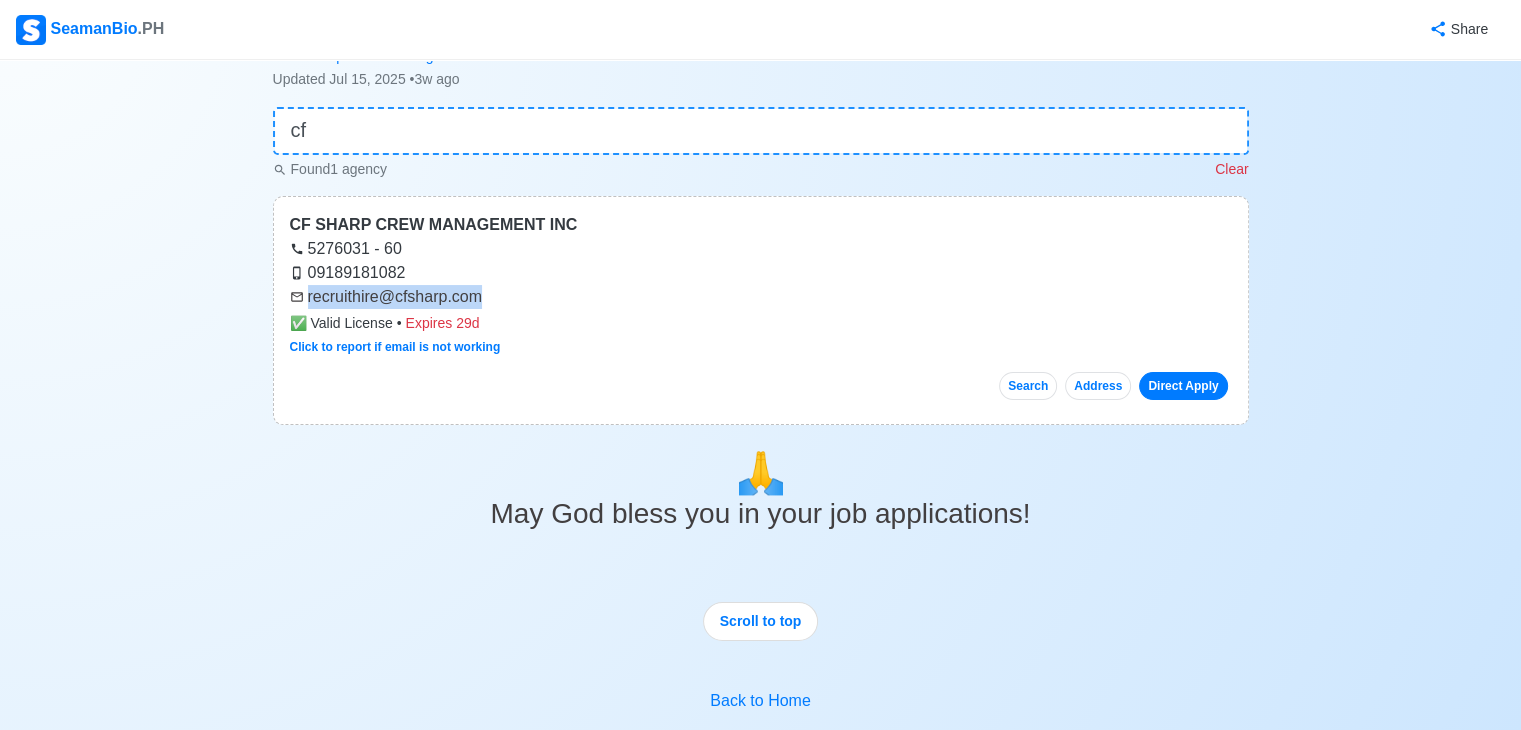 drag, startPoint x: 484, startPoint y: 295, endPoint x: 349, endPoint y: 297, distance: 135.01482 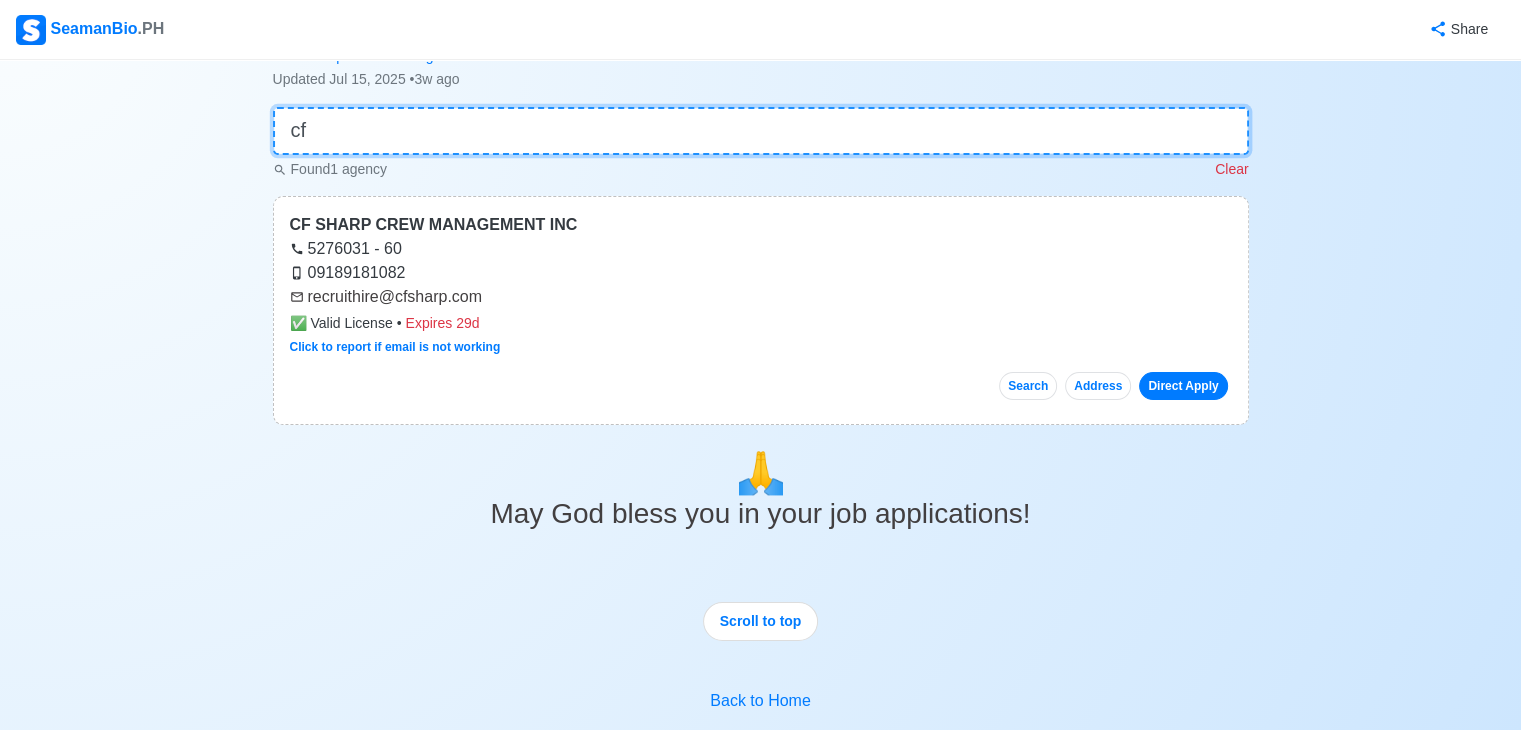 drag, startPoint x: 384, startPoint y: 139, endPoint x: 11, endPoint y: 139, distance: 373 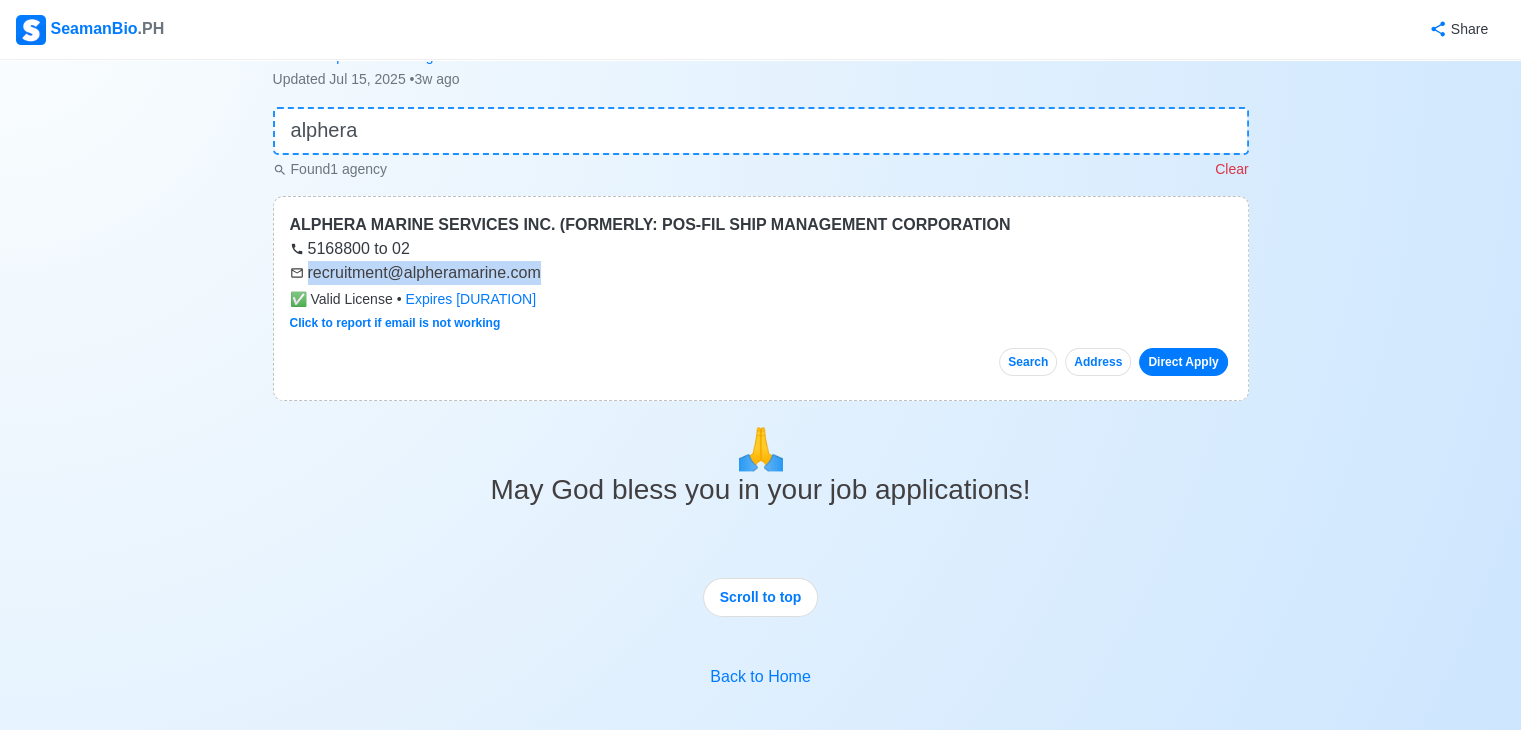 drag, startPoint x: 547, startPoint y: 265, endPoint x: 309, endPoint y: 266, distance: 238.0021 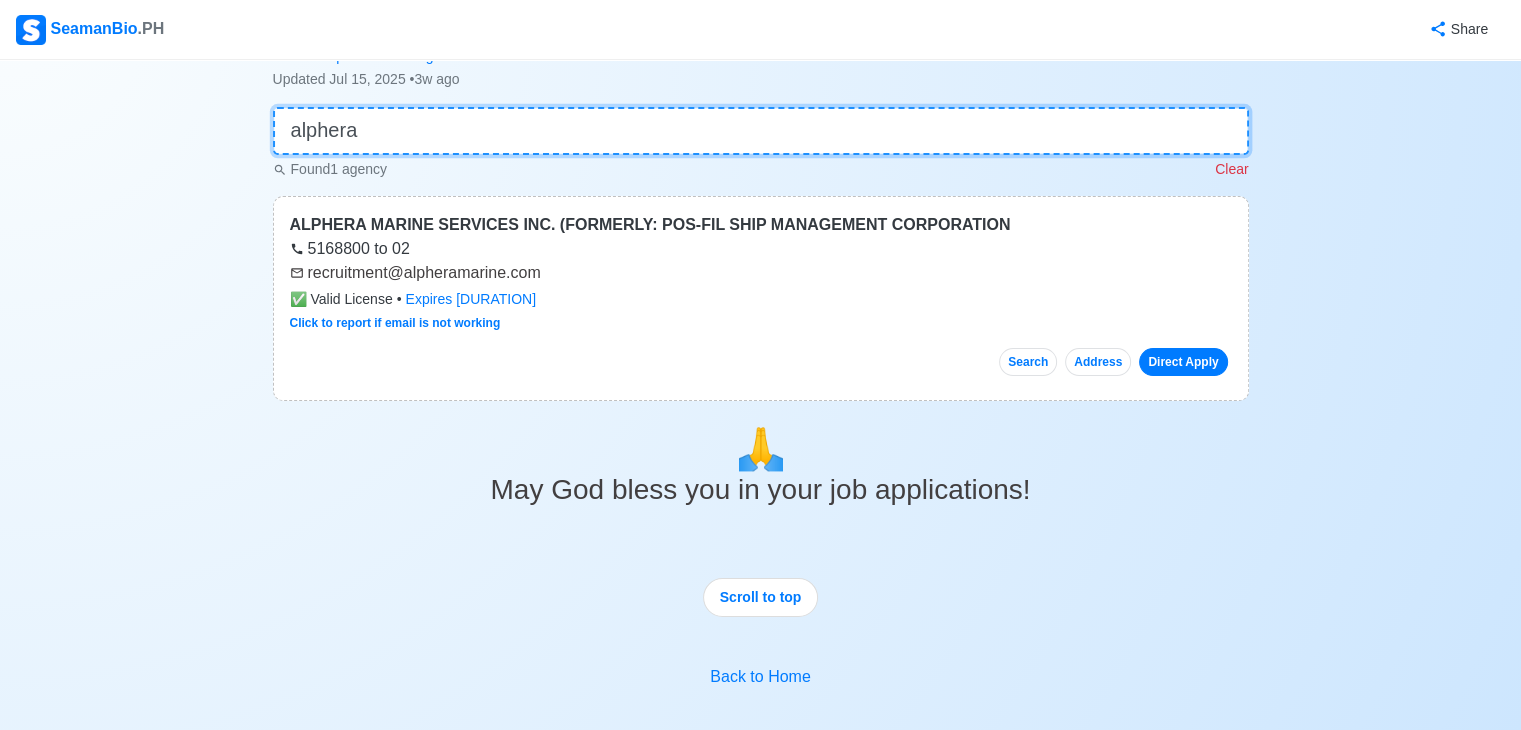 drag, startPoint x: 387, startPoint y: 132, endPoint x: 227, endPoint y: 112, distance: 161.24515 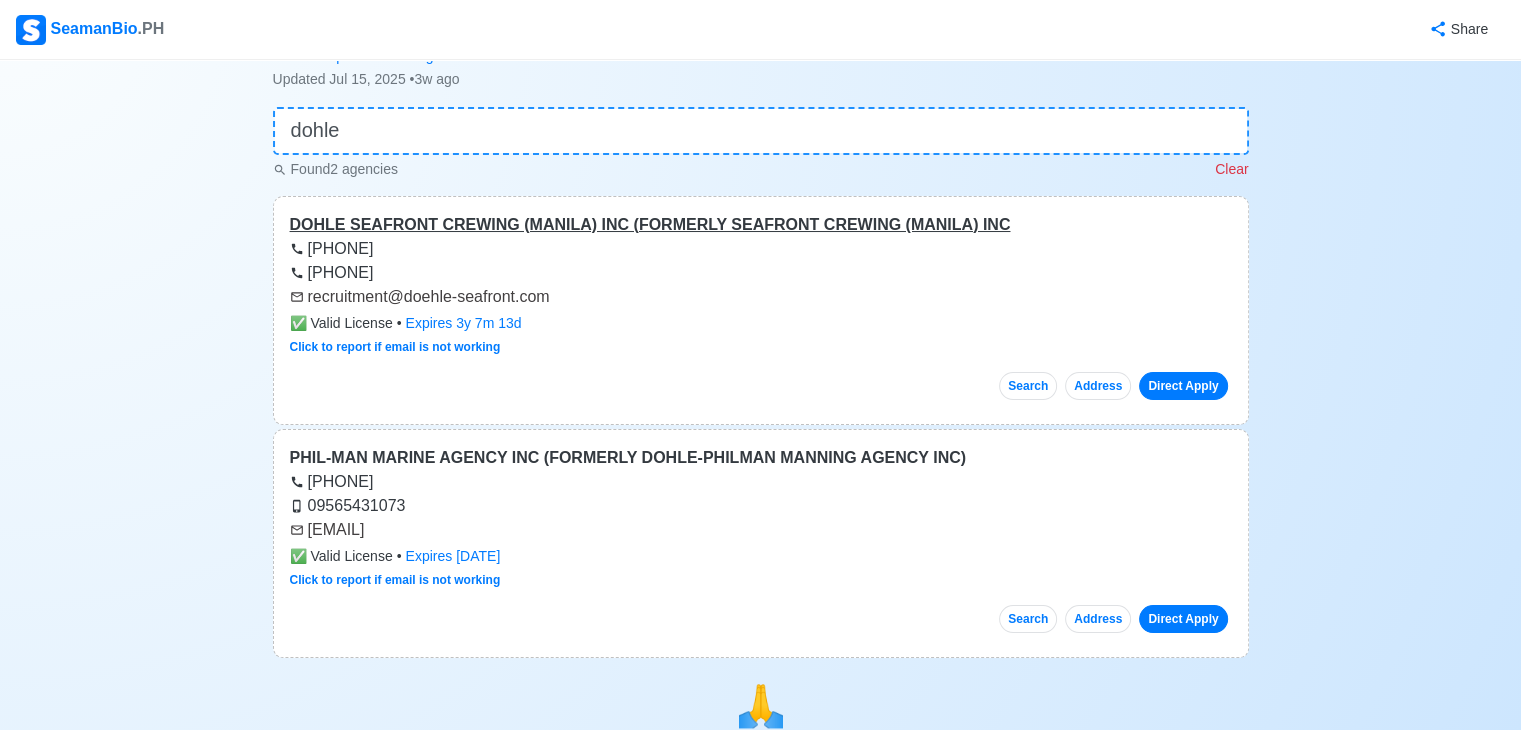 click on "DOHLE SEAFRONT CREWING (MANILA) INC (FORMERLY SEAFRONT CREWING (MANILA) INC" at bounding box center (761, 225) 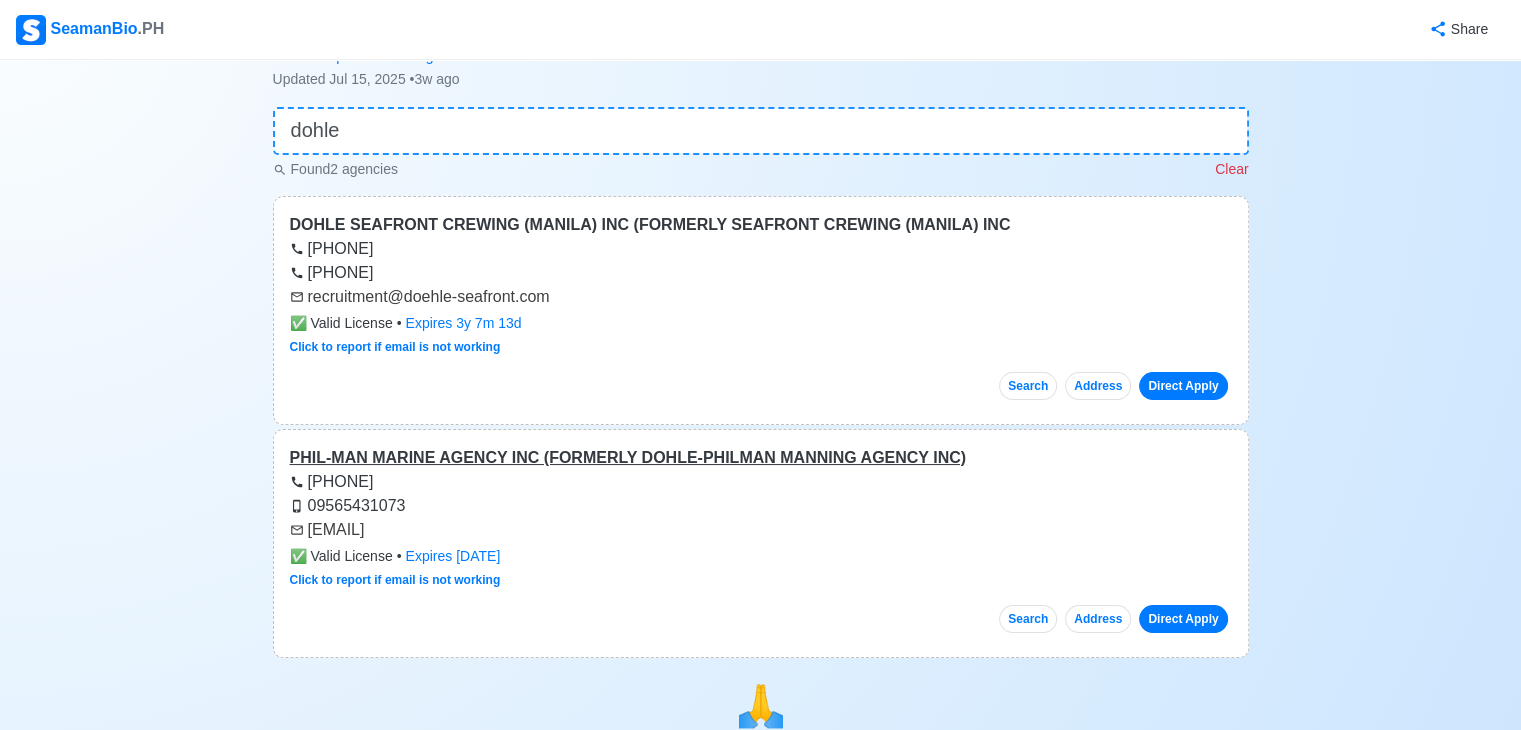 click on "PHIL-MAN MARINE AGENCY INC (FORMERLY DOHLE-PHILMAN MANNING AGENCY INC)" at bounding box center [761, 458] 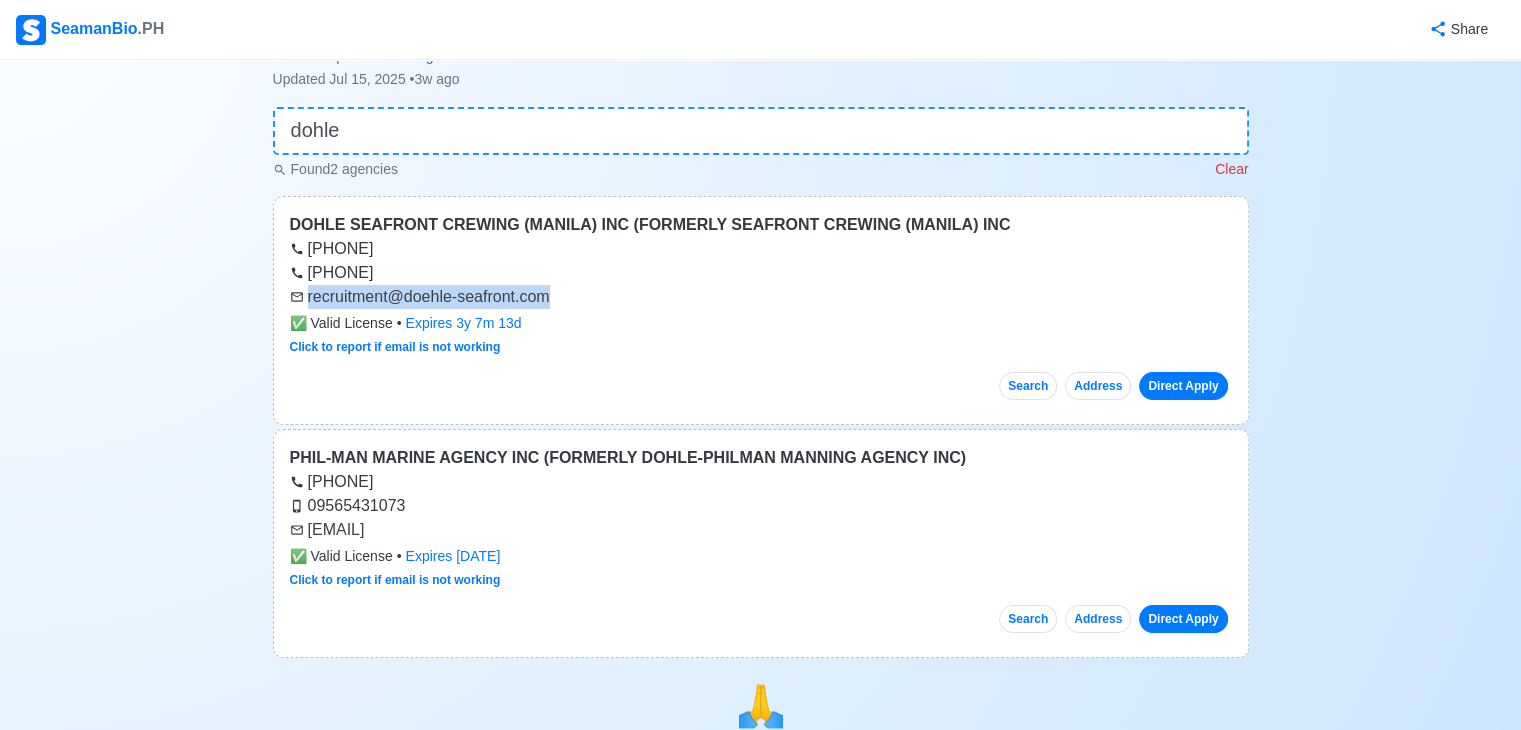 drag, startPoint x: 531, startPoint y: 298, endPoint x: 316, endPoint y: 297, distance: 215.00232 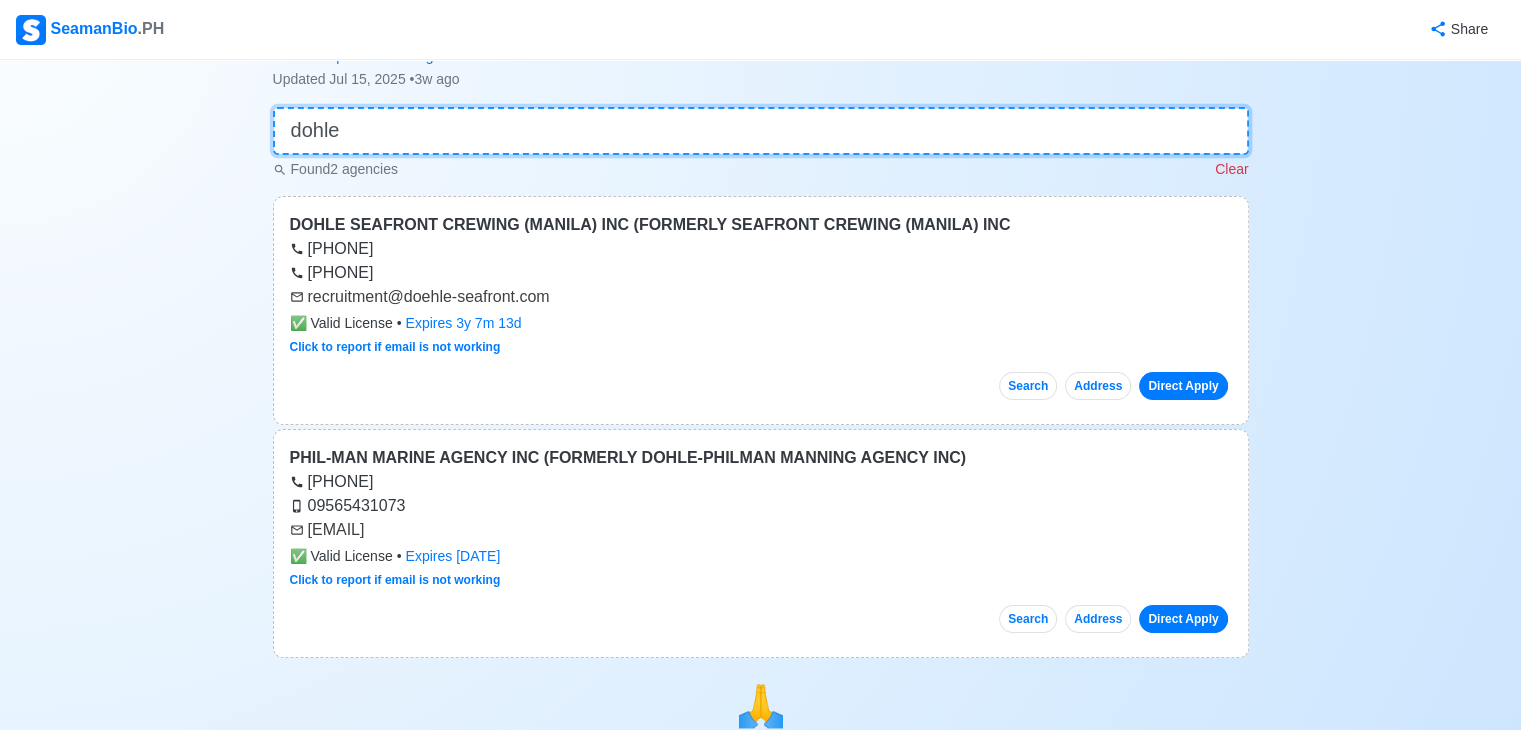 drag, startPoint x: 384, startPoint y: 128, endPoint x: 231, endPoint y: 116, distance: 153.46986 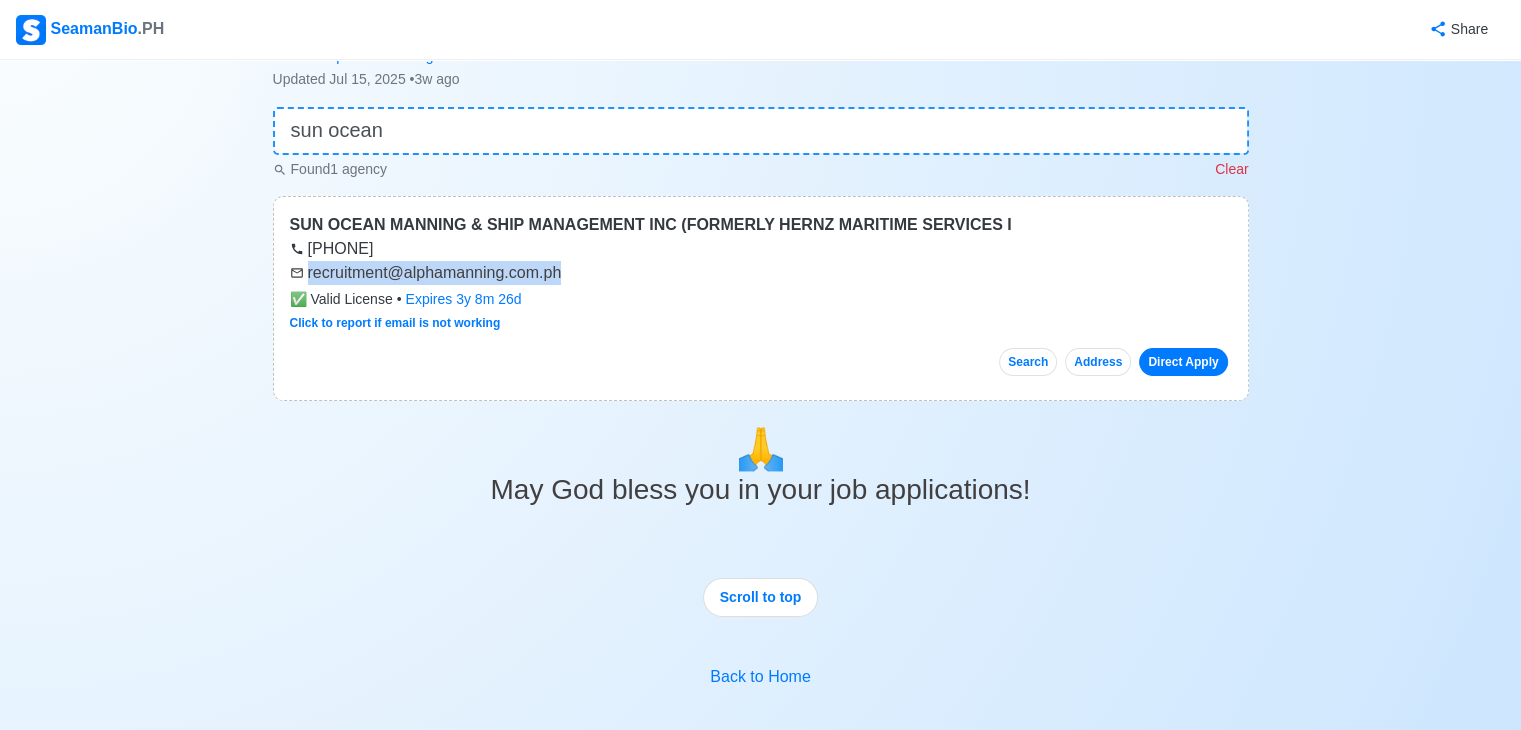 drag, startPoint x: 568, startPoint y: 274, endPoint x: 307, endPoint y: 277, distance: 261.01724 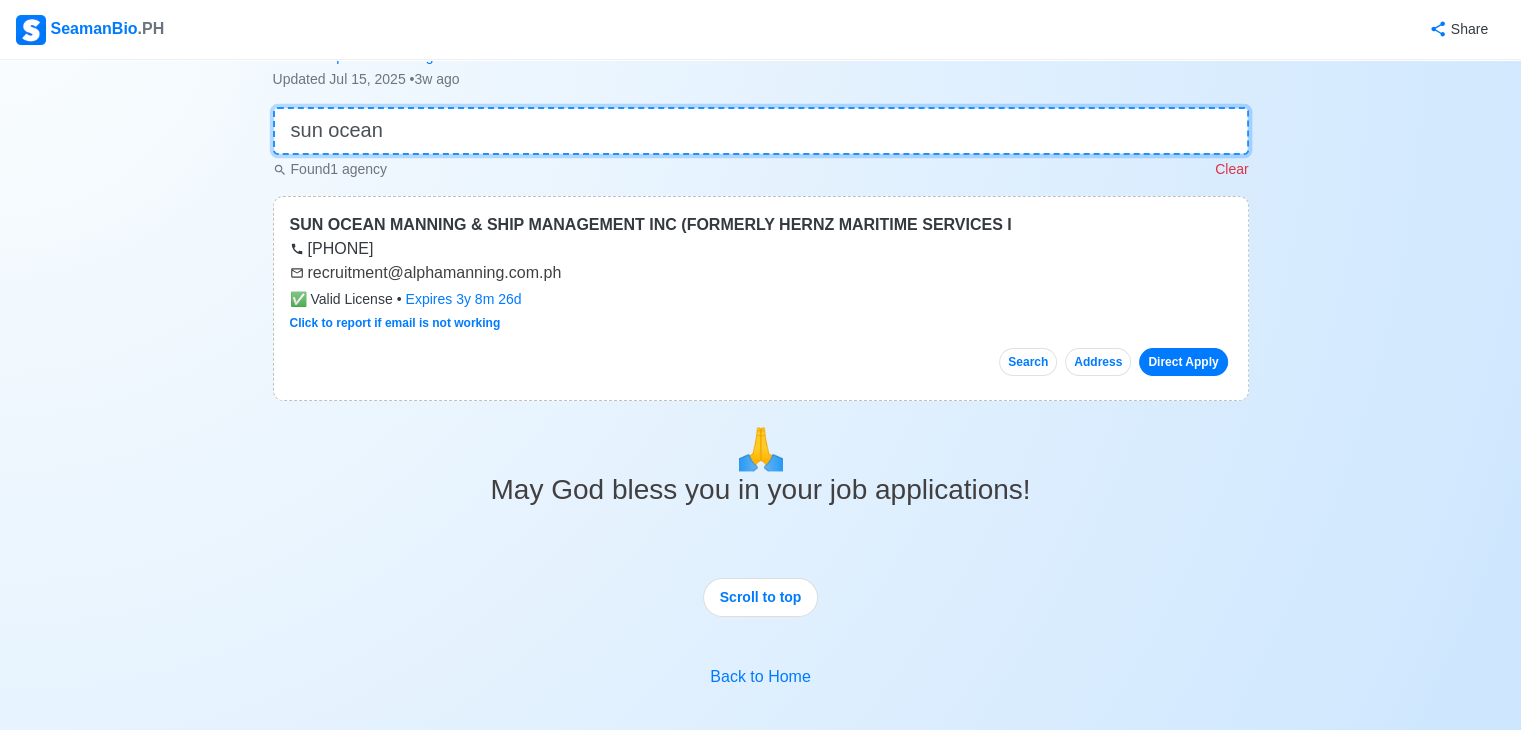 drag, startPoint x: 348, startPoint y: 124, endPoint x: 108, endPoint y: 114, distance: 240.20824 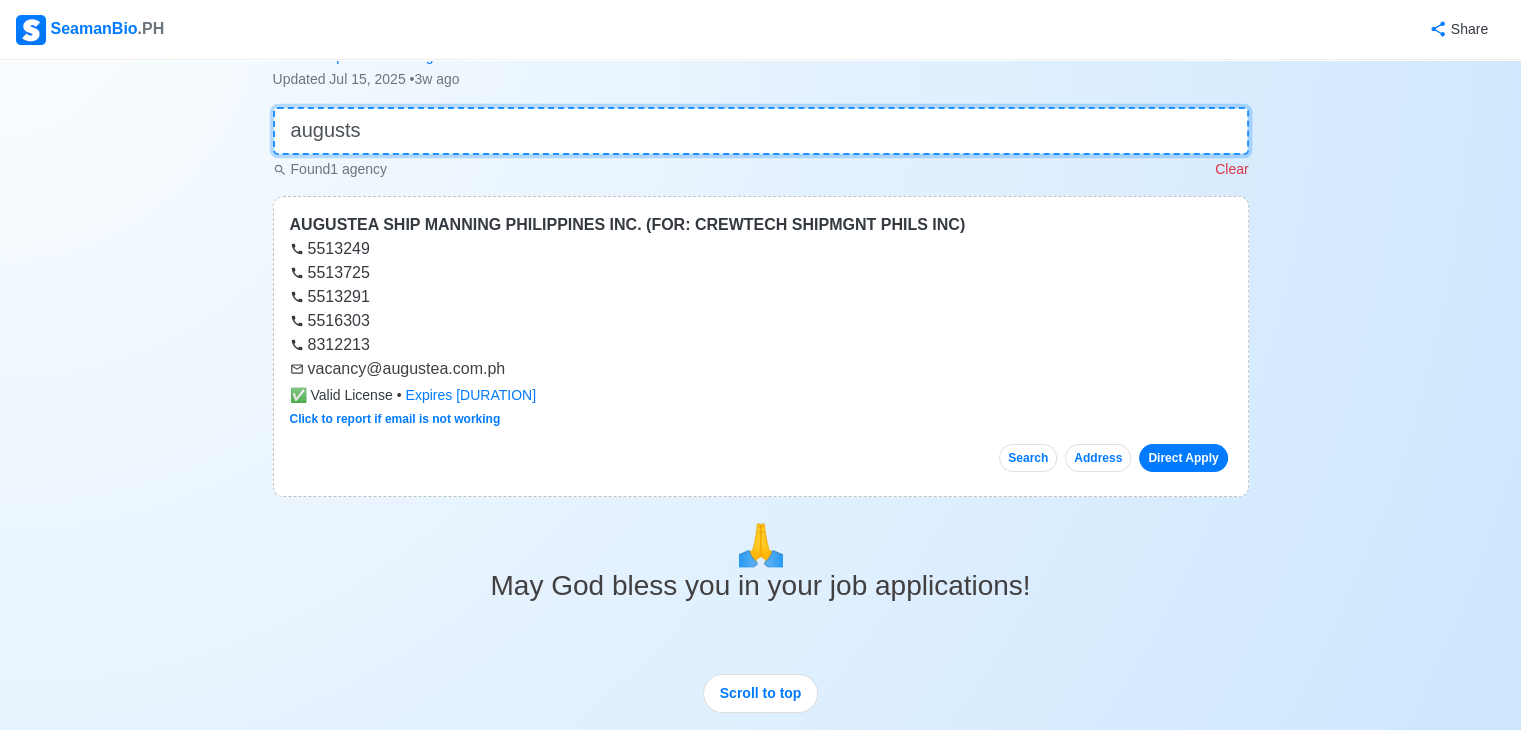 scroll, scrollTop: 0, scrollLeft: 0, axis: both 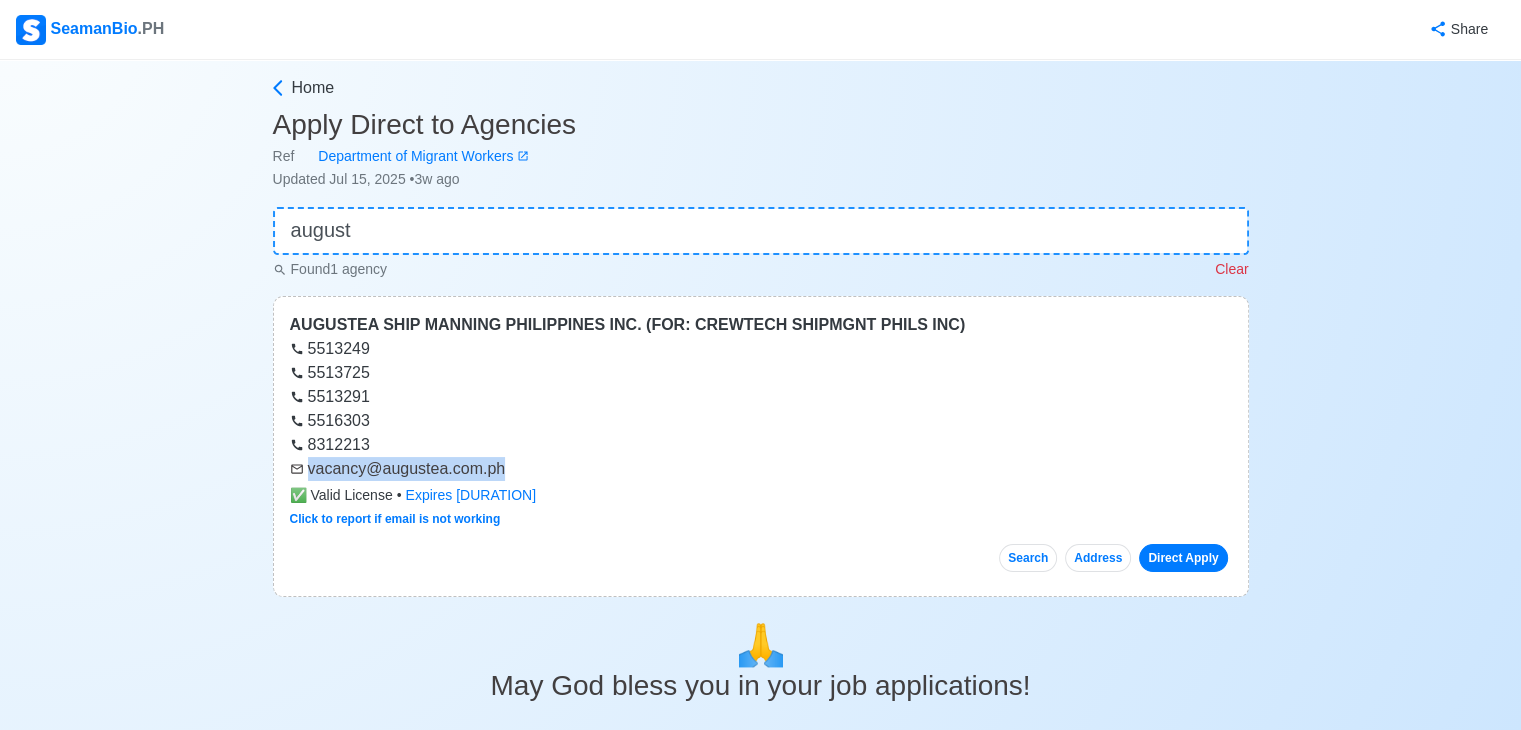 drag, startPoint x: 419, startPoint y: 469, endPoint x: 299, endPoint y: 468, distance: 120.004166 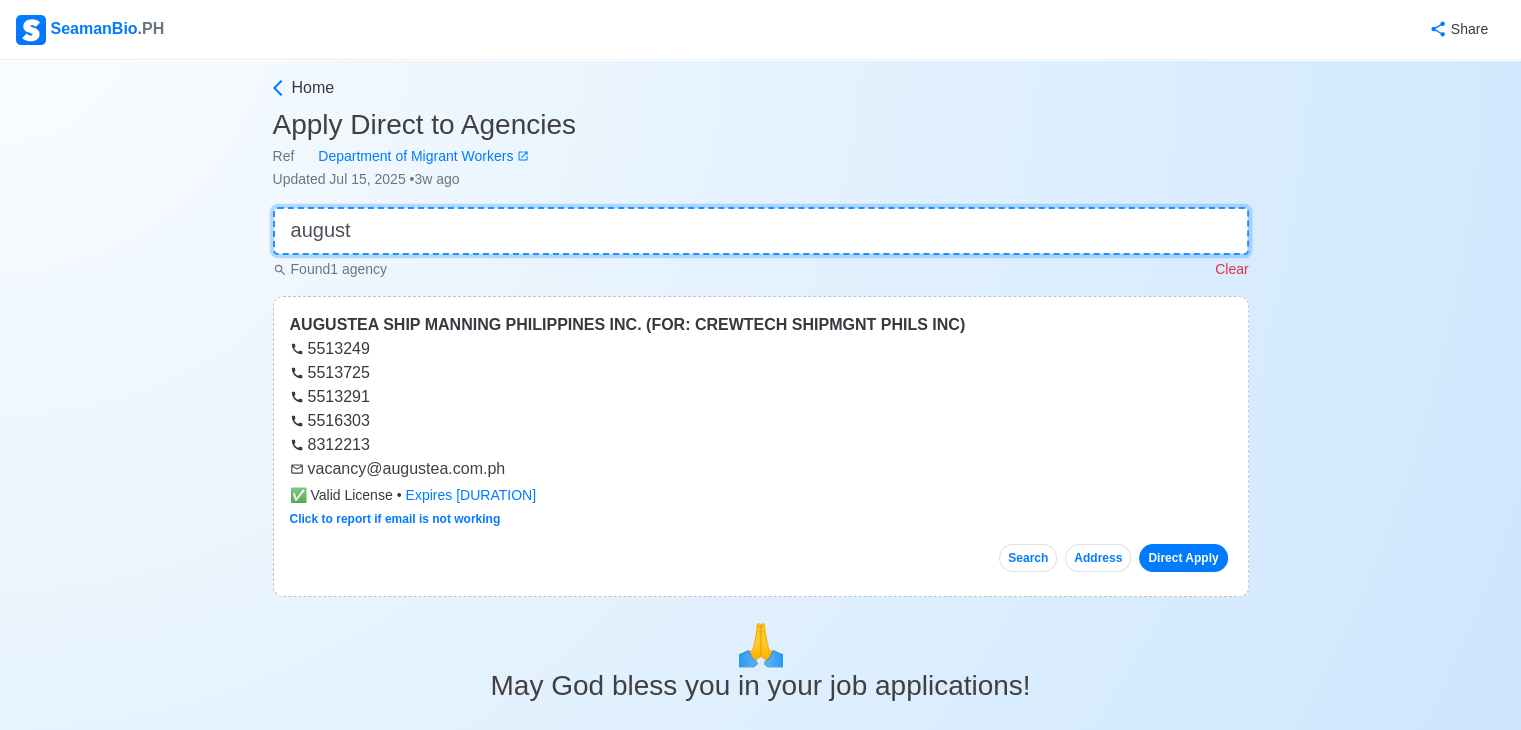 drag, startPoint x: 312, startPoint y: 236, endPoint x: 224, endPoint y: 249, distance: 88.95505 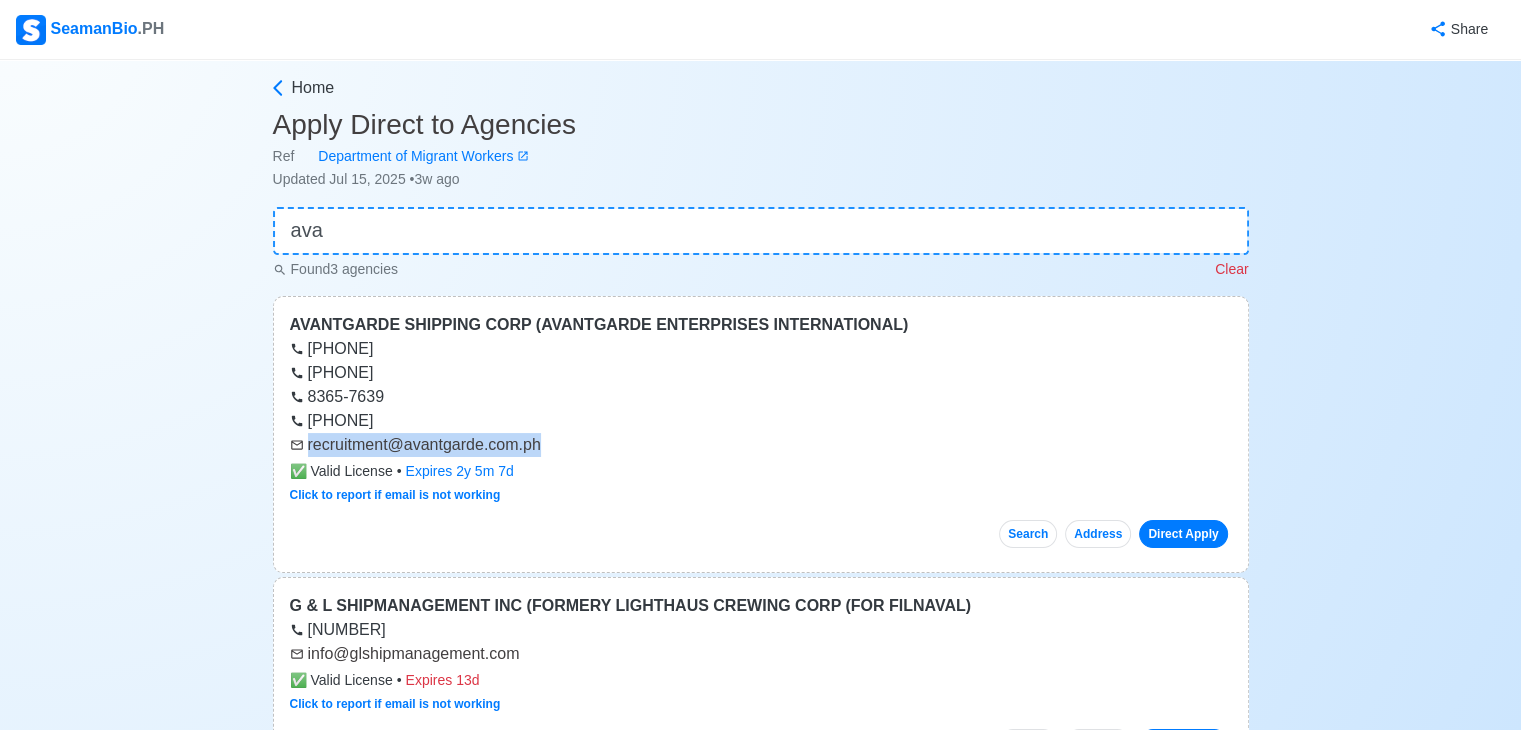 drag, startPoint x: 549, startPoint y: 449, endPoint x: 302, endPoint y: 455, distance: 247.07286 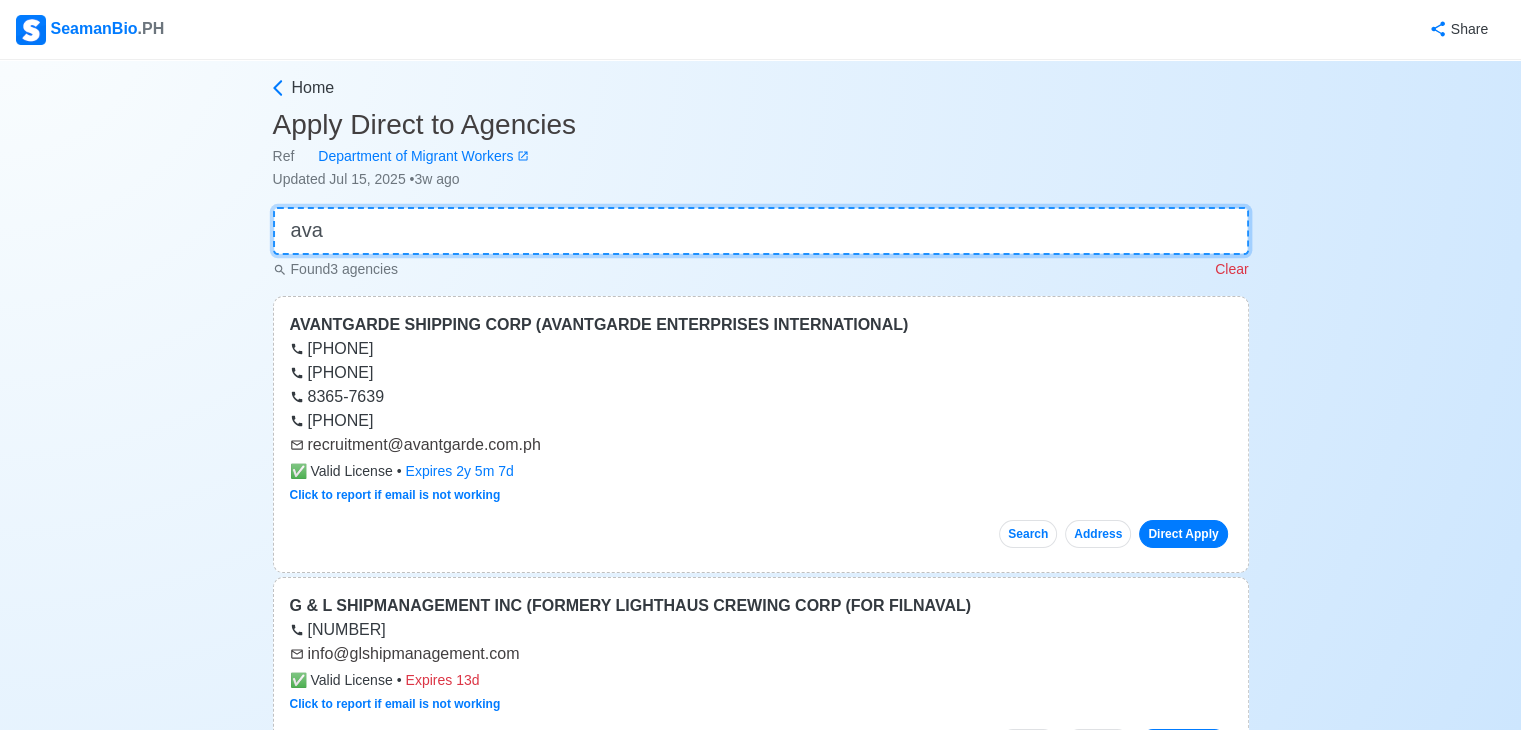 drag, startPoint x: 312, startPoint y: 207, endPoint x: 207, endPoint y: 205, distance: 105.01904 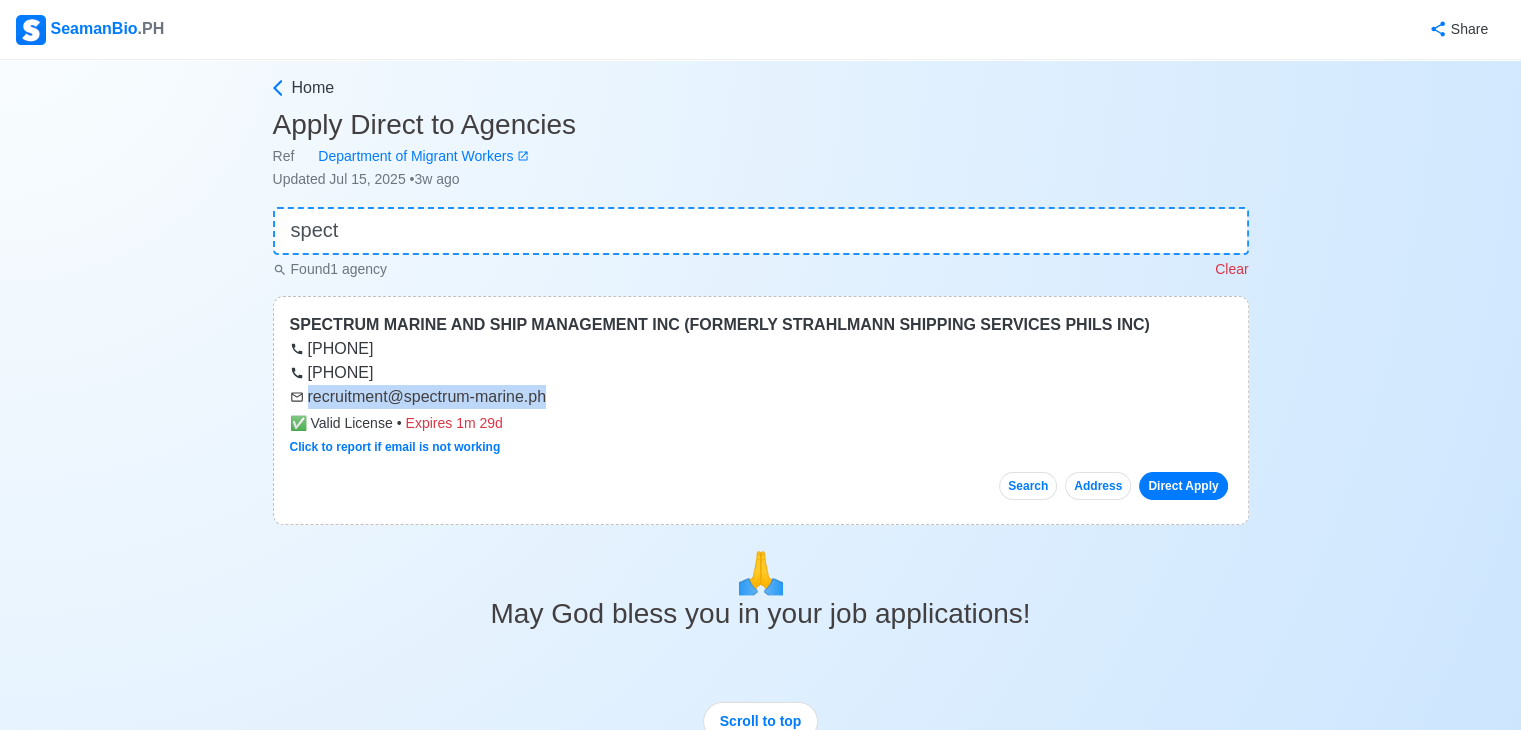 drag, startPoint x: 469, startPoint y: 405, endPoint x: 297, endPoint y: 404, distance: 172.00291 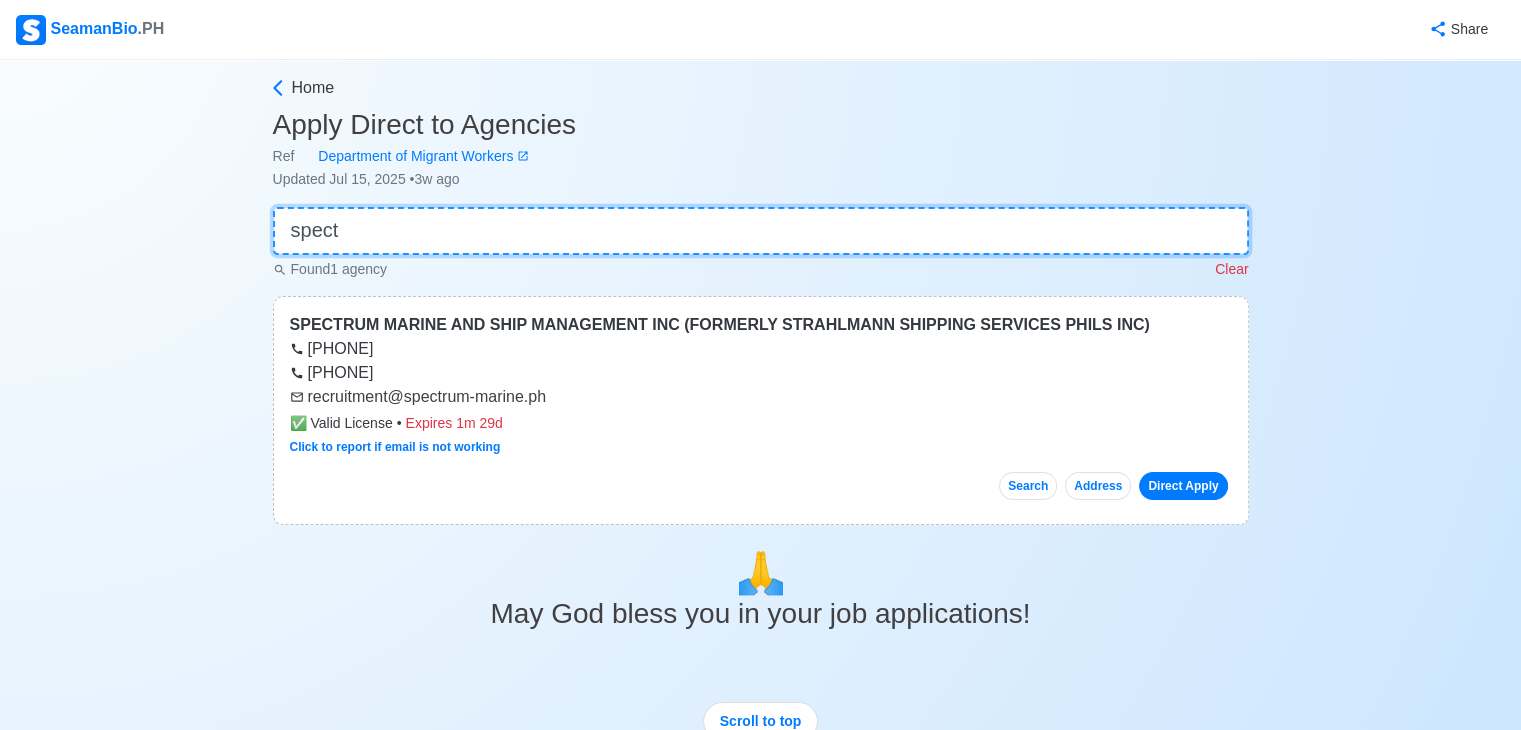 drag, startPoint x: 371, startPoint y: 229, endPoint x: 157, endPoint y: 215, distance: 214.45746 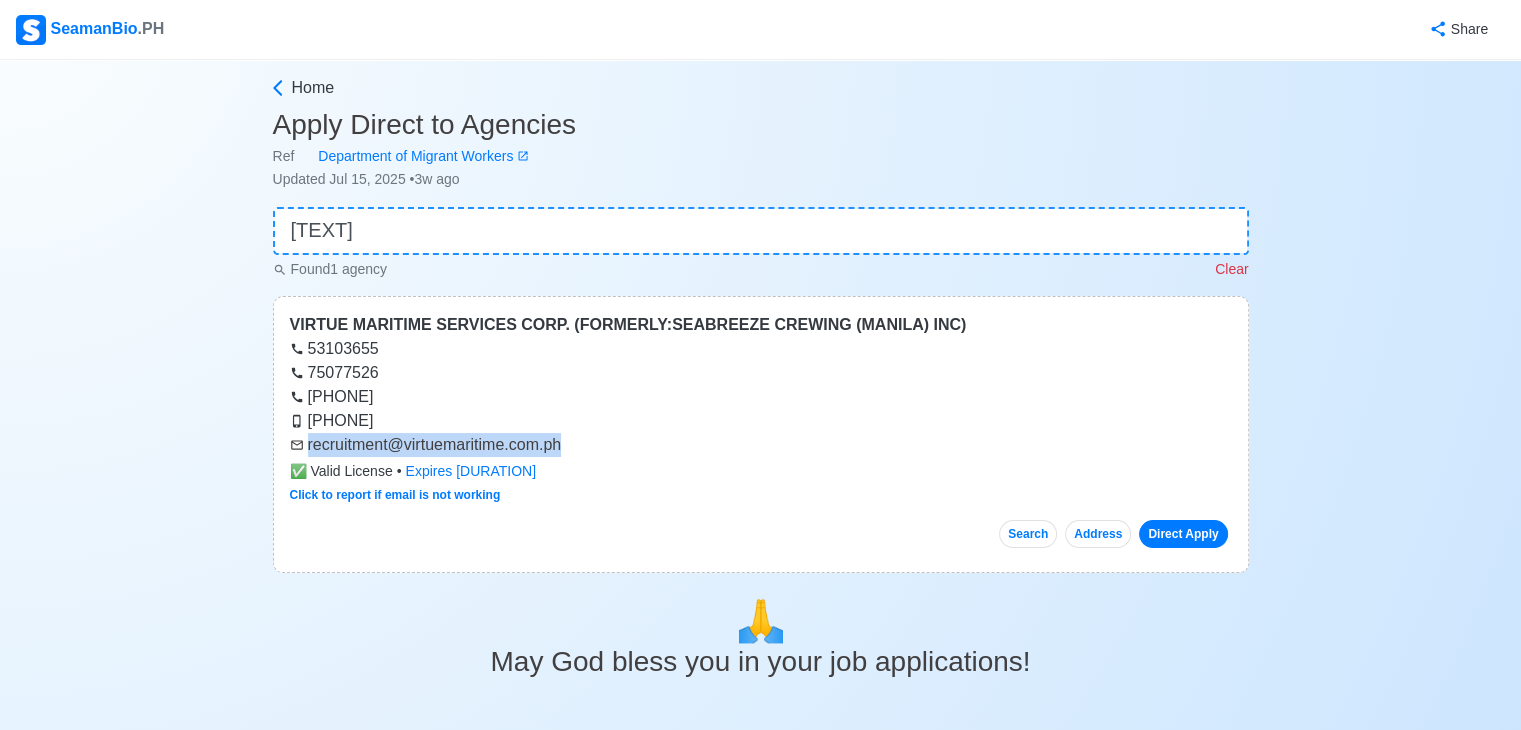 drag, startPoint x: 563, startPoint y: 446, endPoint x: 333, endPoint y: 442, distance: 230.03477 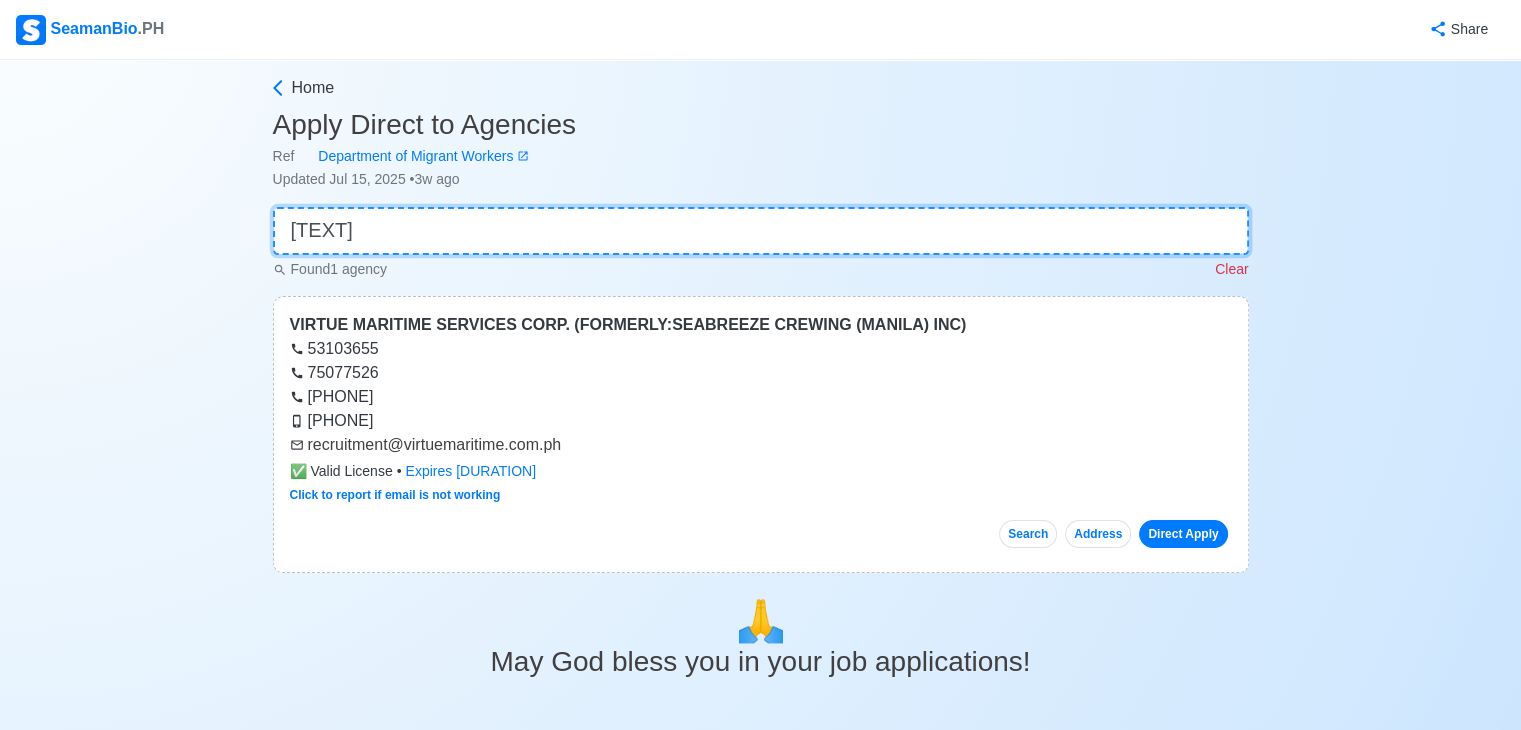 drag, startPoint x: 382, startPoint y: 226, endPoint x: 248, endPoint y: 237, distance: 134.45073 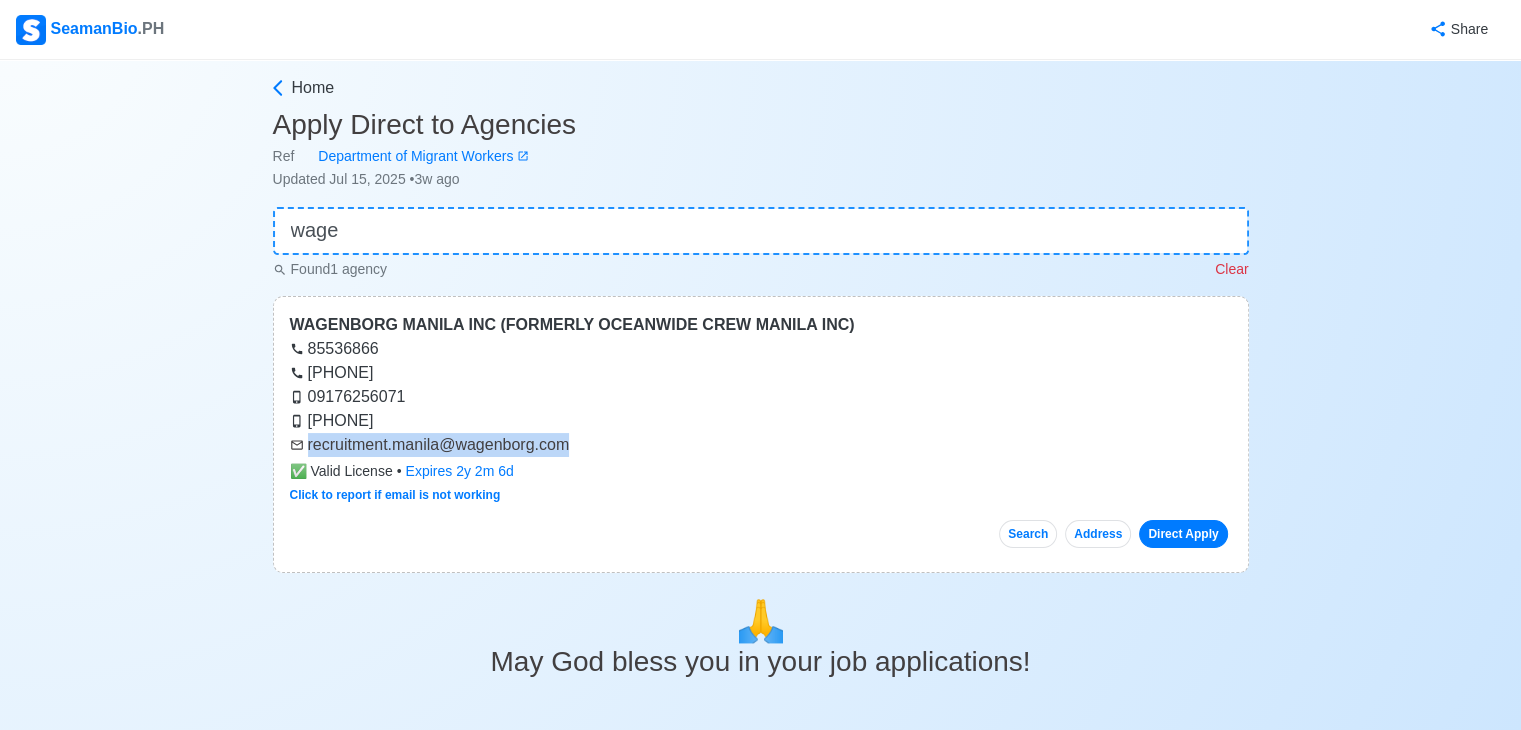 drag, startPoint x: 563, startPoint y: 446, endPoint x: 315, endPoint y: 442, distance: 248.03226 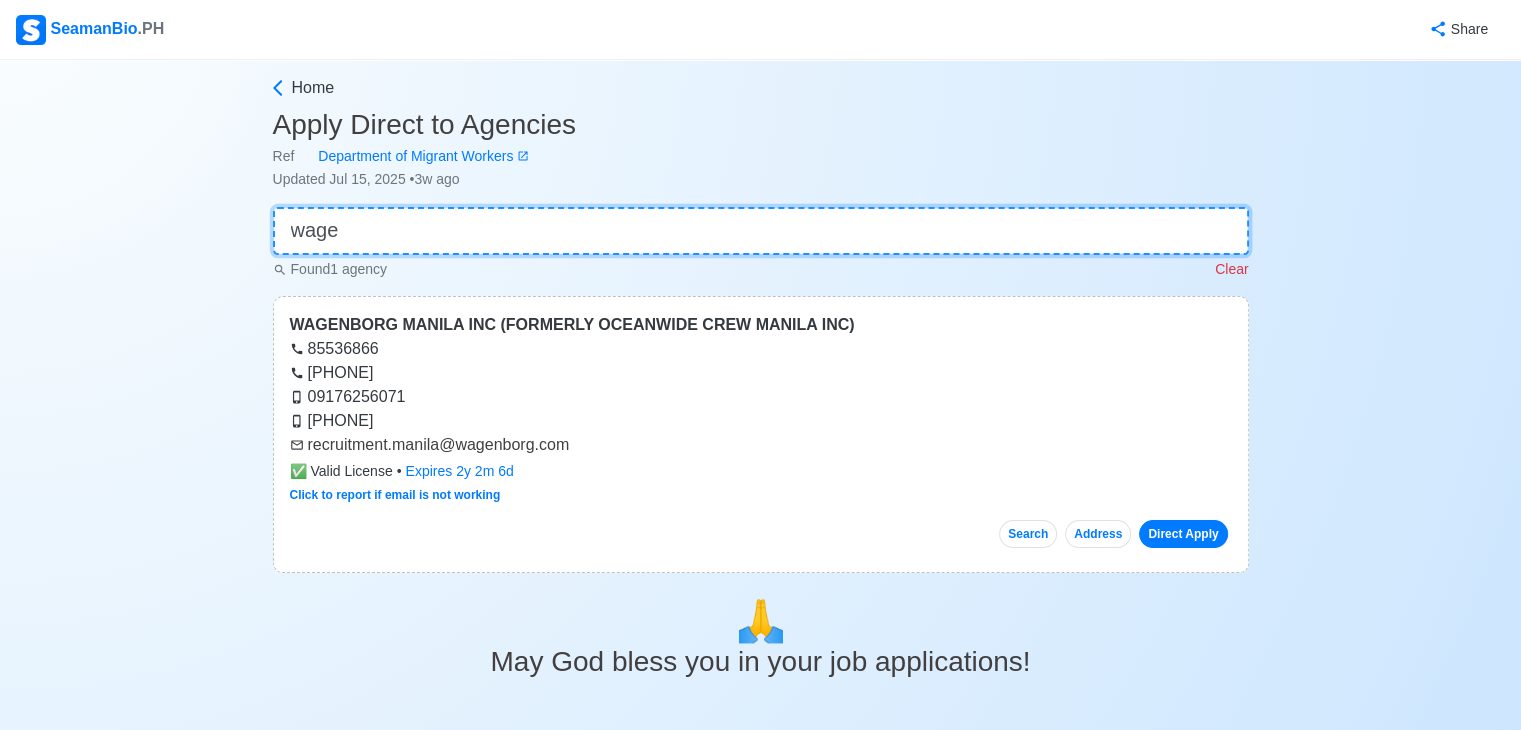 drag, startPoint x: 194, startPoint y: 216, endPoint x: 152, endPoint y: 211, distance: 42.296574 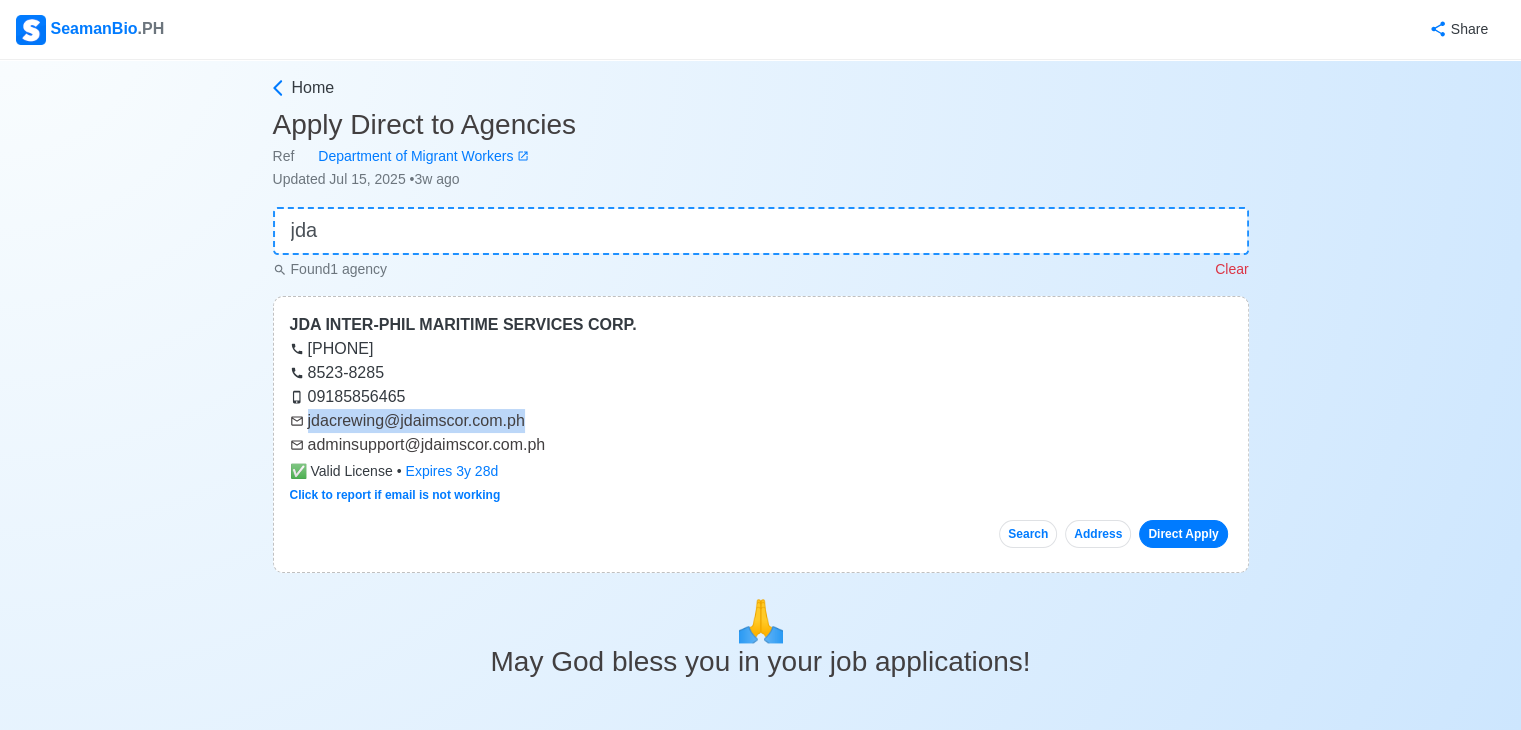 drag, startPoint x: 516, startPoint y: 423, endPoint x: 295, endPoint y: 425, distance: 221.00905 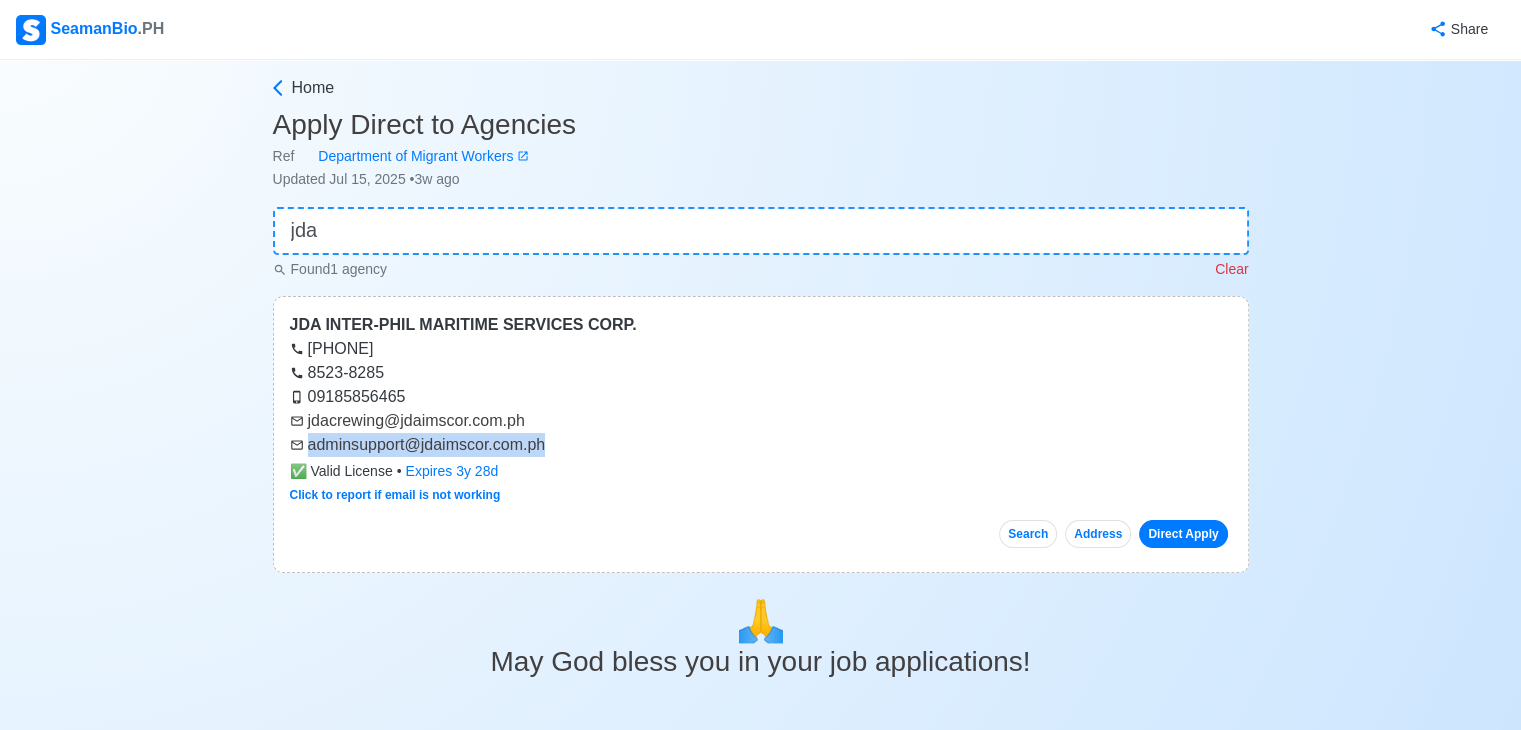 drag, startPoint x: 487, startPoint y: 449, endPoint x: 308, endPoint y: 445, distance: 179.0447 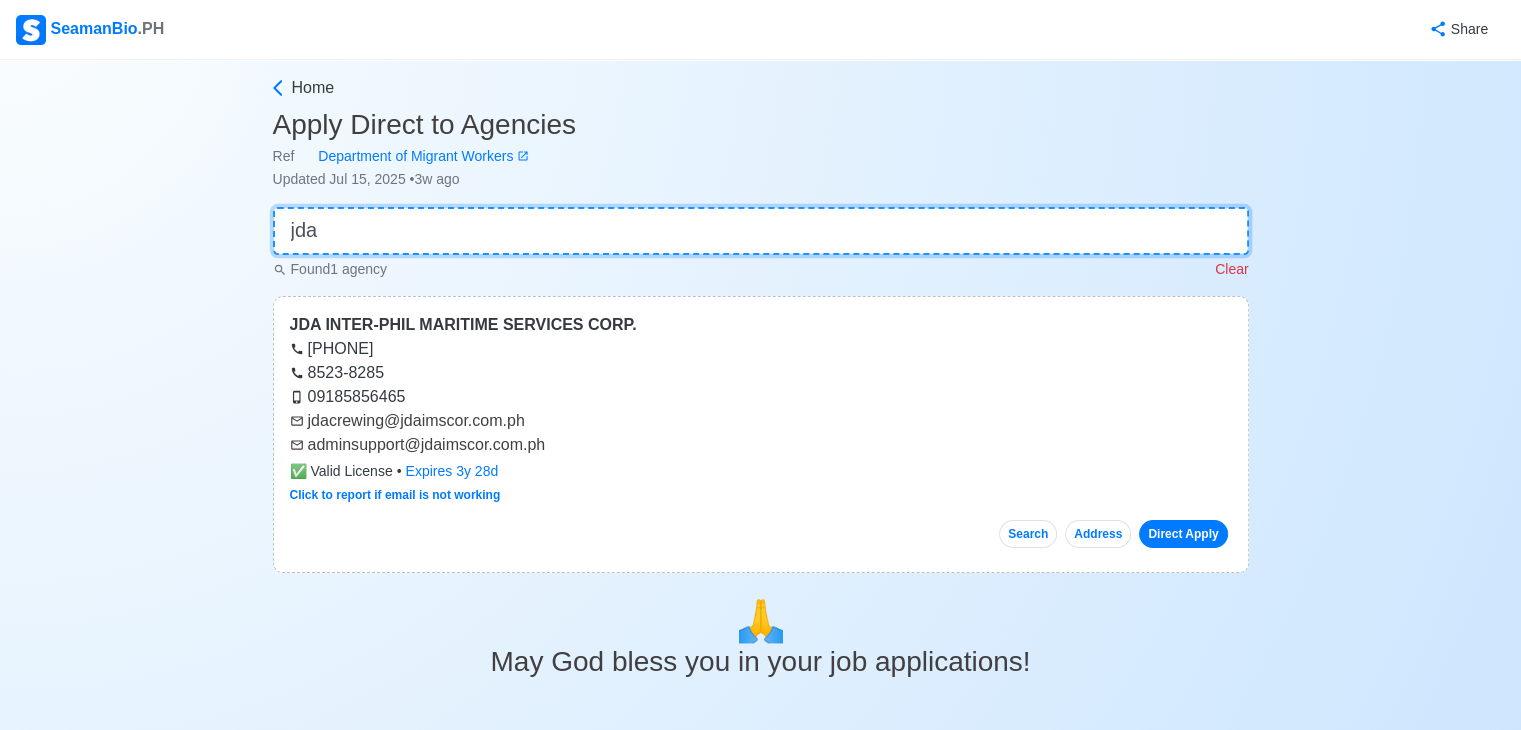 drag, startPoint x: 280, startPoint y: 233, endPoint x: 229, endPoint y: 234, distance: 51.009804 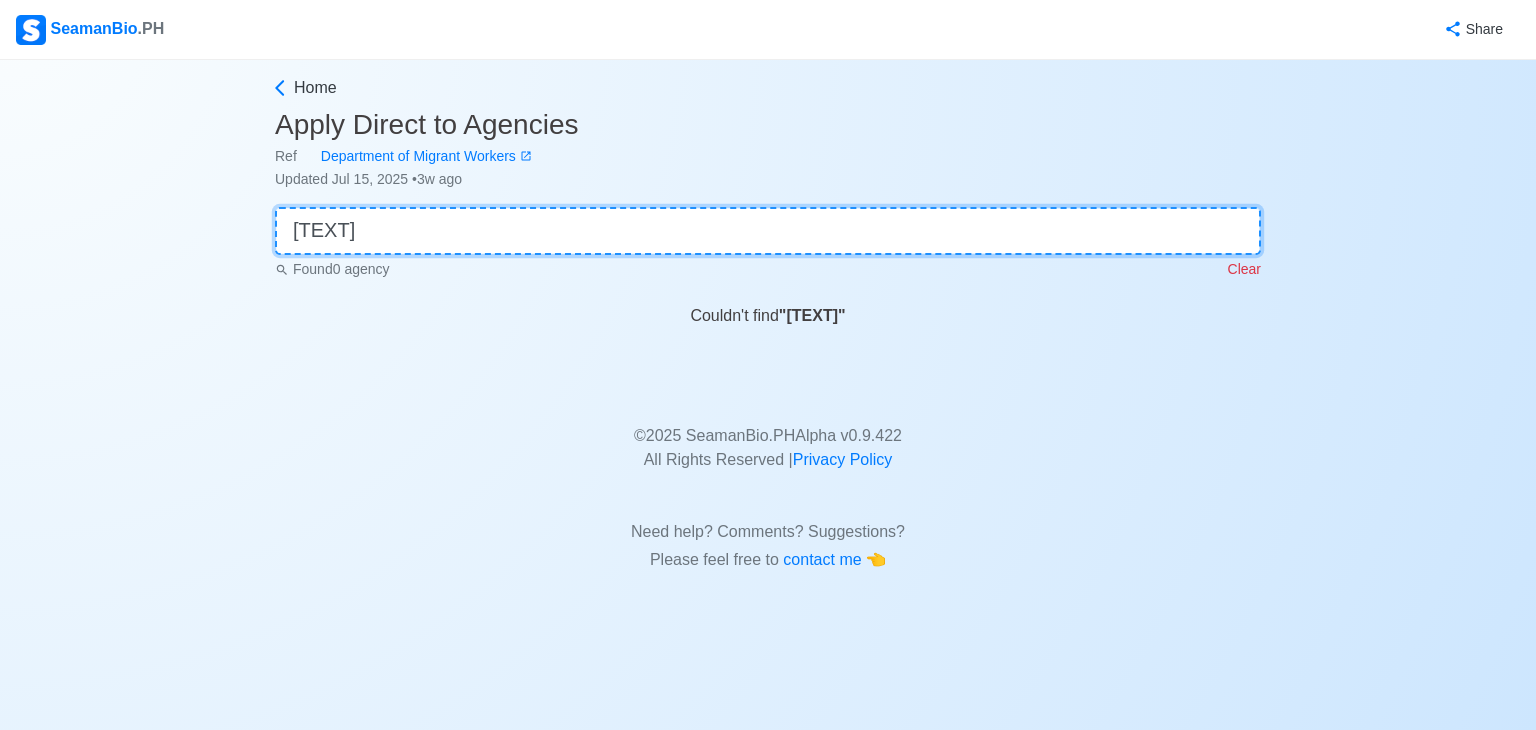 drag, startPoint x: 388, startPoint y: 248, endPoint x: 206, endPoint y: 237, distance: 182.3321 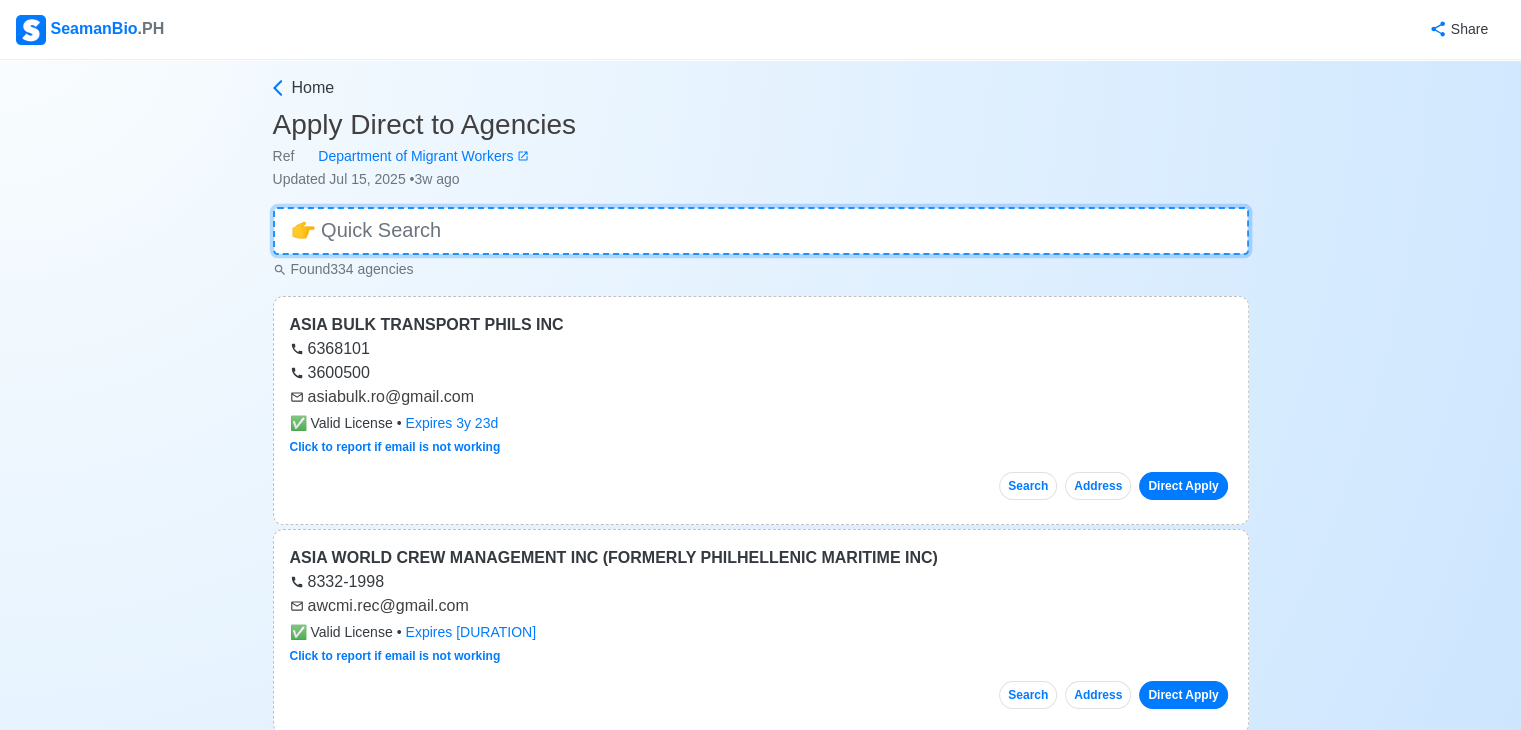 click at bounding box center (761, 231) 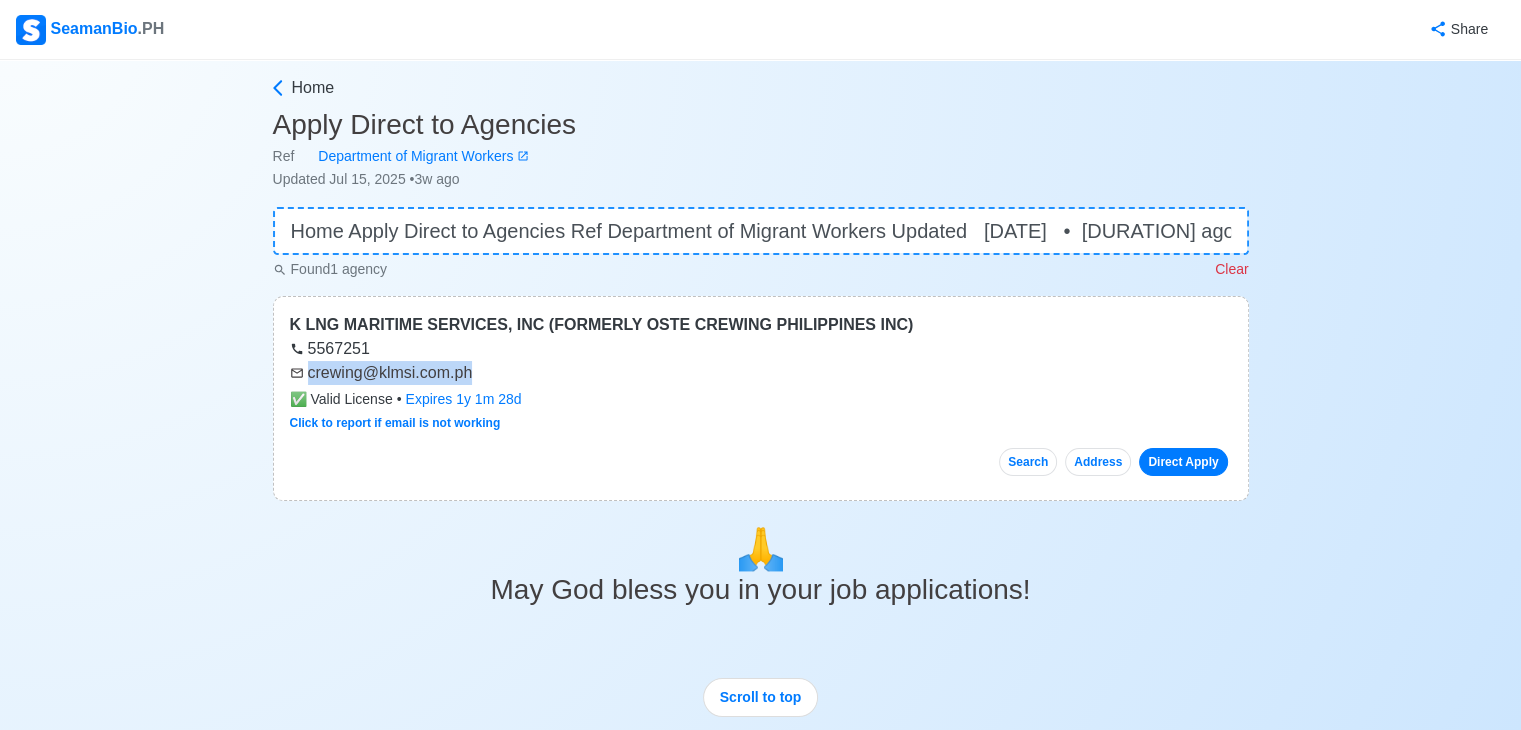 drag, startPoint x: 488, startPoint y: 372, endPoint x: 302, endPoint y: 383, distance: 186.32498 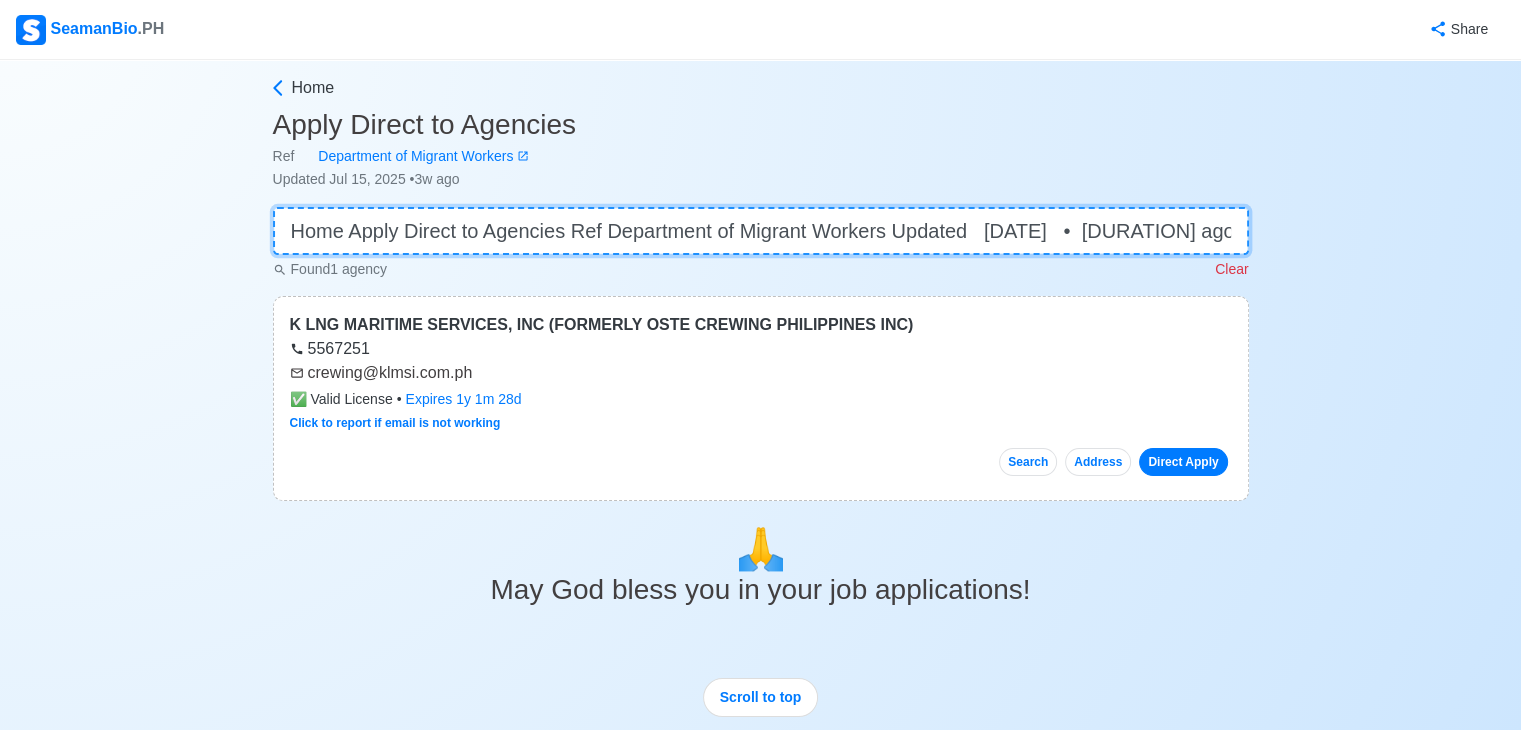drag, startPoint x: 405, startPoint y: 211, endPoint x: 223, endPoint y: 225, distance: 182.53767 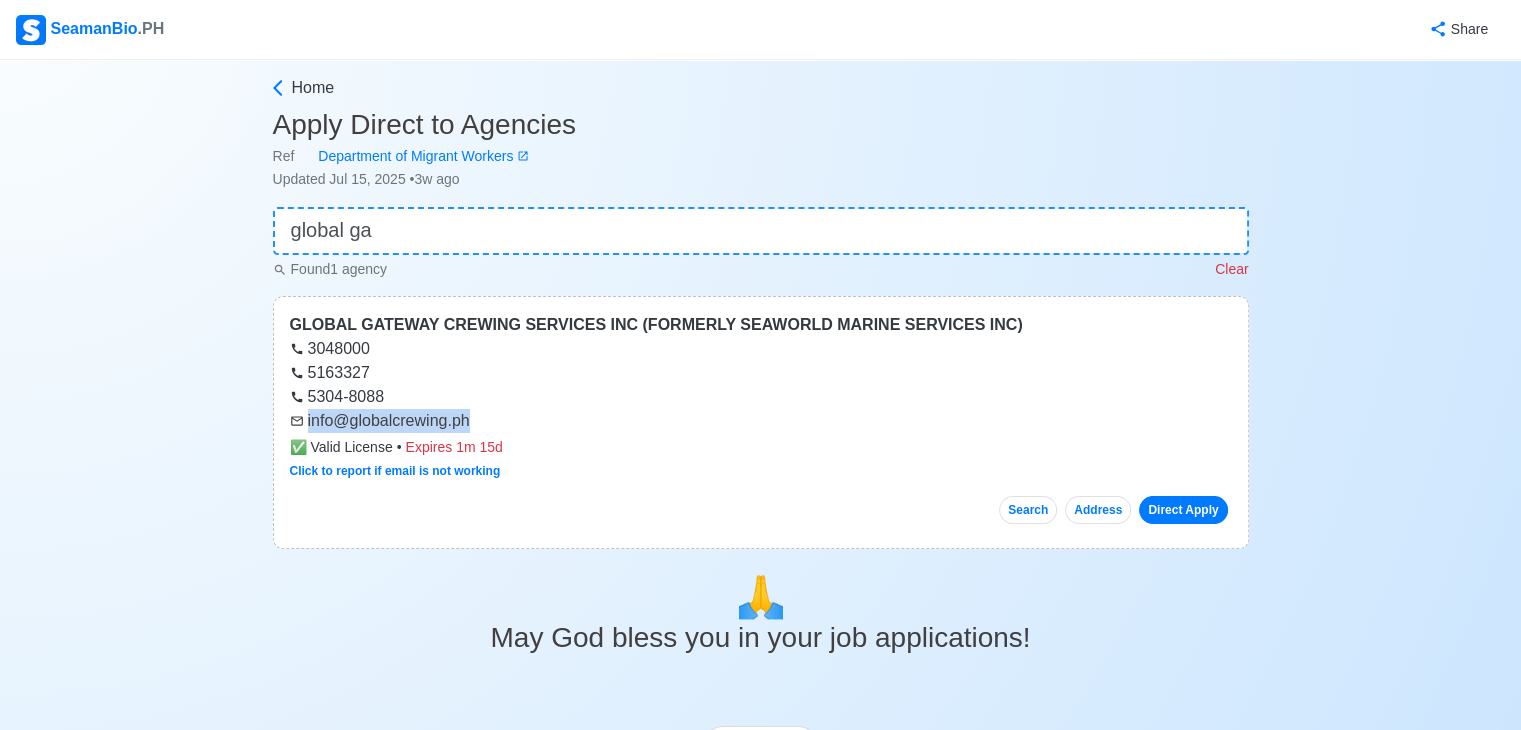 drag, startPoint x: 487, startPoint y: 421, endPoint x: 300, endPoint y: 421, distance: 187 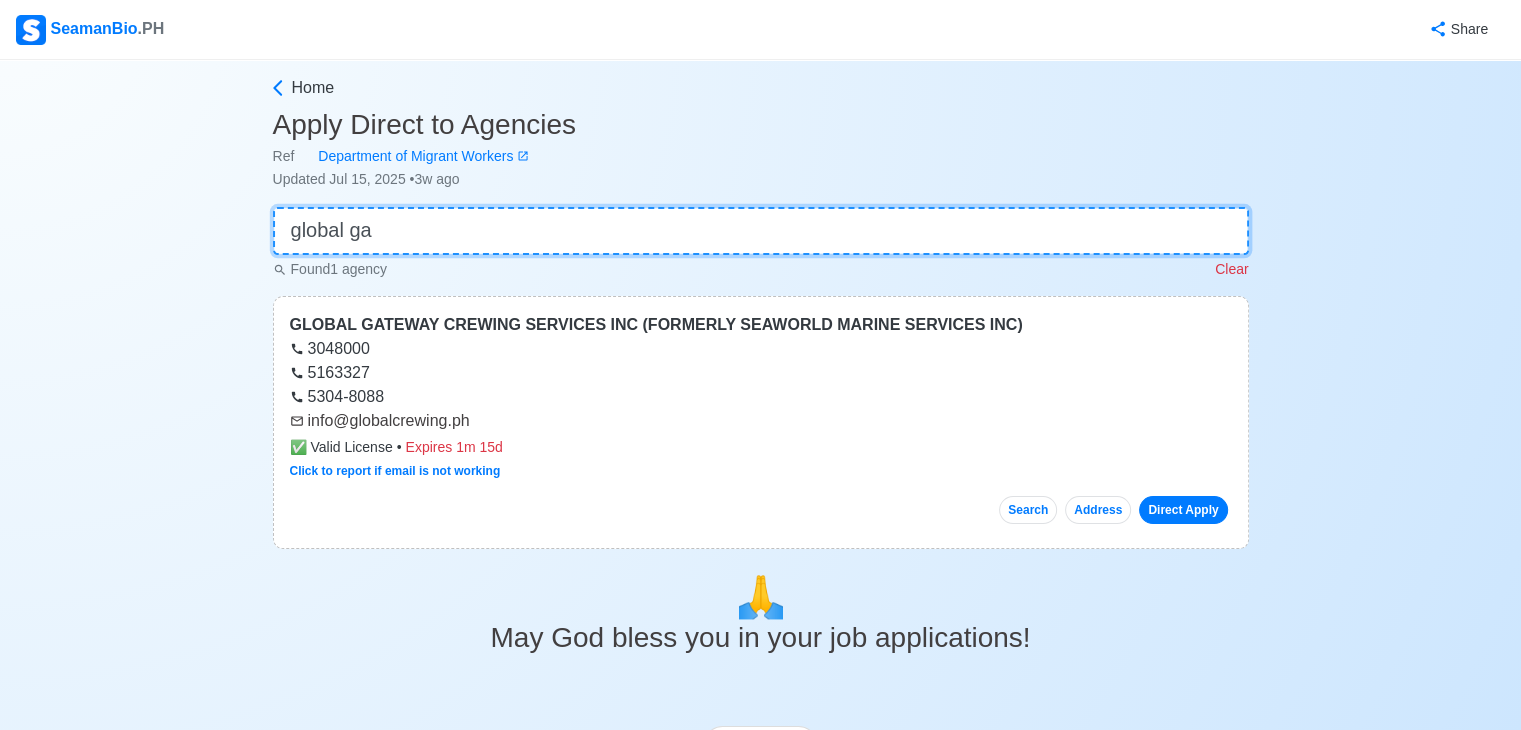drag, startPoint x: 403, startPoint y: 222, endPoint x: 149, endPoint y: 206, distance: 254.50343 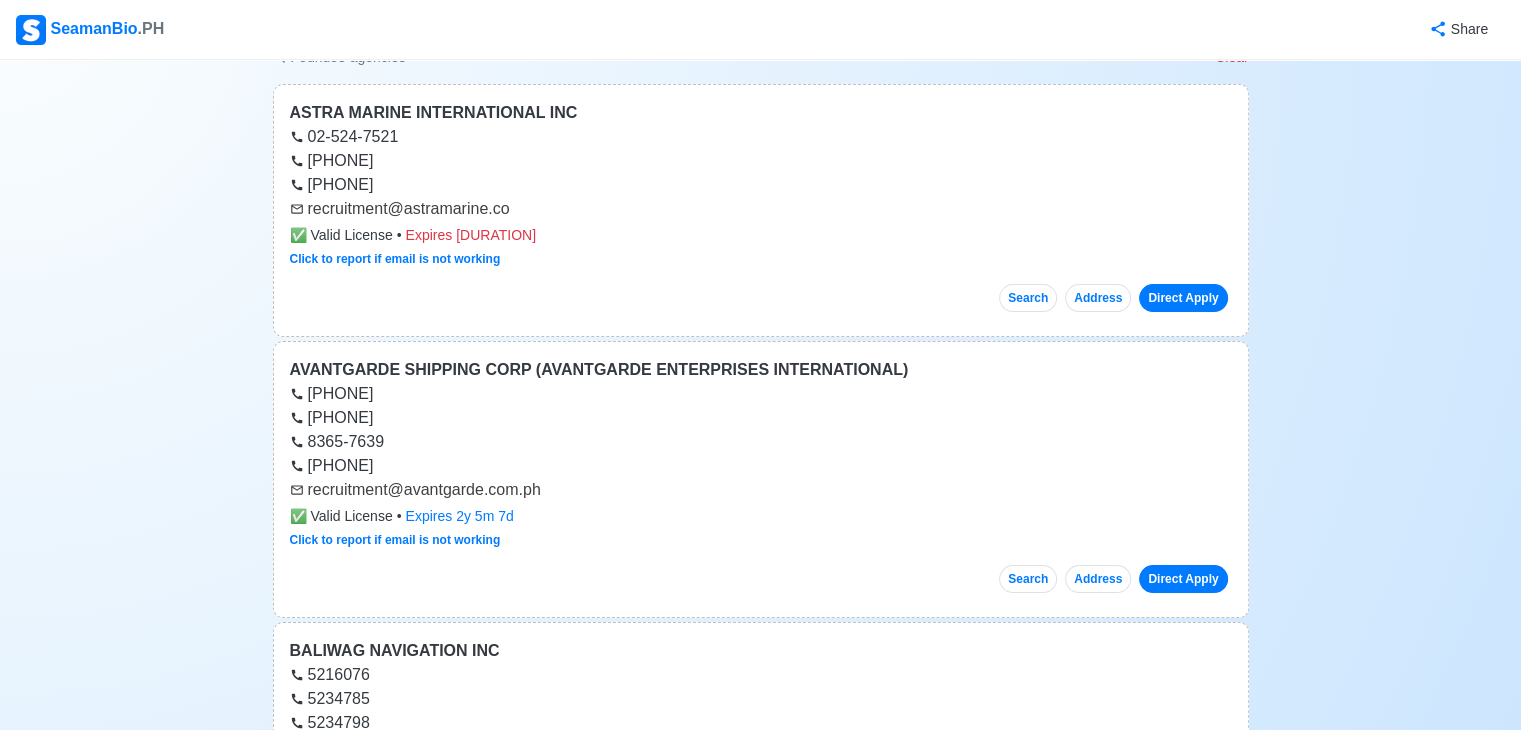 scroll, scrollTop: 0, scrollLeft: 0, axis: both 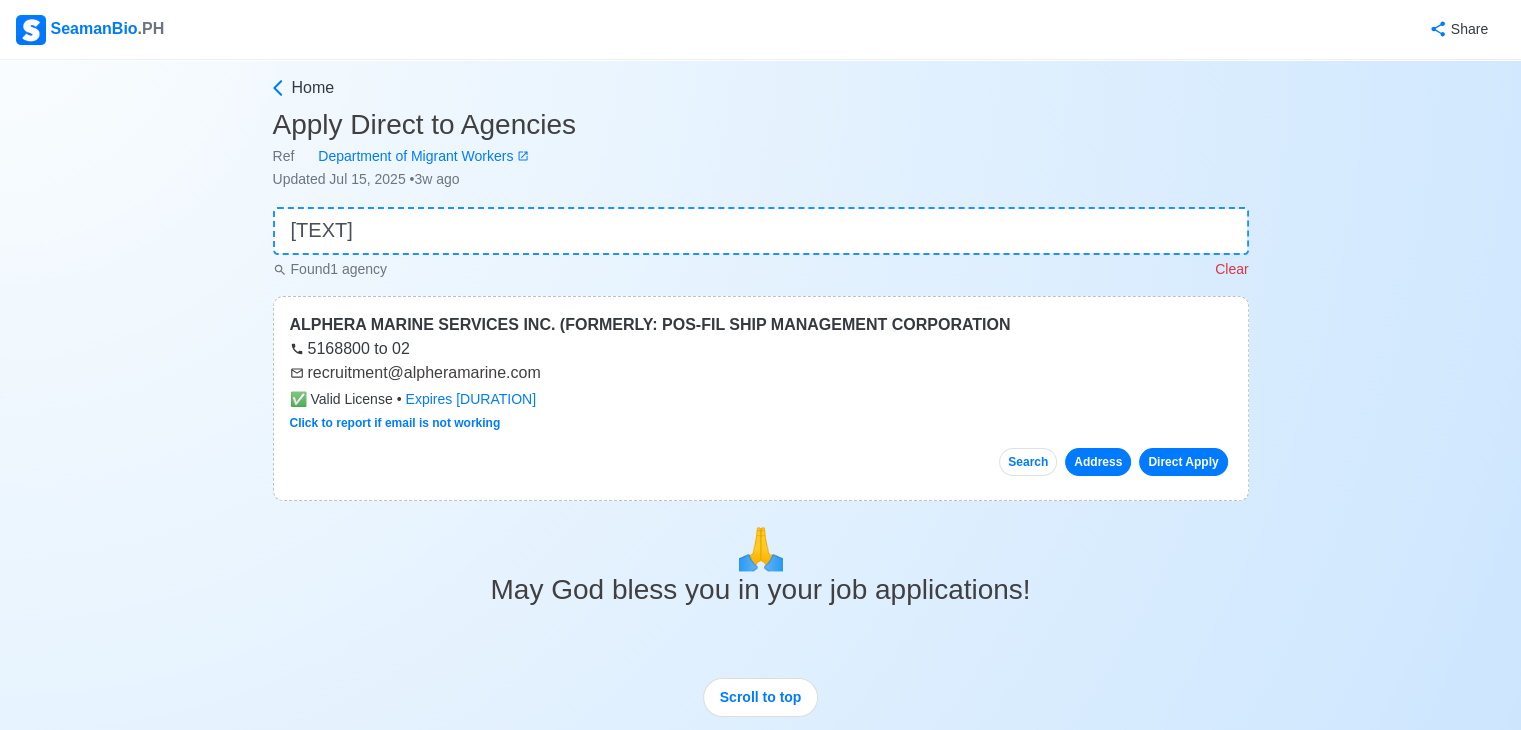 click on "Address" at bounding box center (1098, 462) 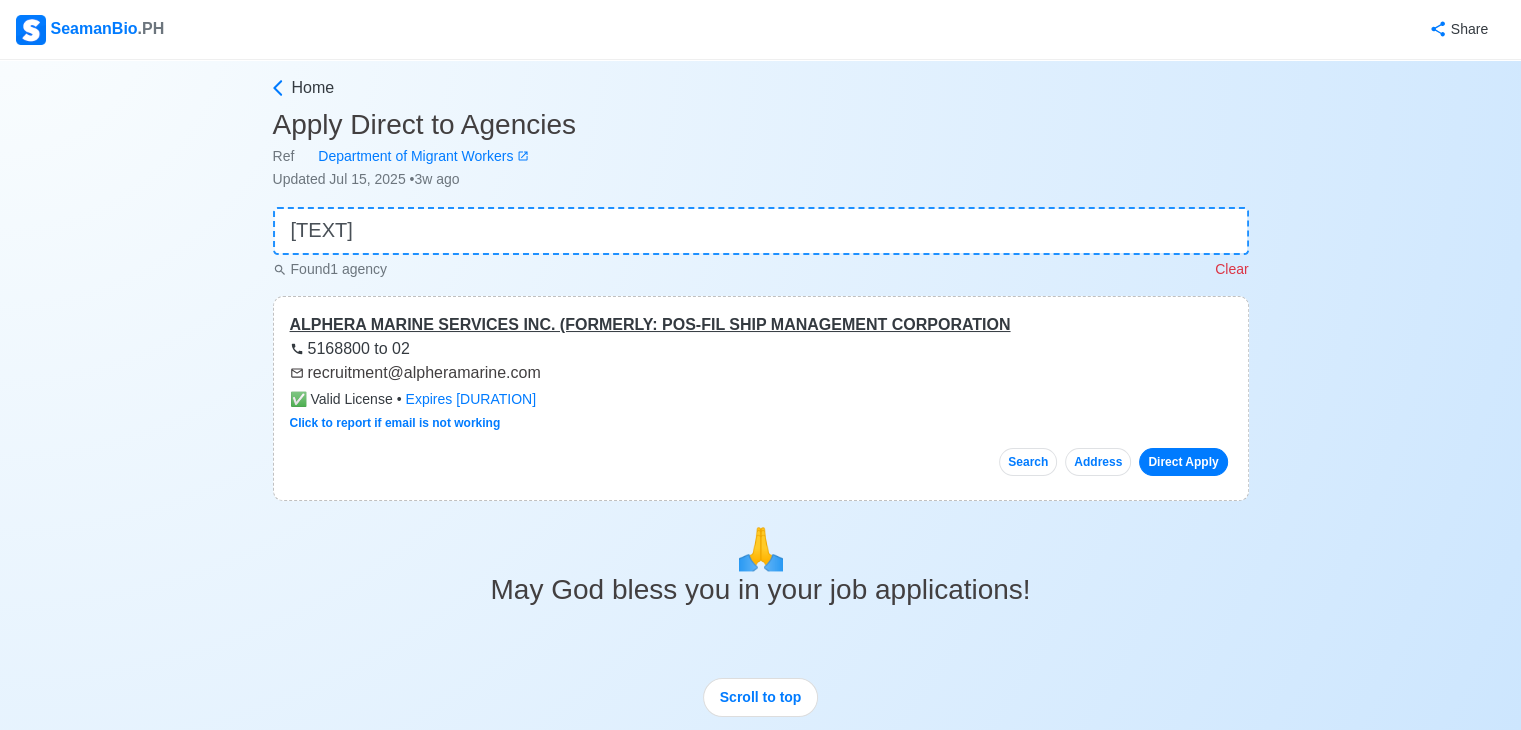 click on "ALPHERA MARINE SERVICES INC. (FORMERLY: POS-FIL SHIP MANAGEMENT CORPORATION" at bounding box center [761, 325] 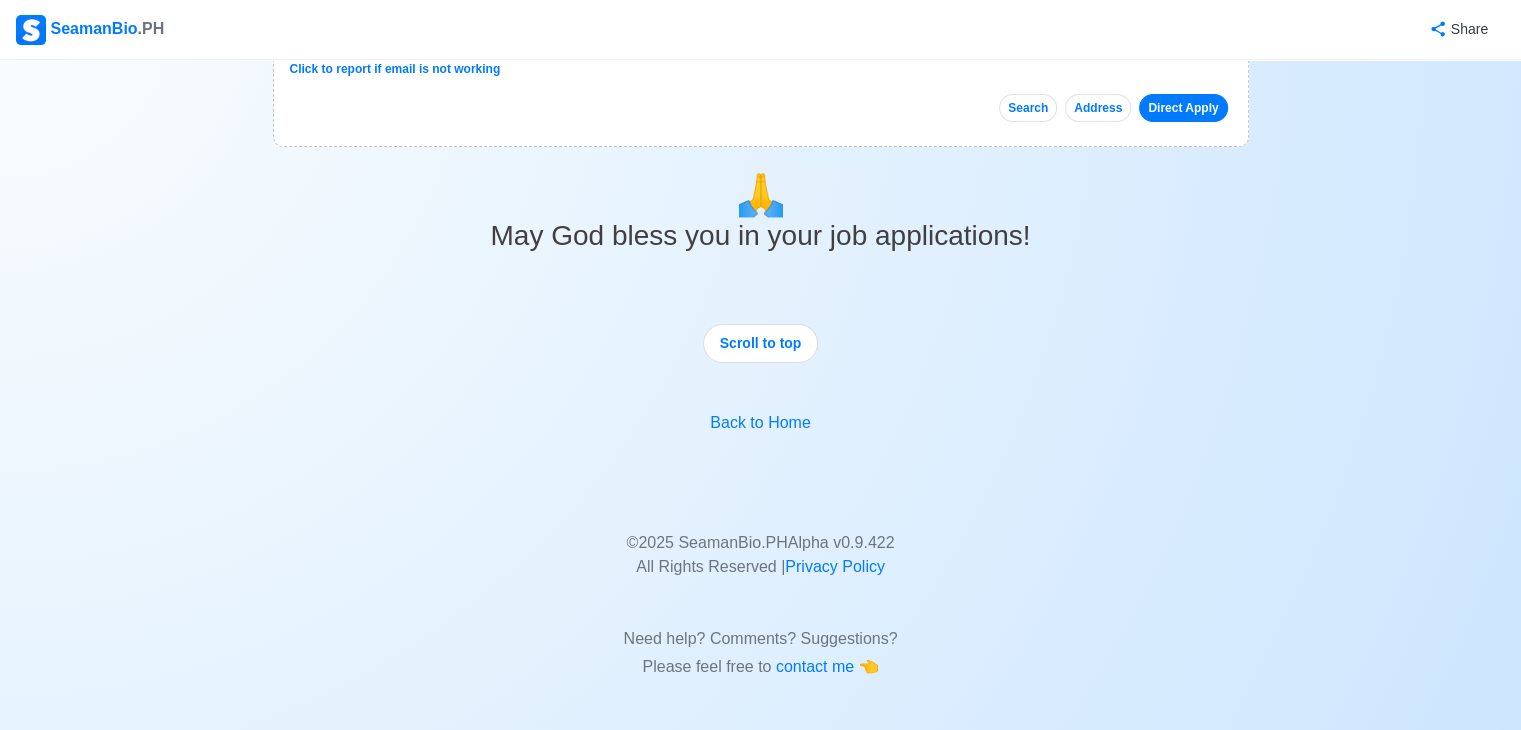scroll, scrollTop: 0, scrollLeft: 0, axis: both 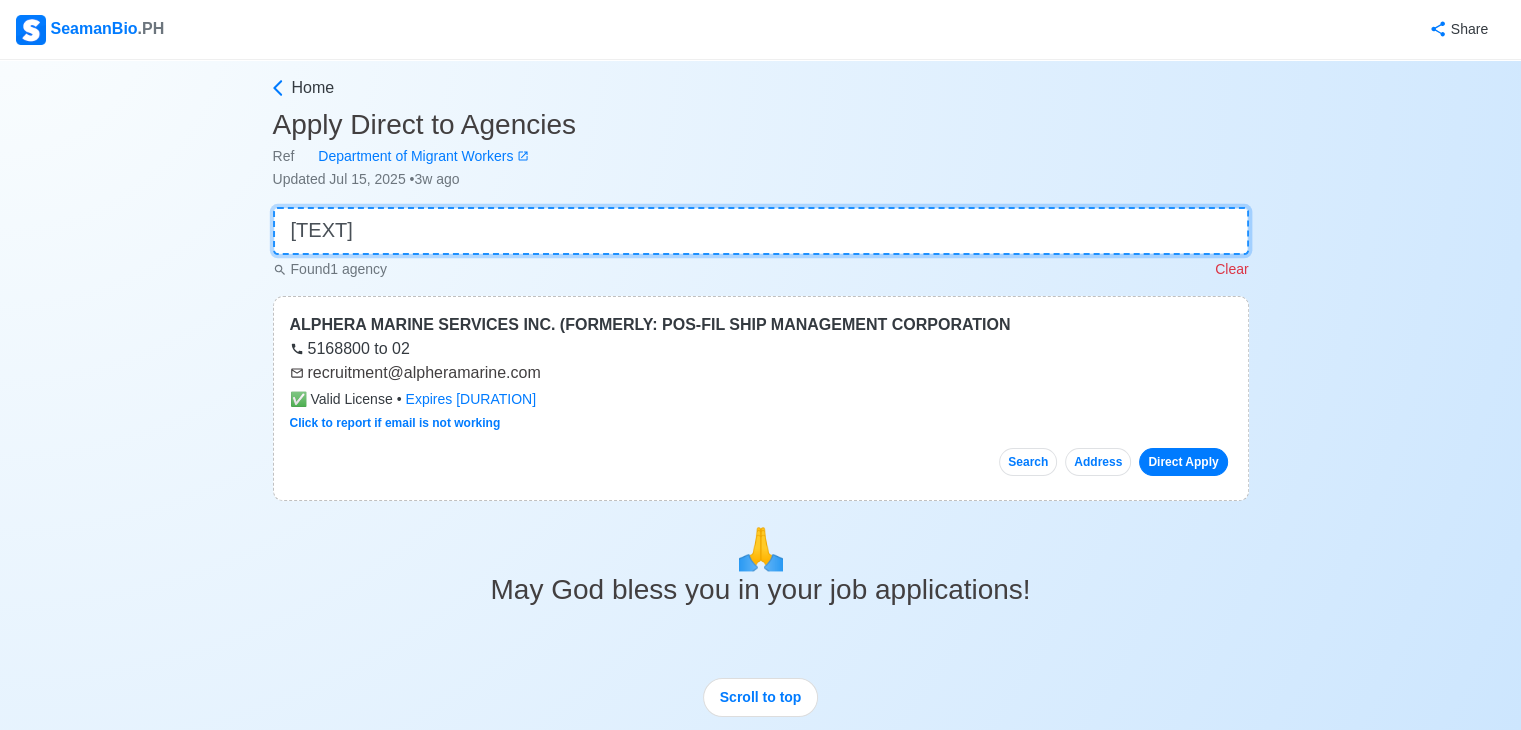 drag, startPoint x: 412, startPoint y: 233, endPoint x: 218, endPoint y: 213, distance: 195.0282 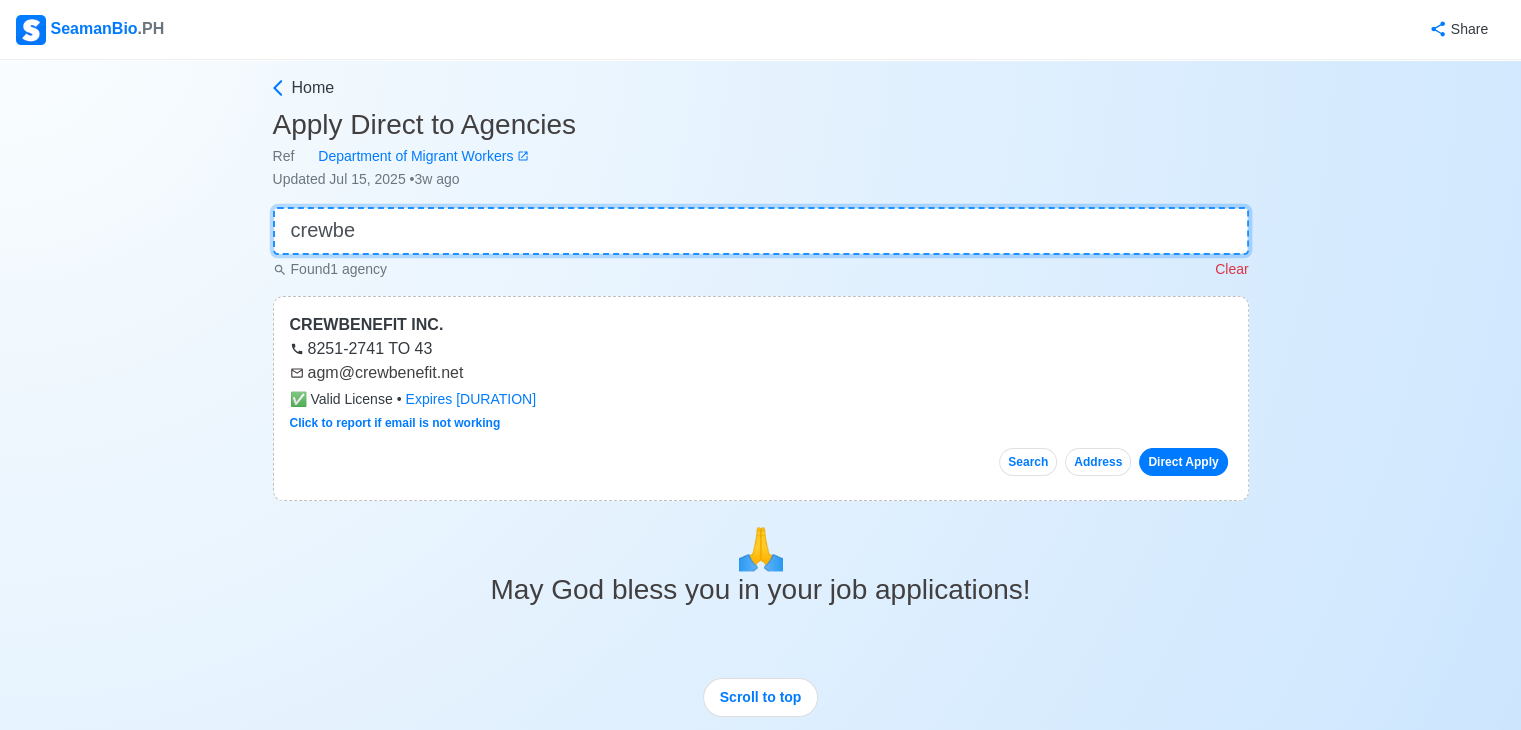 type on "crewbe" 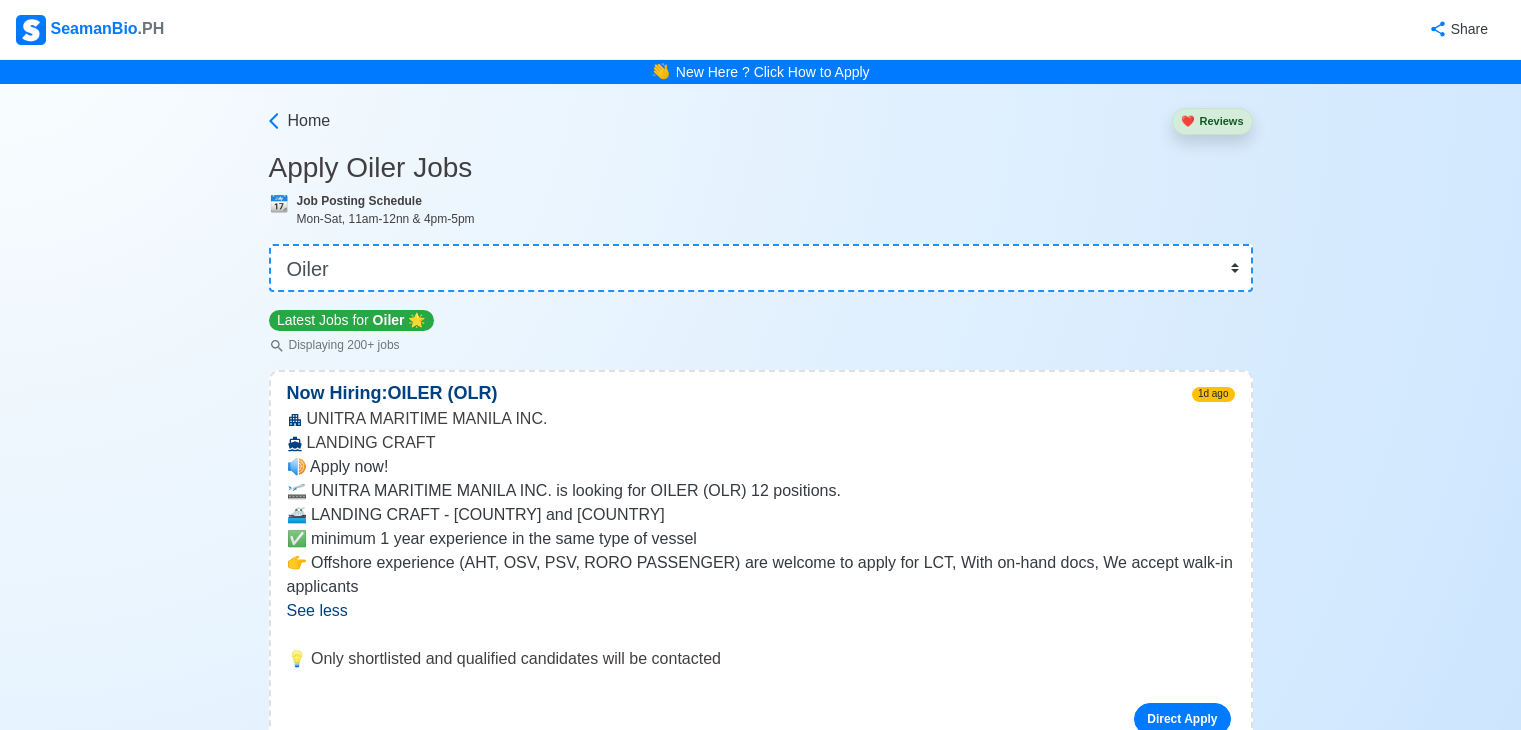 select on "Oiler" 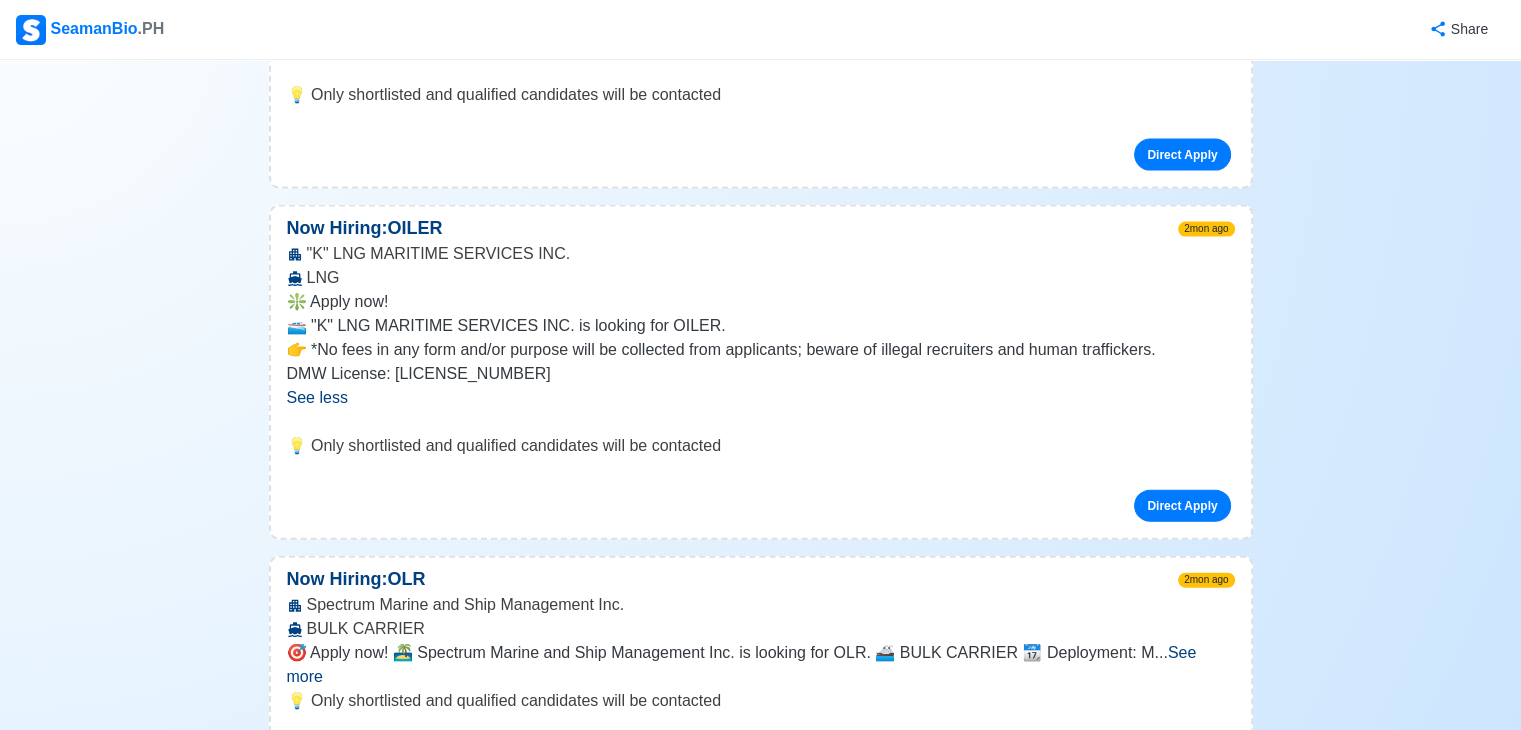 scroll, scrollTop: 34800, scrollLeft: 0, axis: vertical 